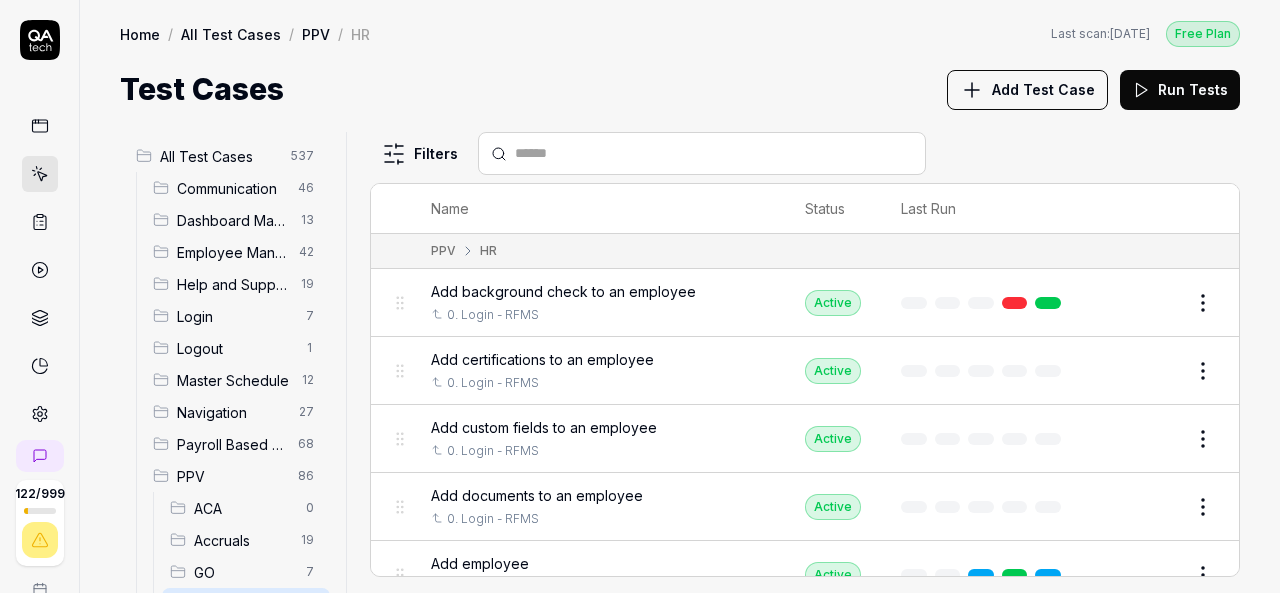 scroll, scrollTop: 0, scrollLeft: 0, axis: both 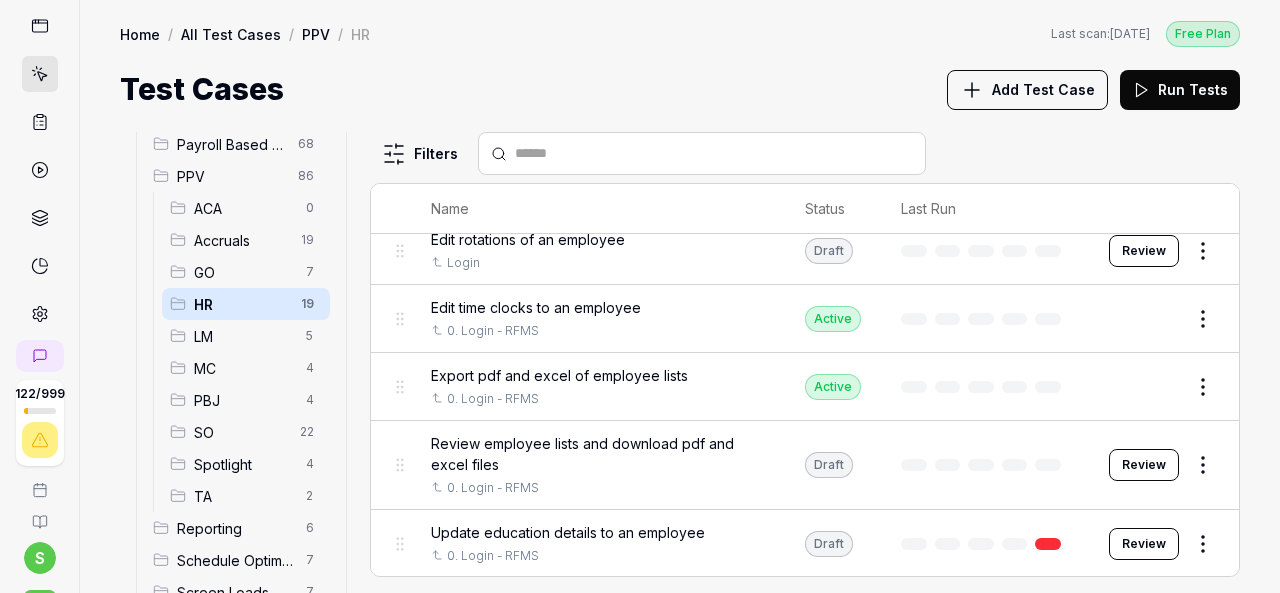 click on "Review" at bounding box center (1144, 465) 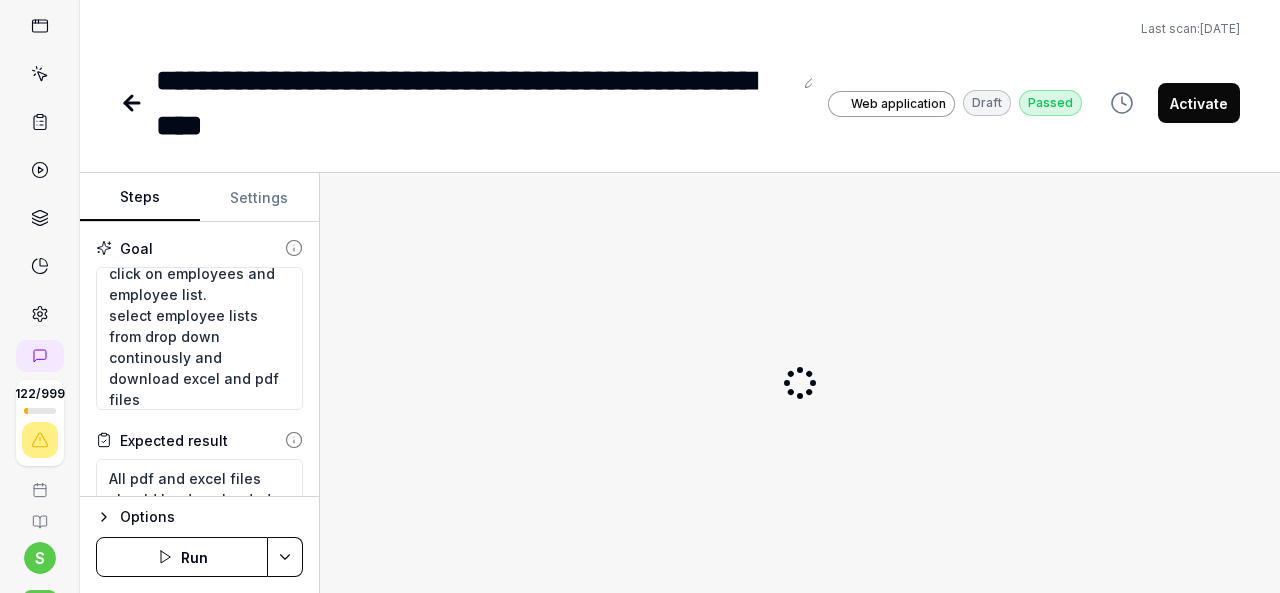 scroll, scrollTop: 84, scrollLeft: 0, axis: vertical 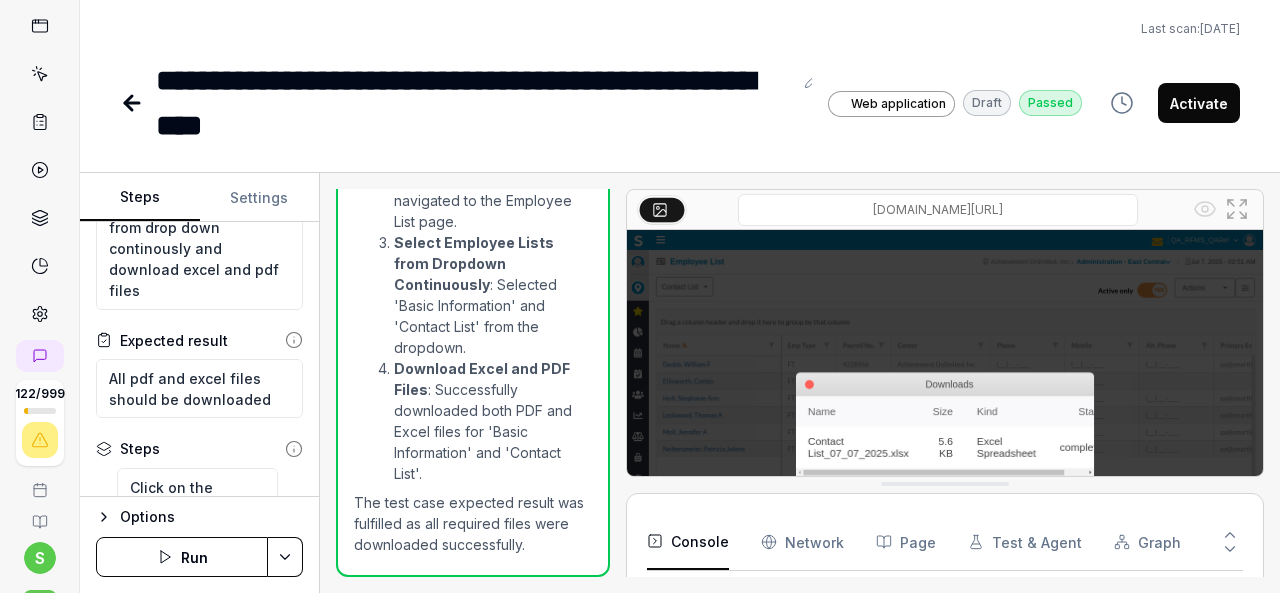 click on "Activate" at bounding box center [1199, 103] 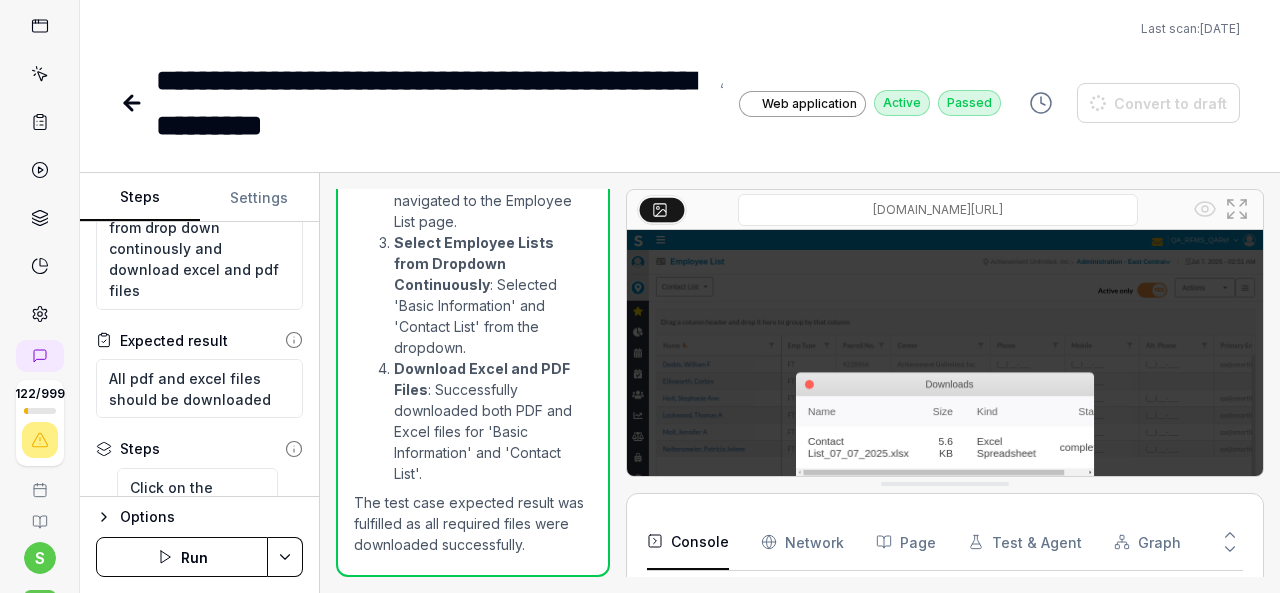 type on "*" 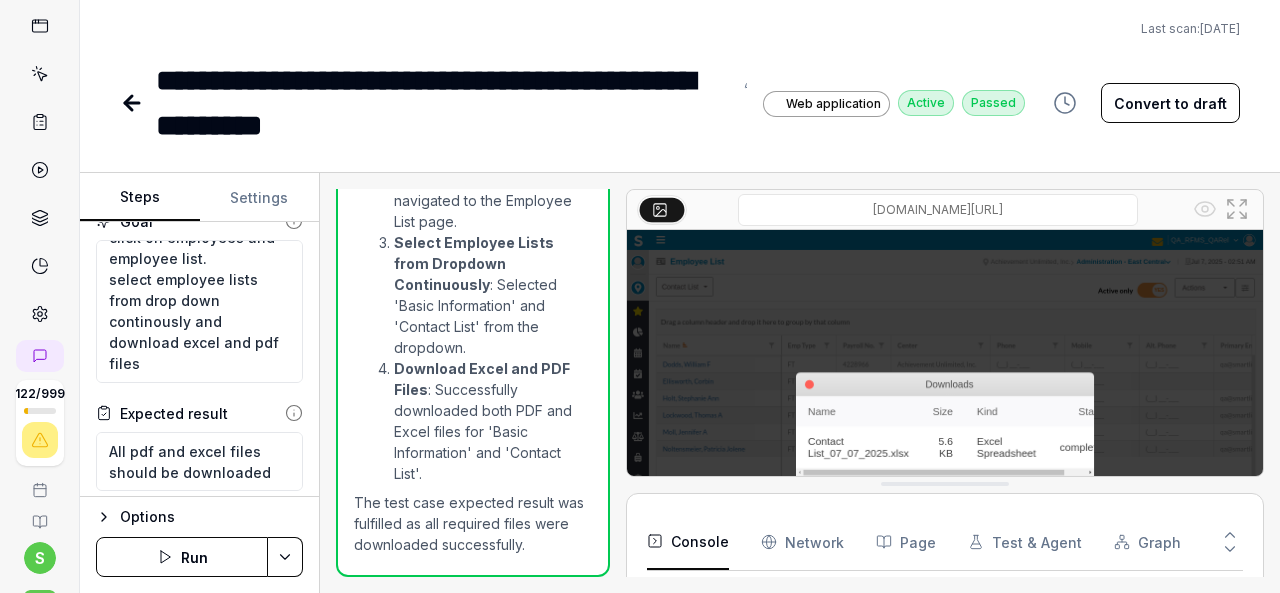 scroll, scrollTop: 0, scrollLeft: 0, axis: both 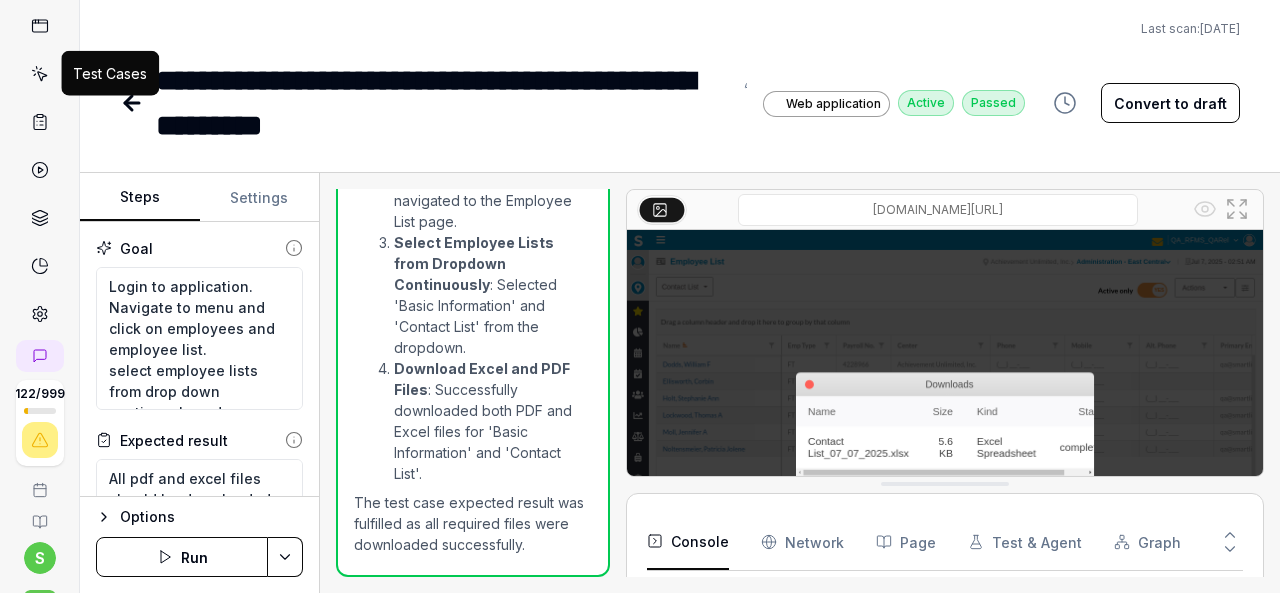 click 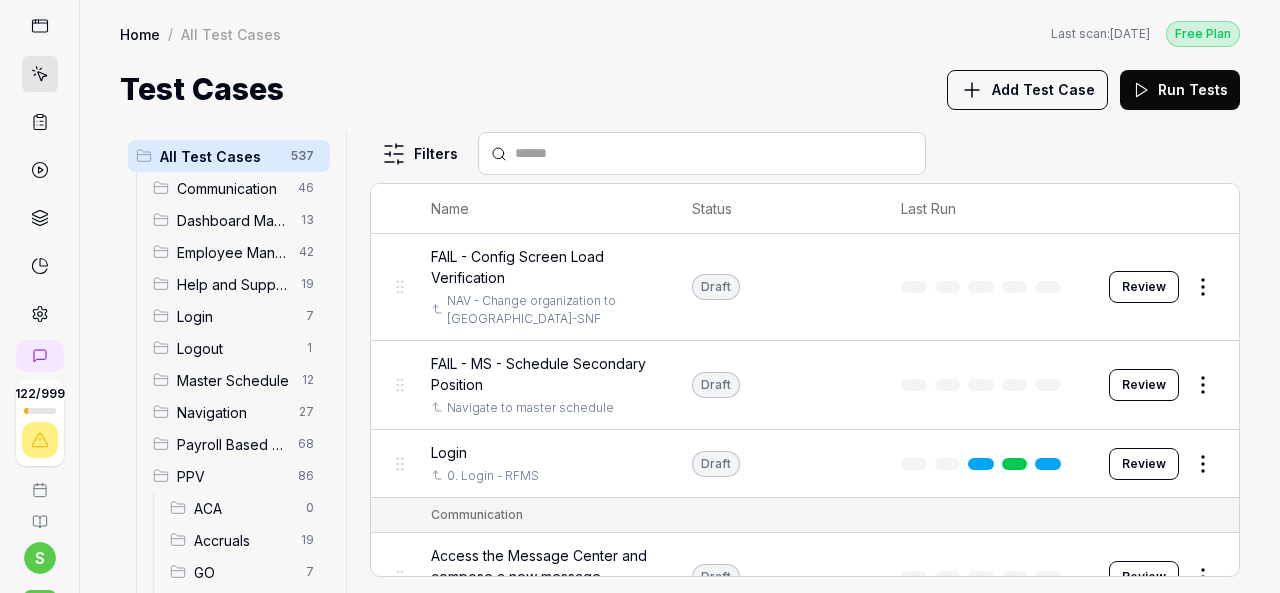 scroll, scrollTop: 200, scrollLeft: 0, axis: vertical 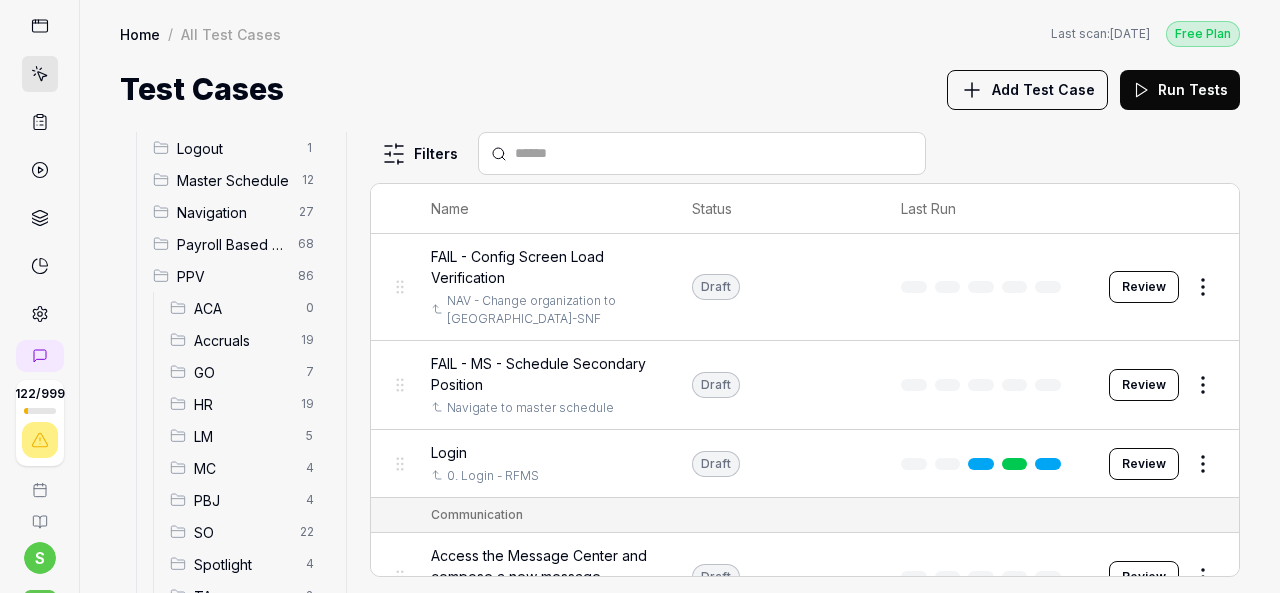 click on "HR" at bounding box center [241, 404] 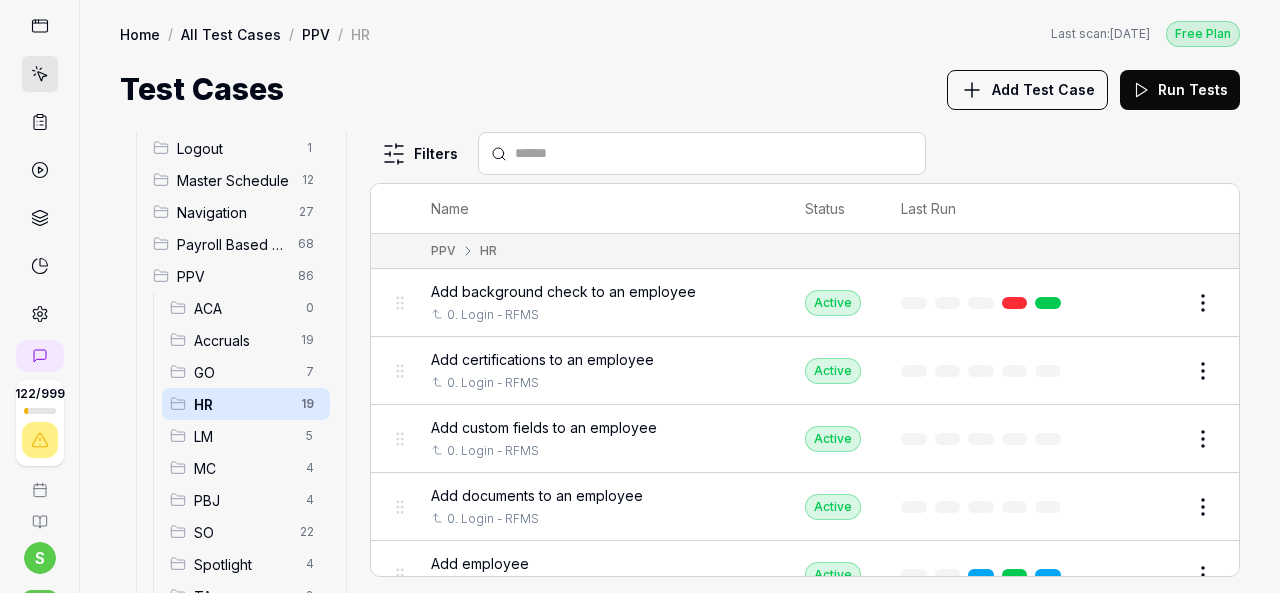 click on "Add Test Case" at bounding box center [1043, 89] 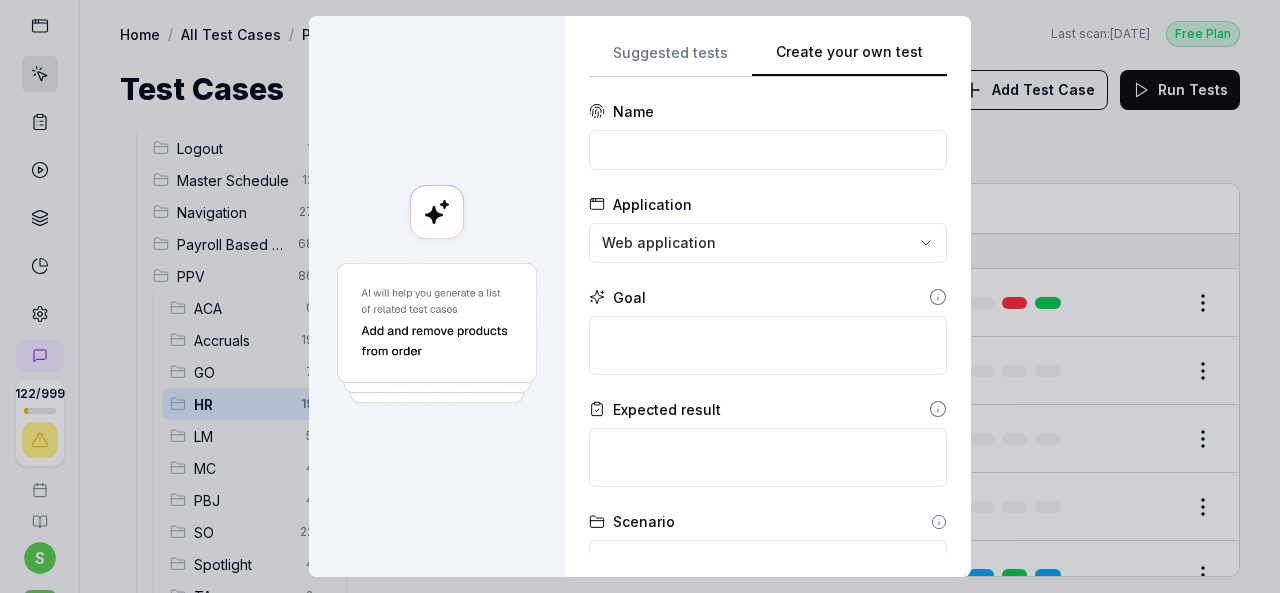 click on "**********" at bounding box center [768, 296] 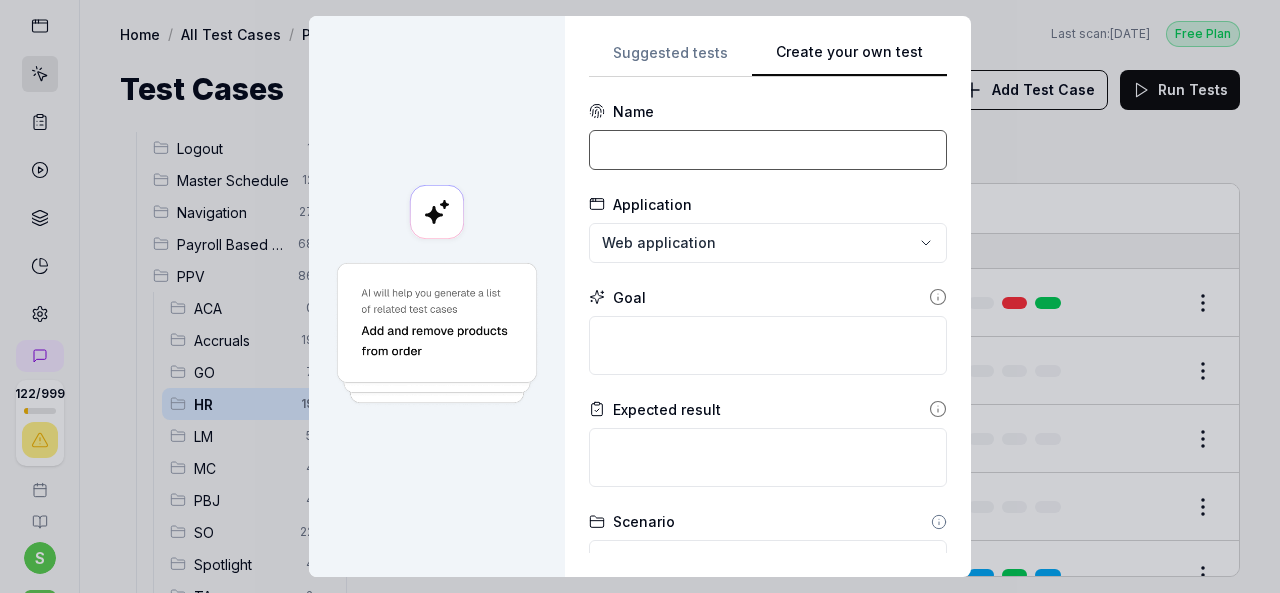 click at bounding box center (768, 150) 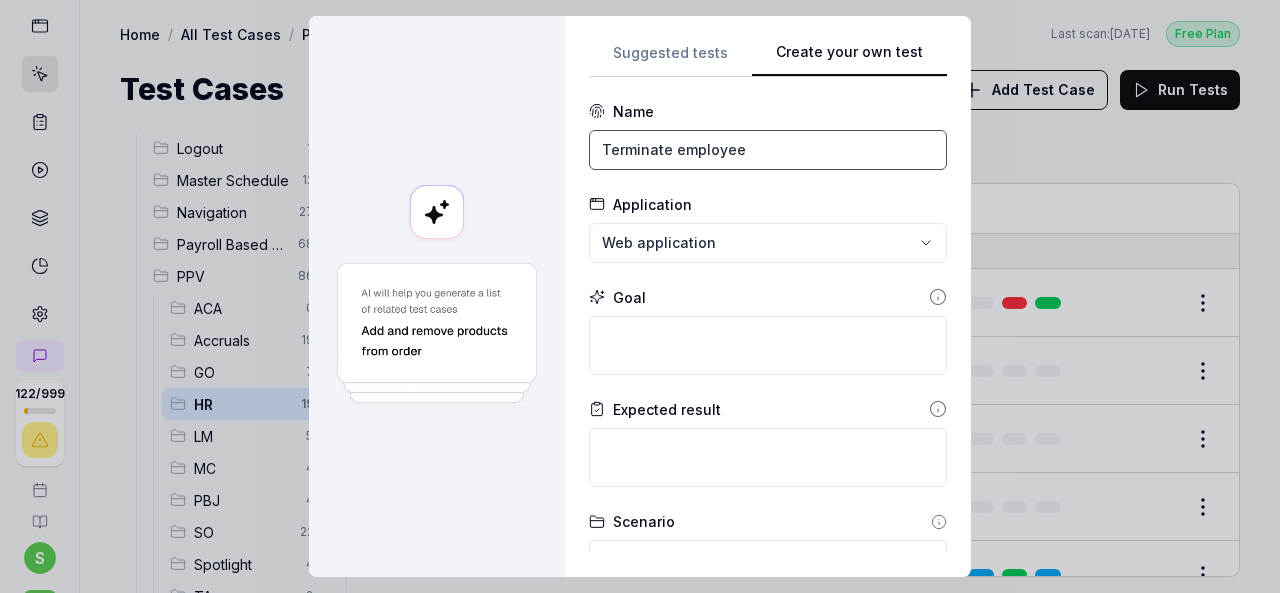 type on "Terminate employee" 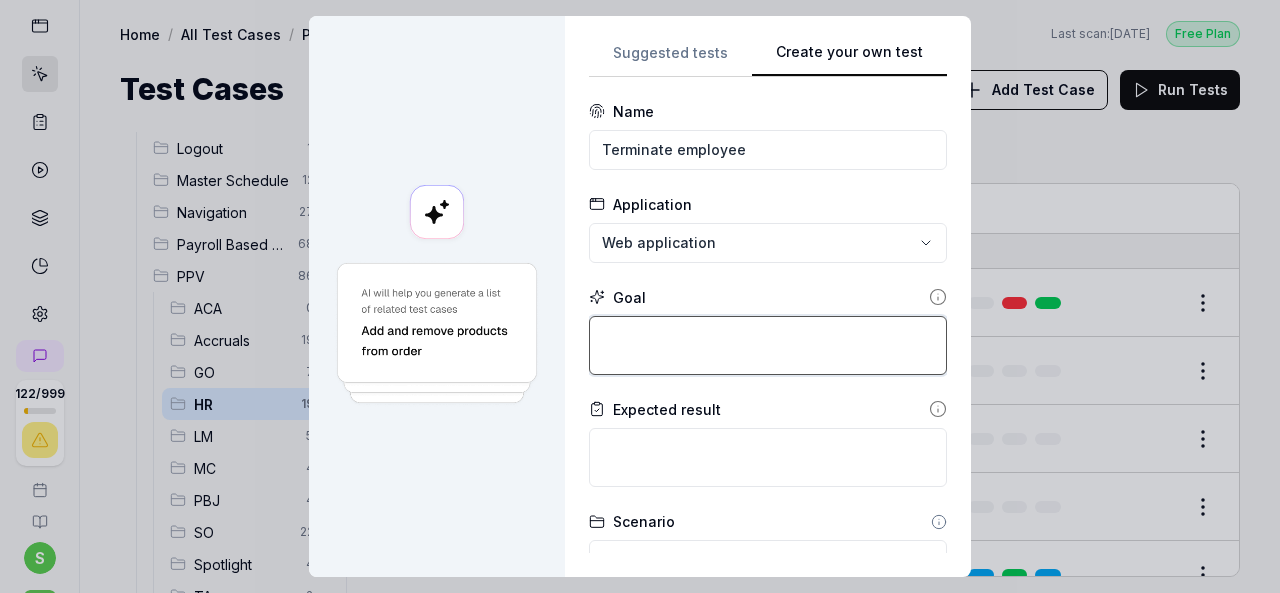 click at bounding box center (768, 345) 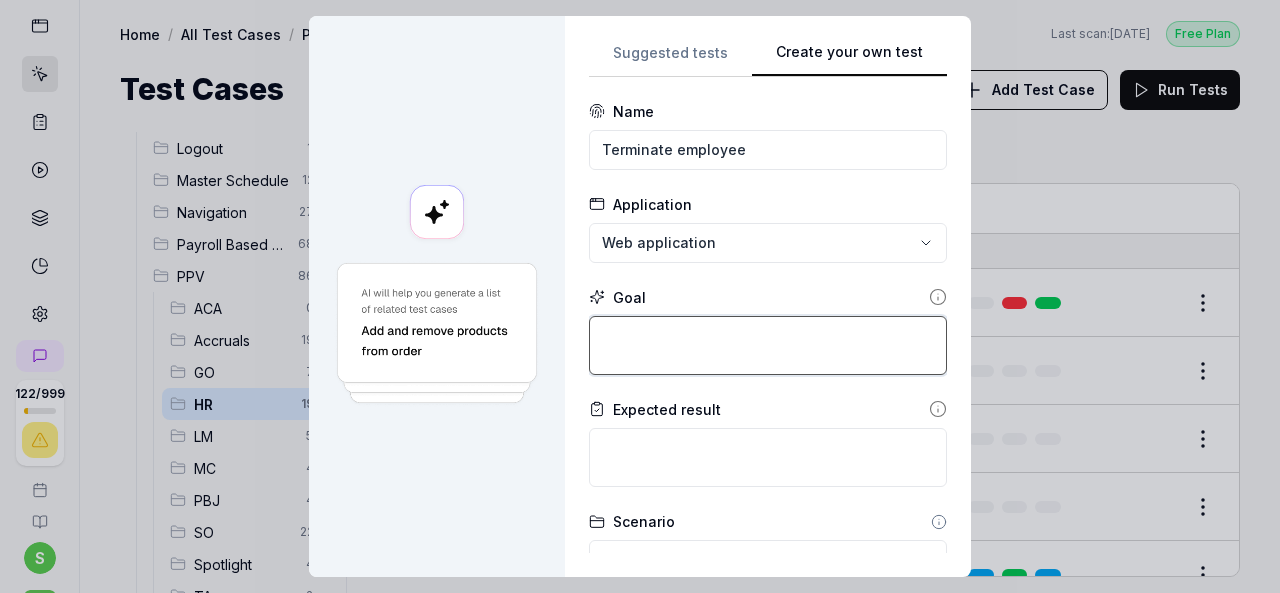 type on "*" 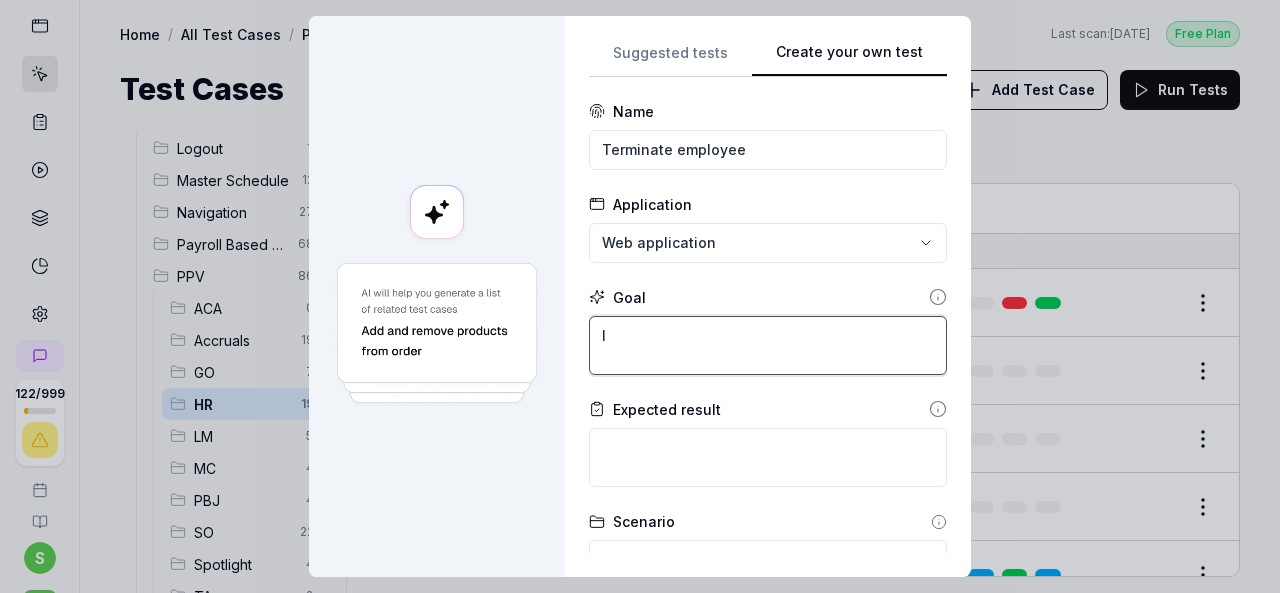 type 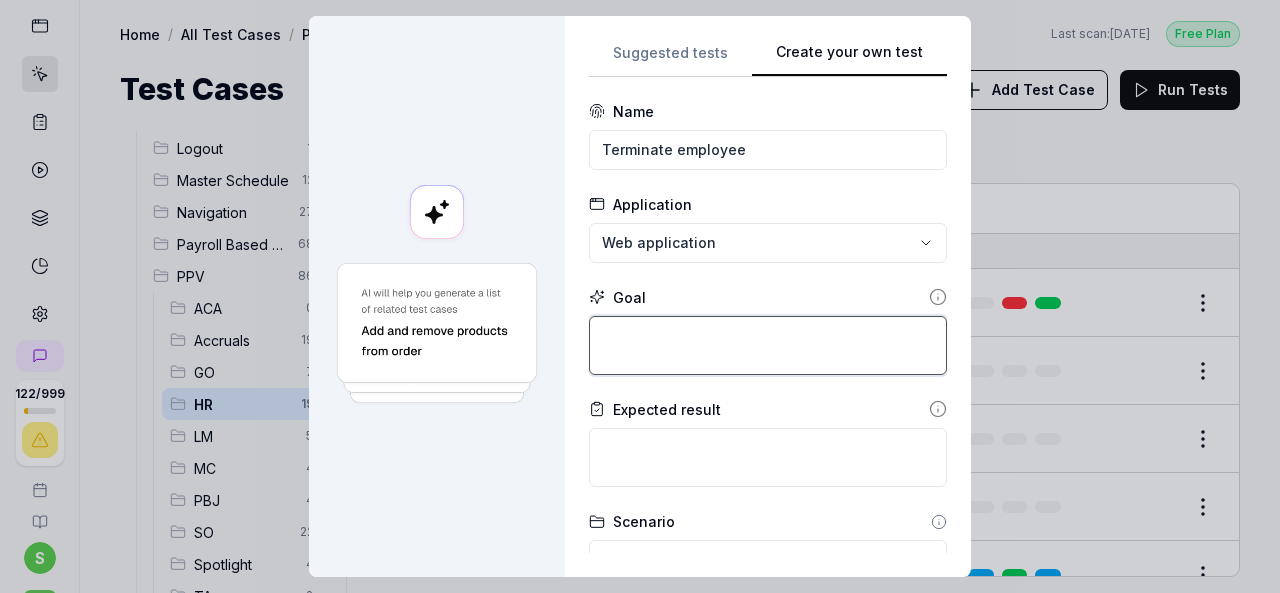 click at bounding box center [768, 345] 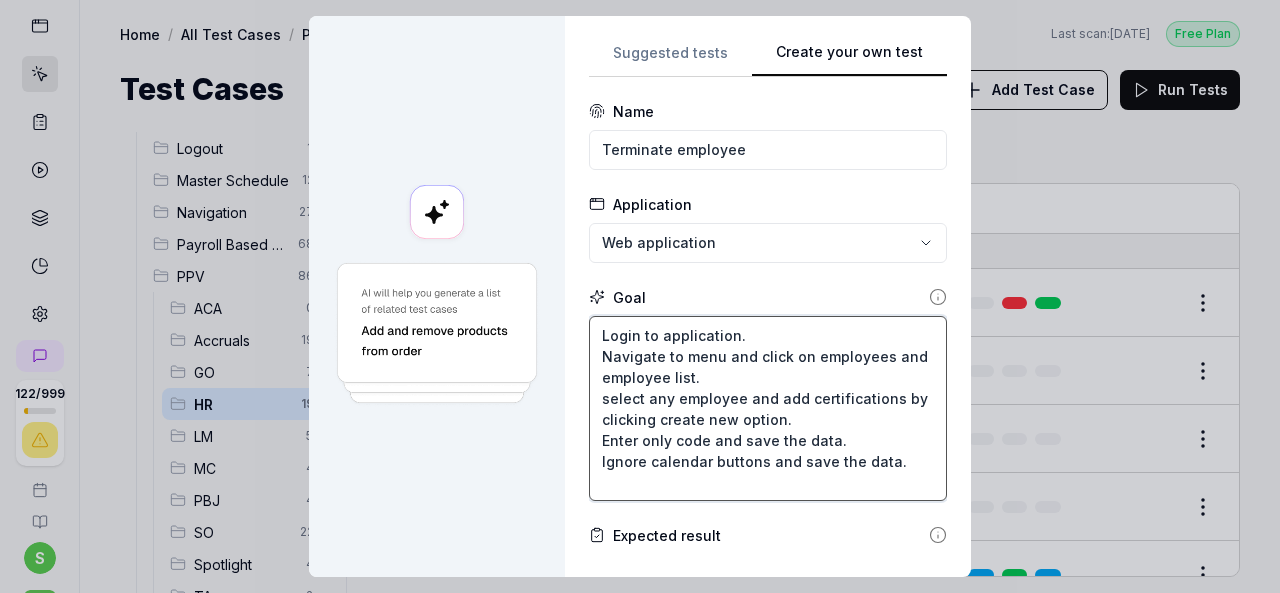drag, startPoint x: 590, startPoint y: 348, endPoint x: 878, endPoint y: 377, distance: 289.4564 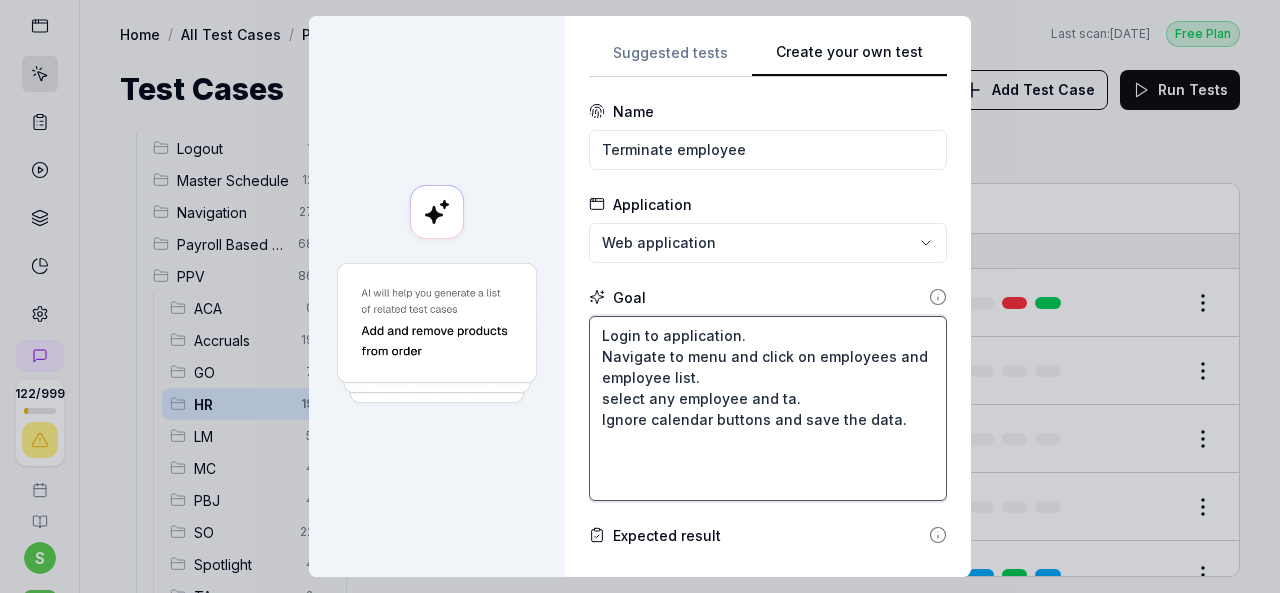 type on "*" 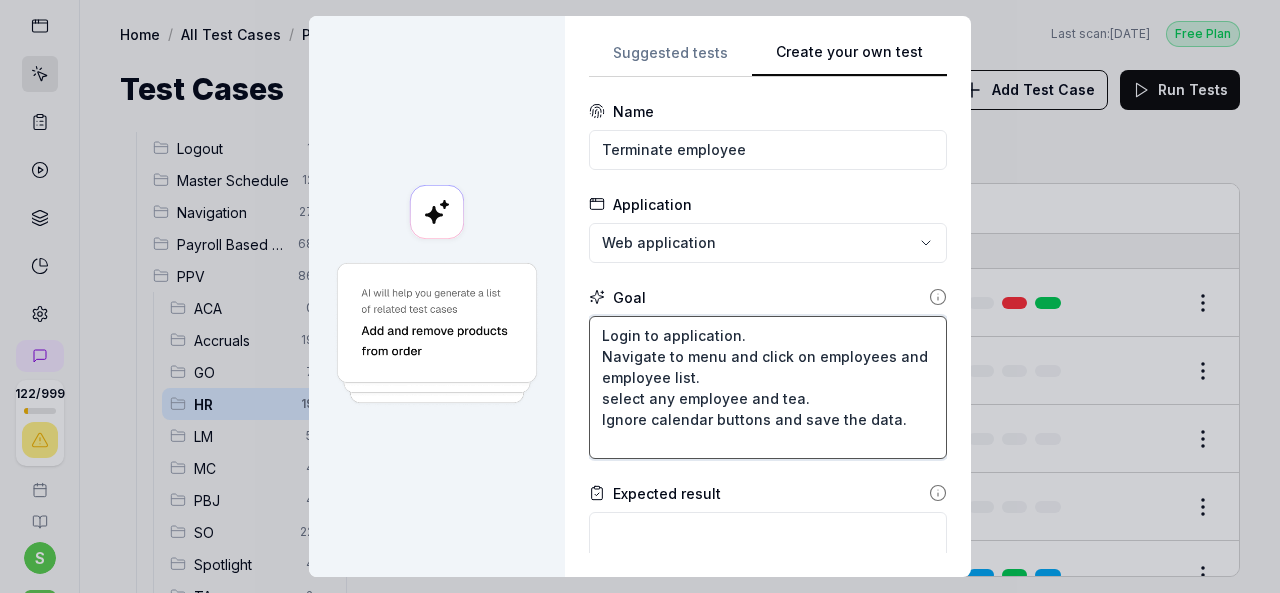 type on "*" 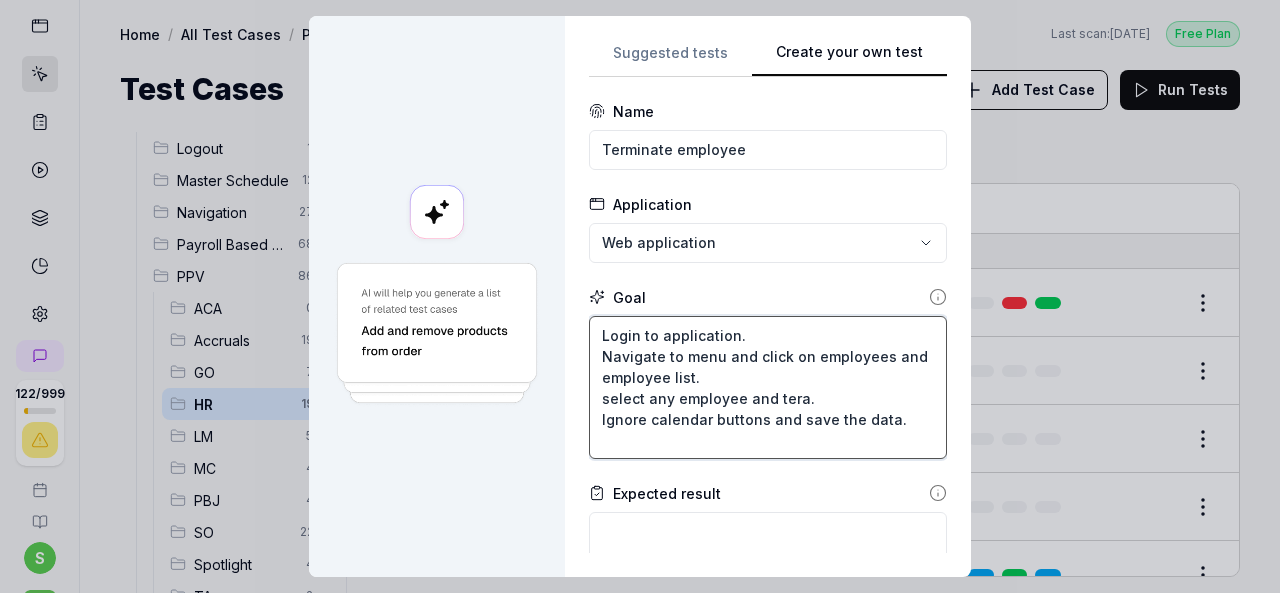 type on "*" 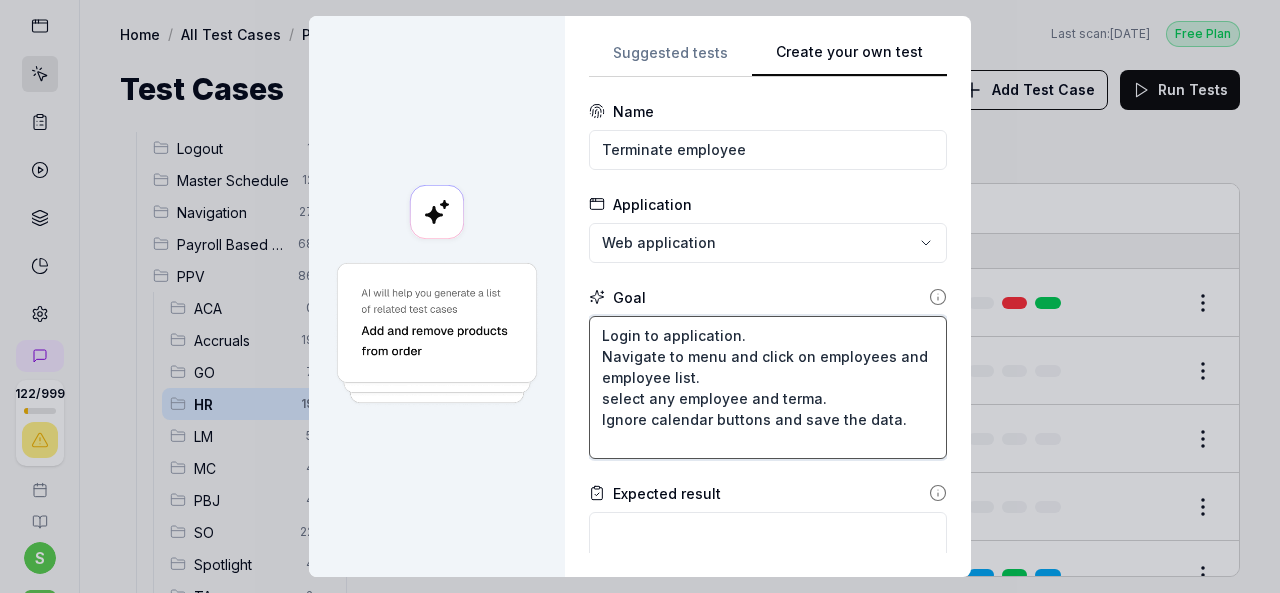 type on "*" 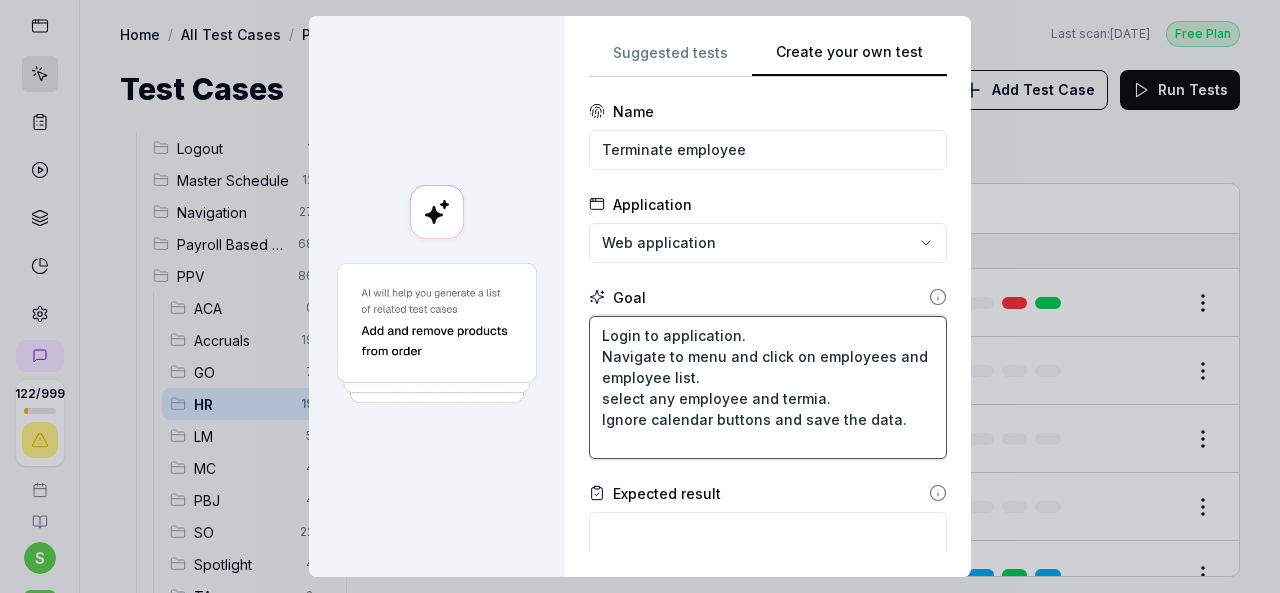 type on "*" 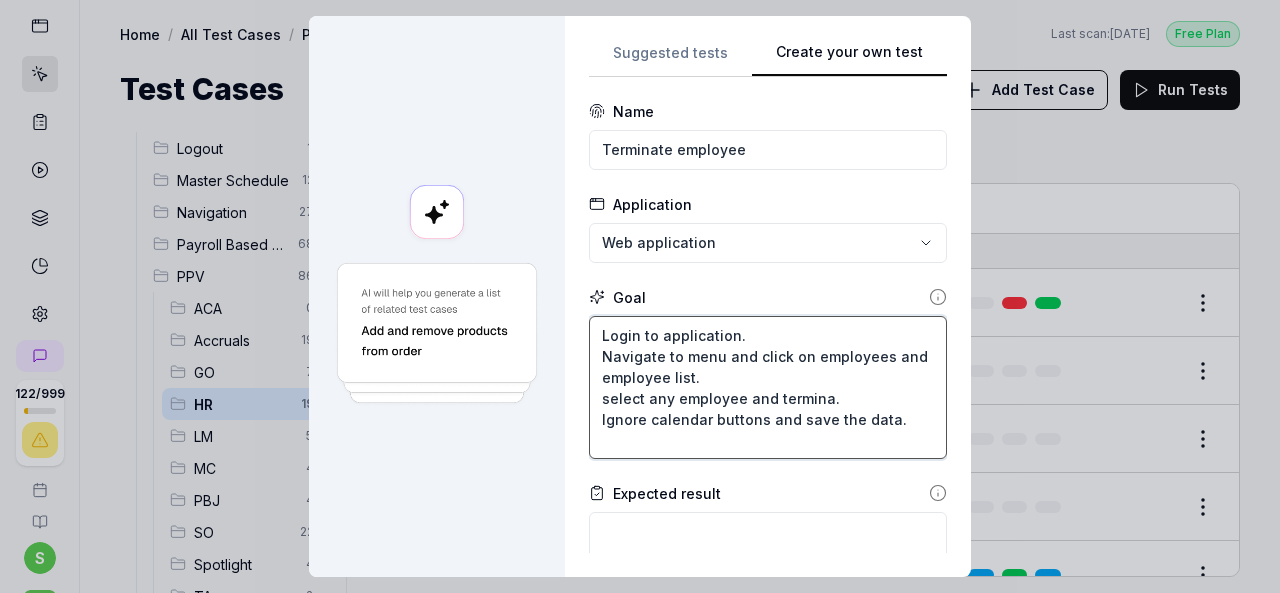 type on "*" 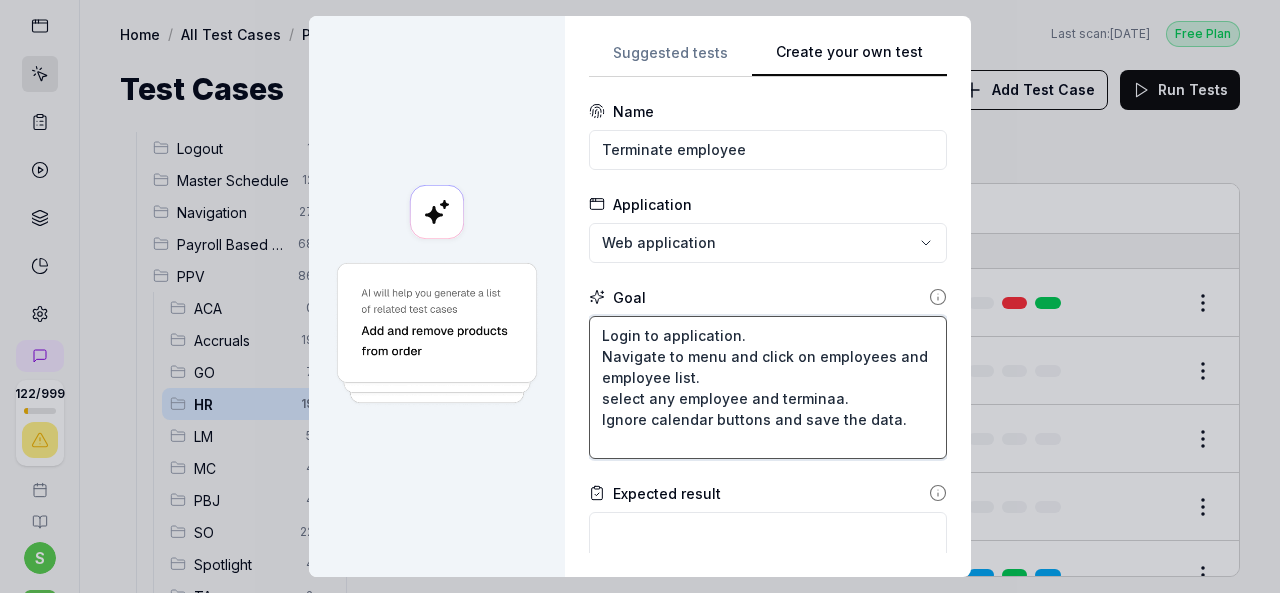 type on "*" 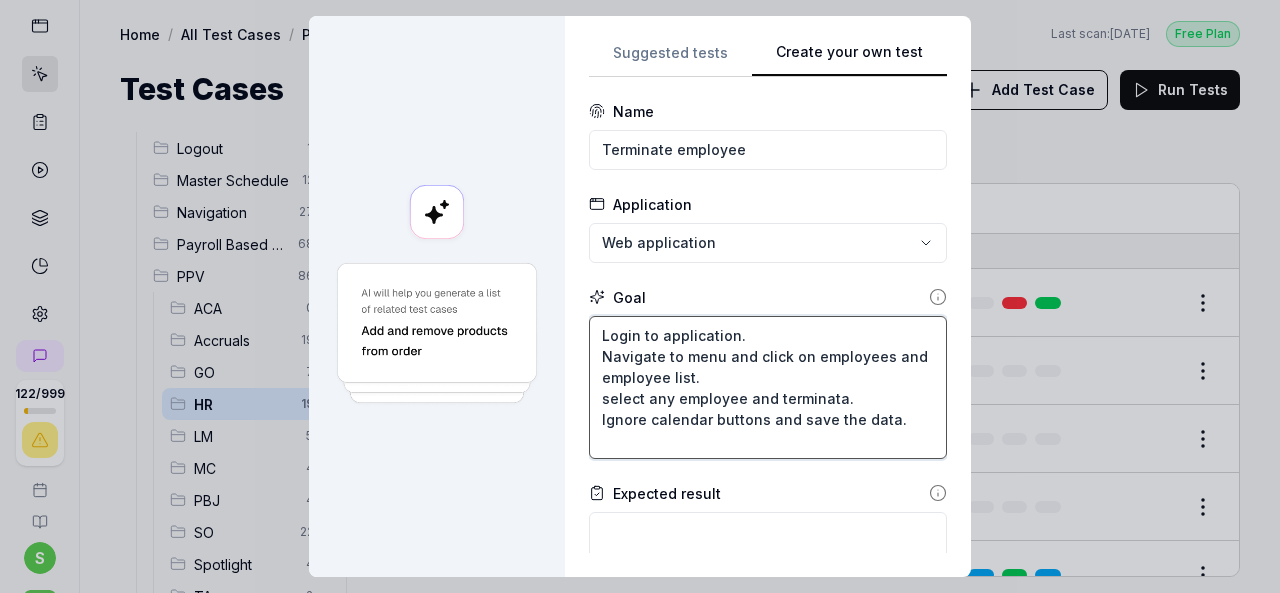 type on "*" 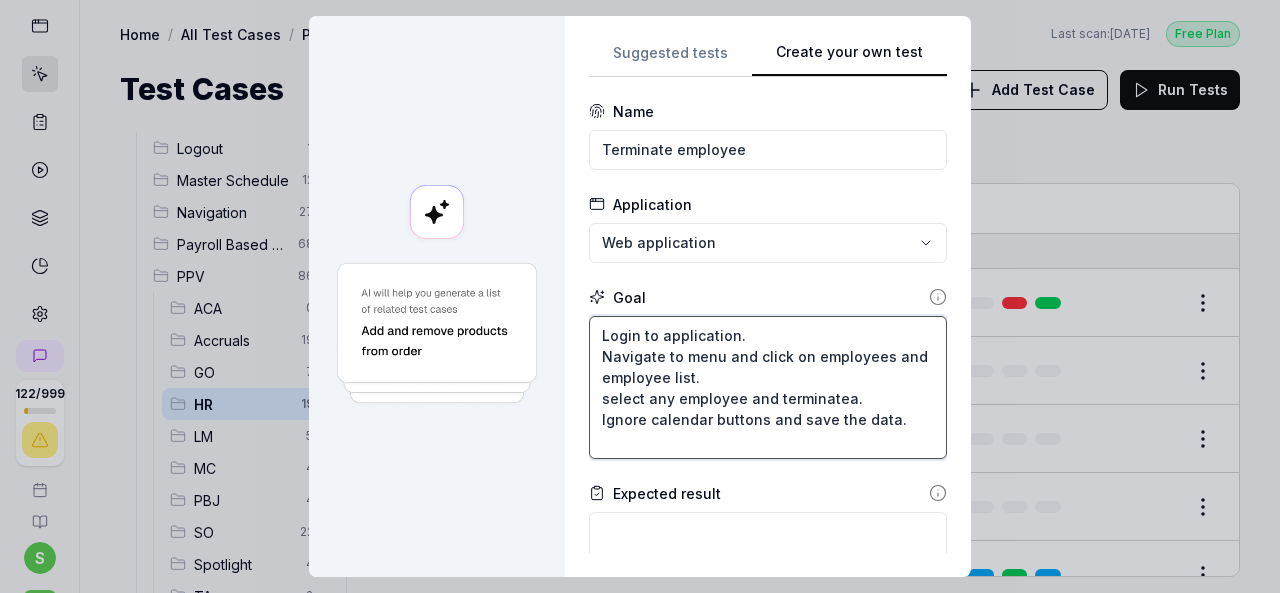 type on "*" 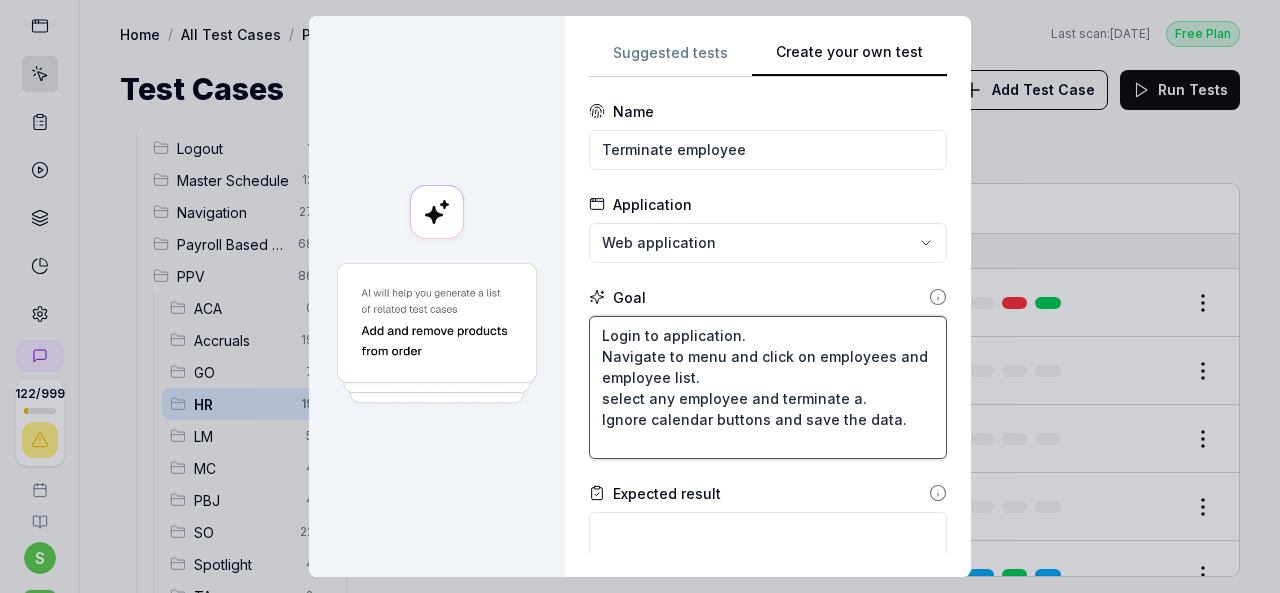 type on "*" 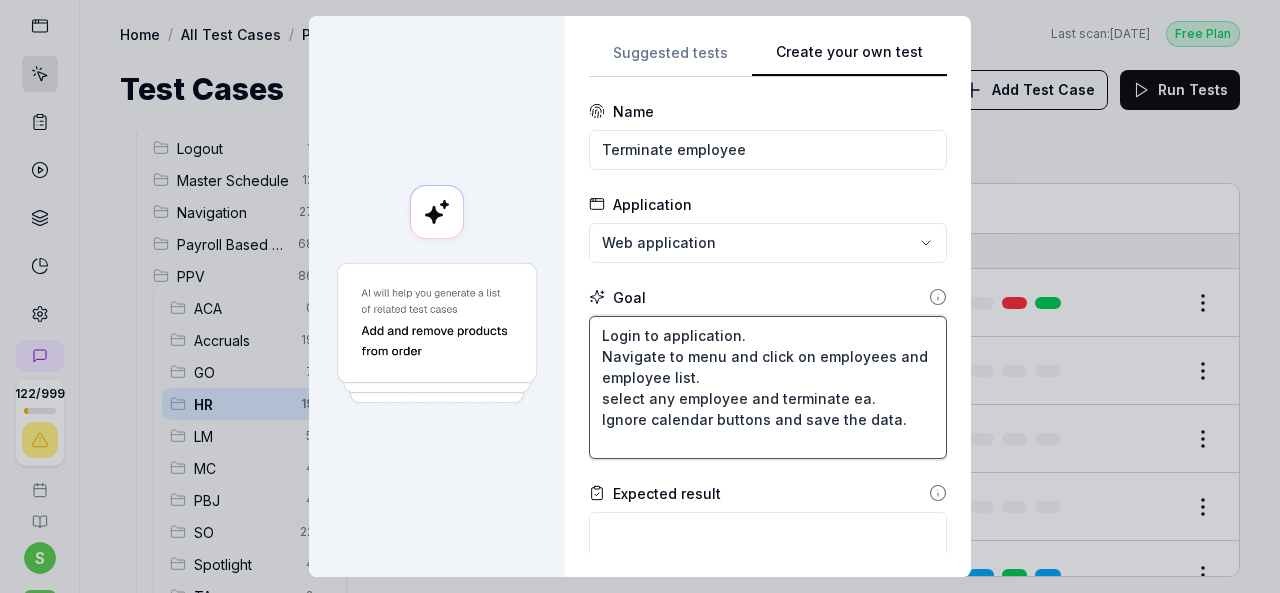 type on "*" 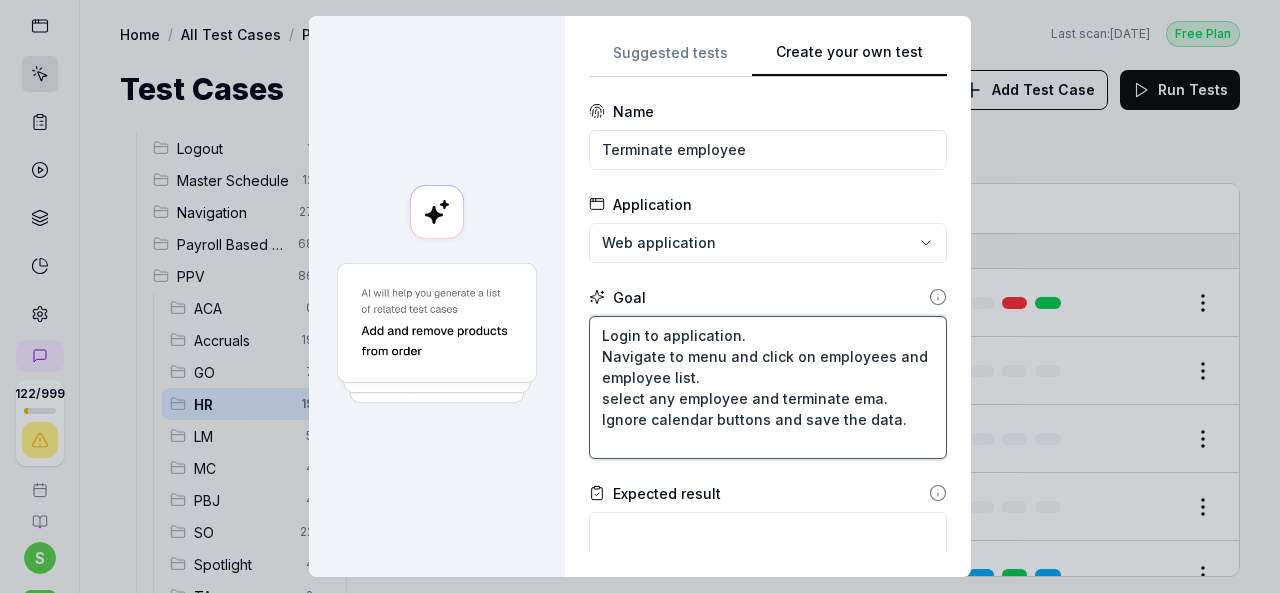 type on "*" 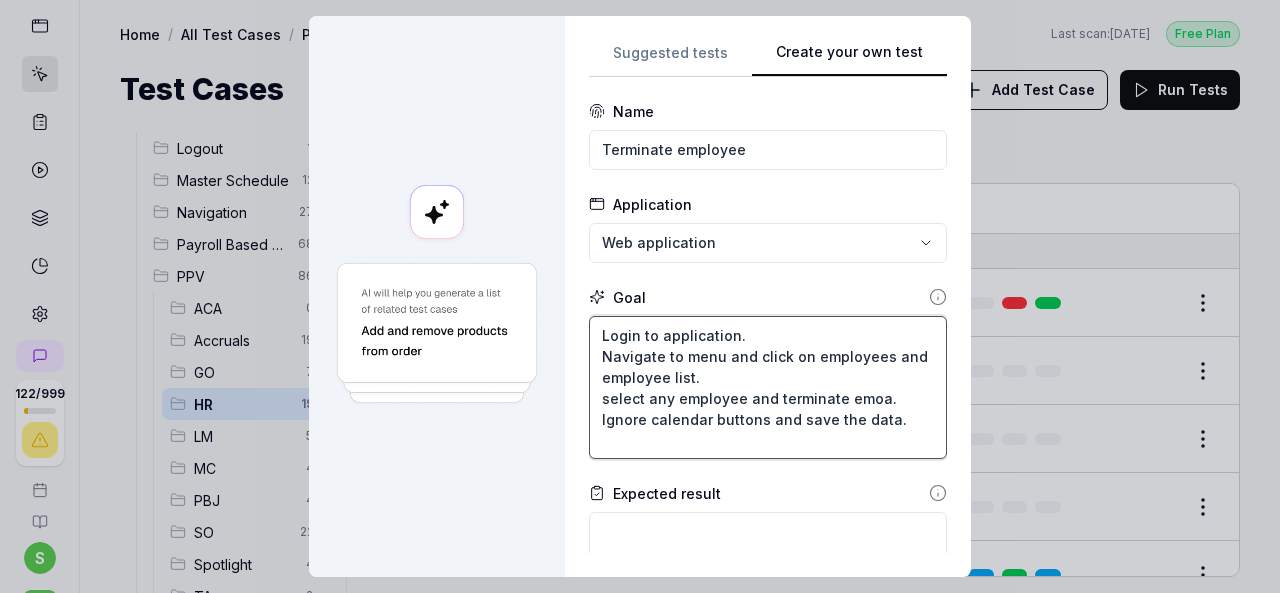type on "*" 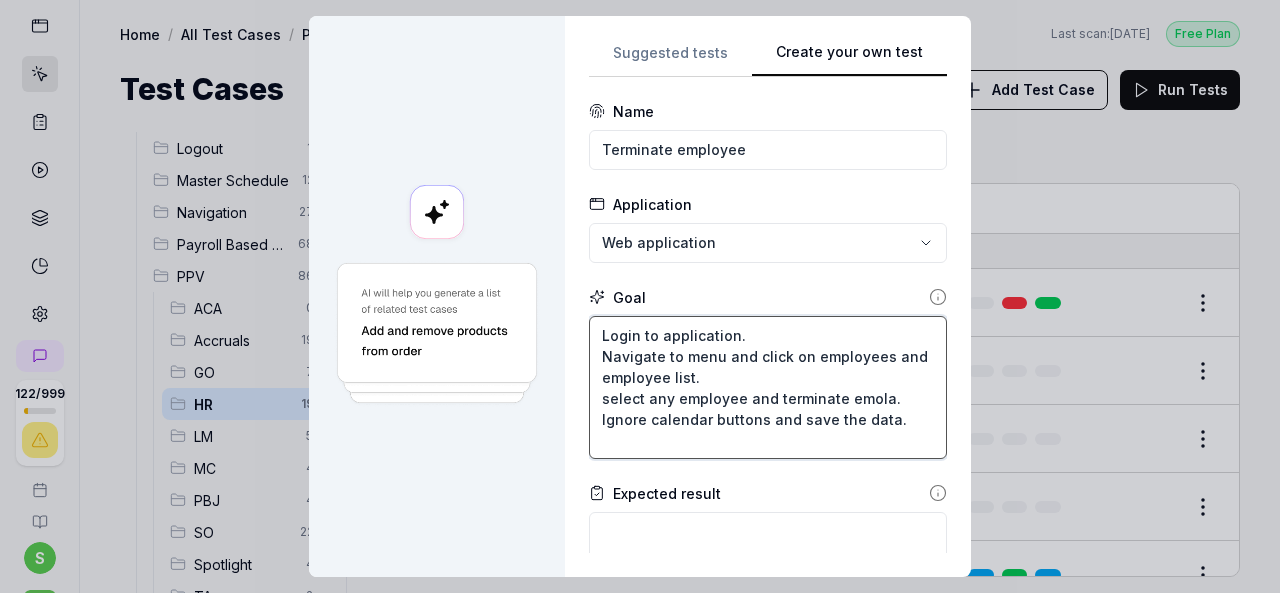type on "*" 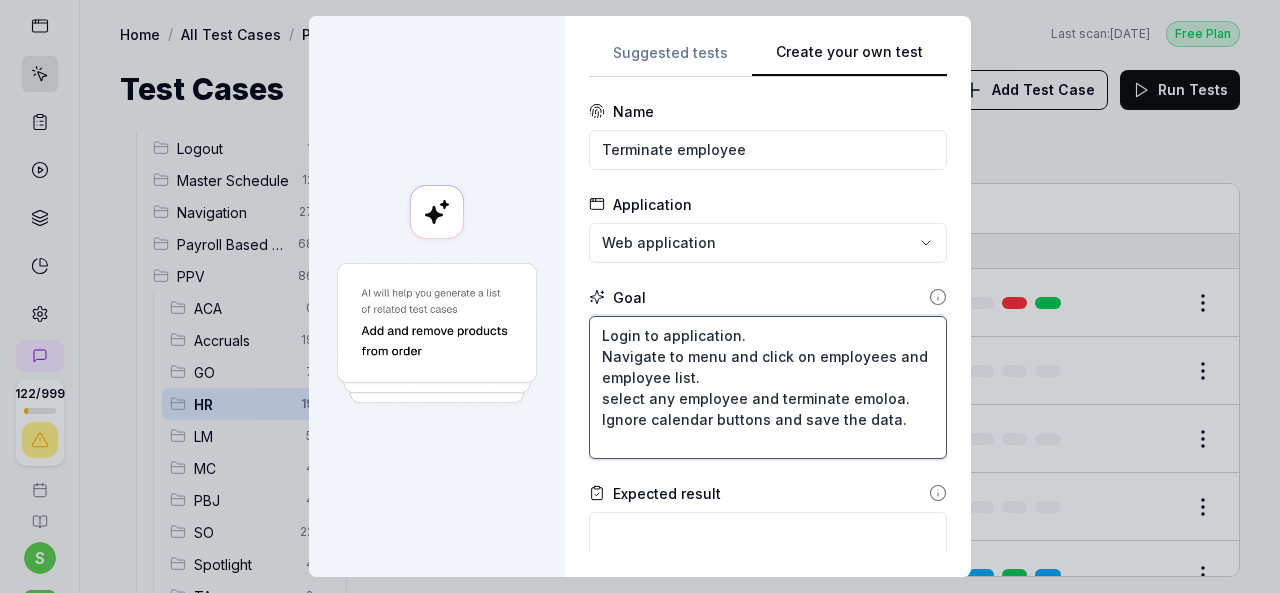 type on "*" 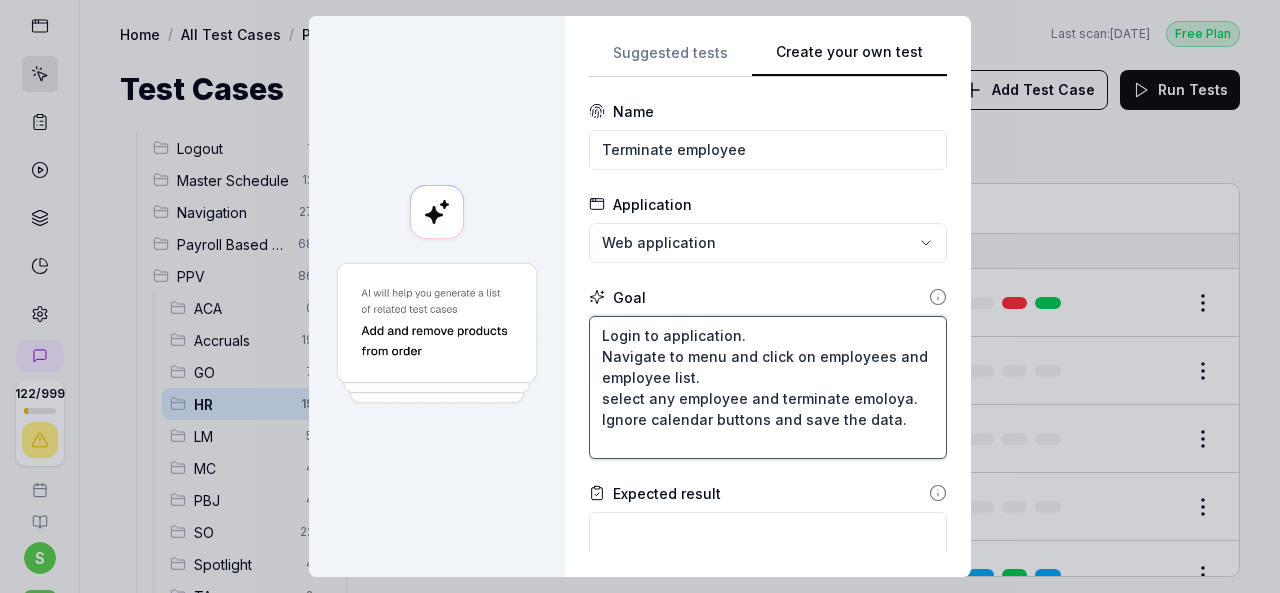 type on "*" 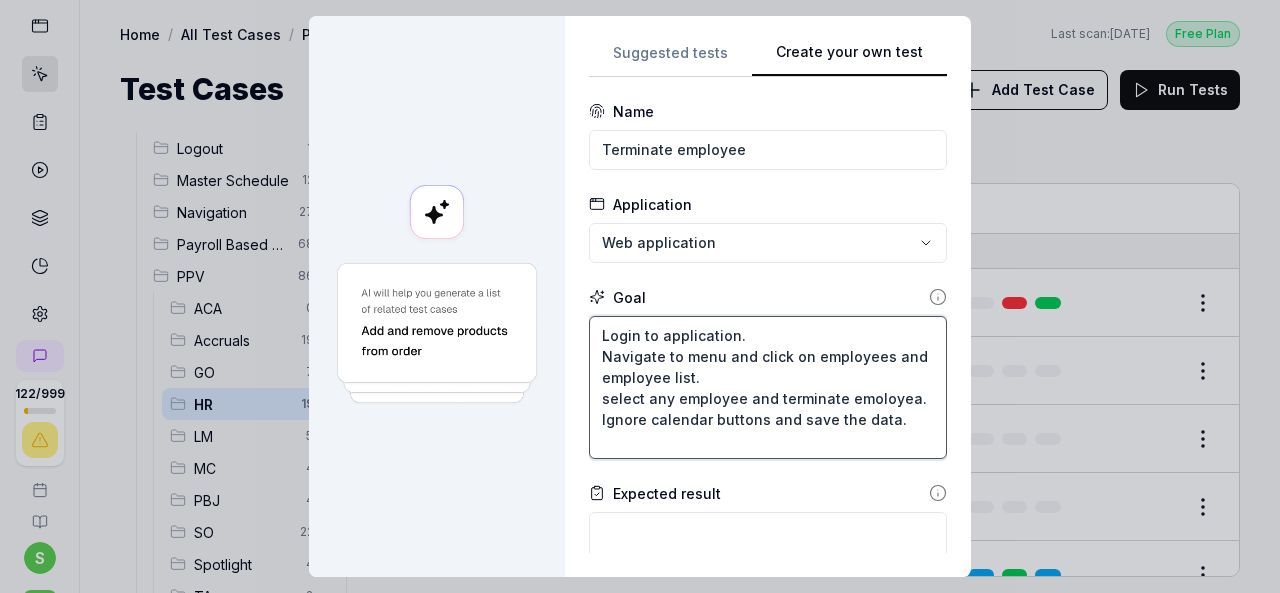type on "*" 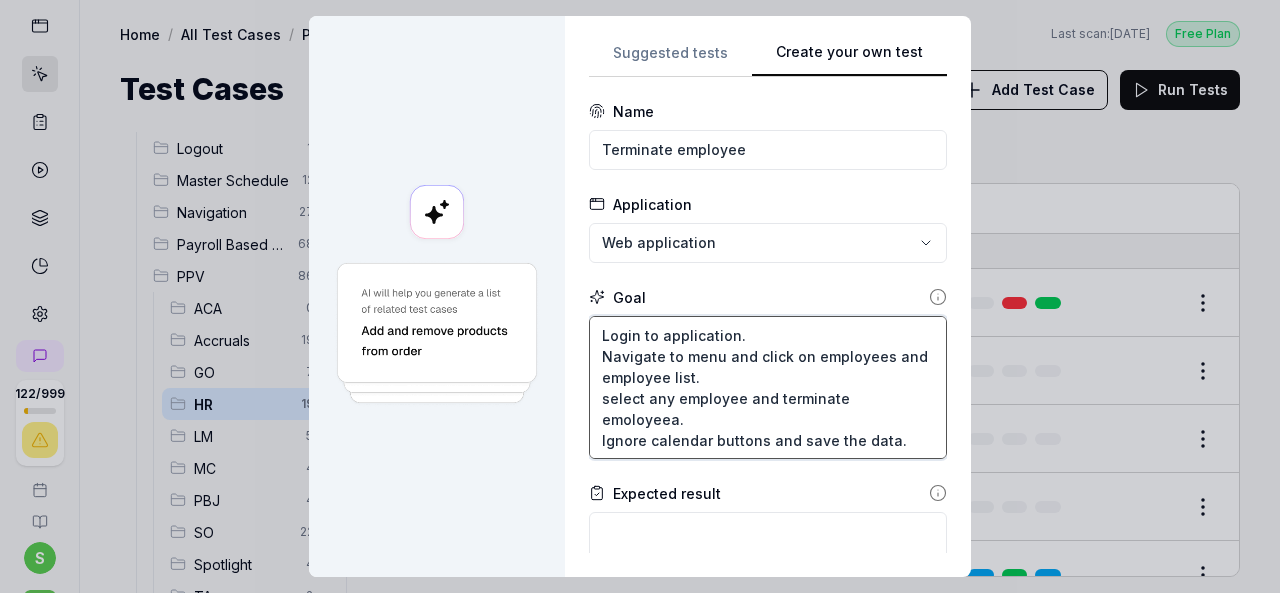 type on "*" 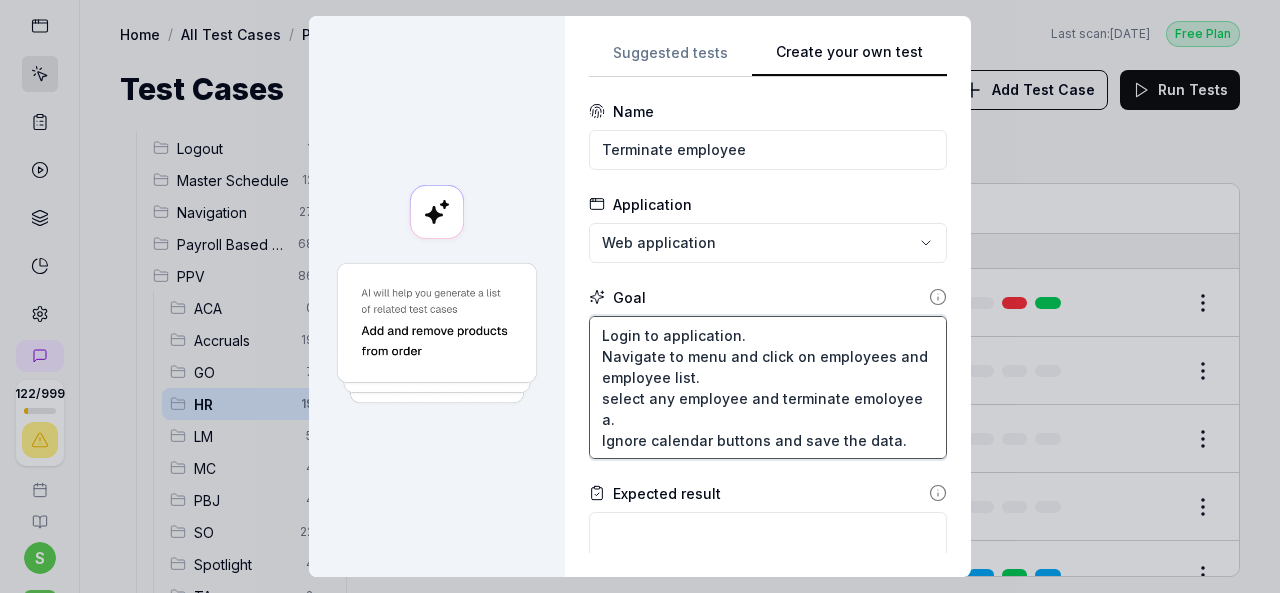 type on "*" 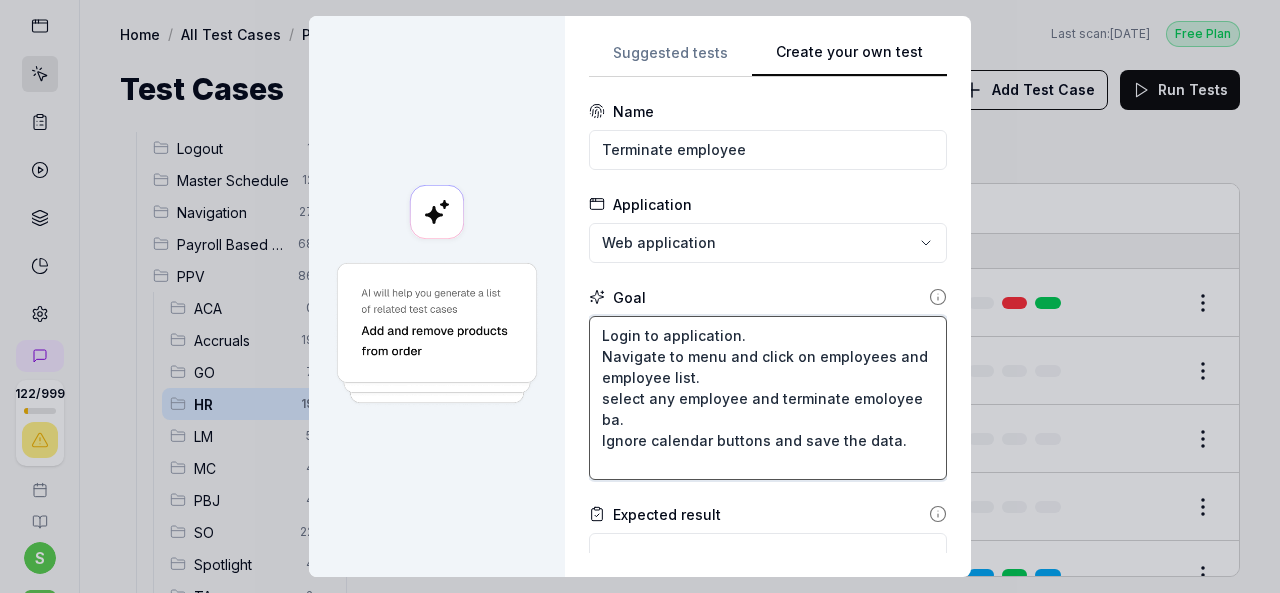 type on "*" 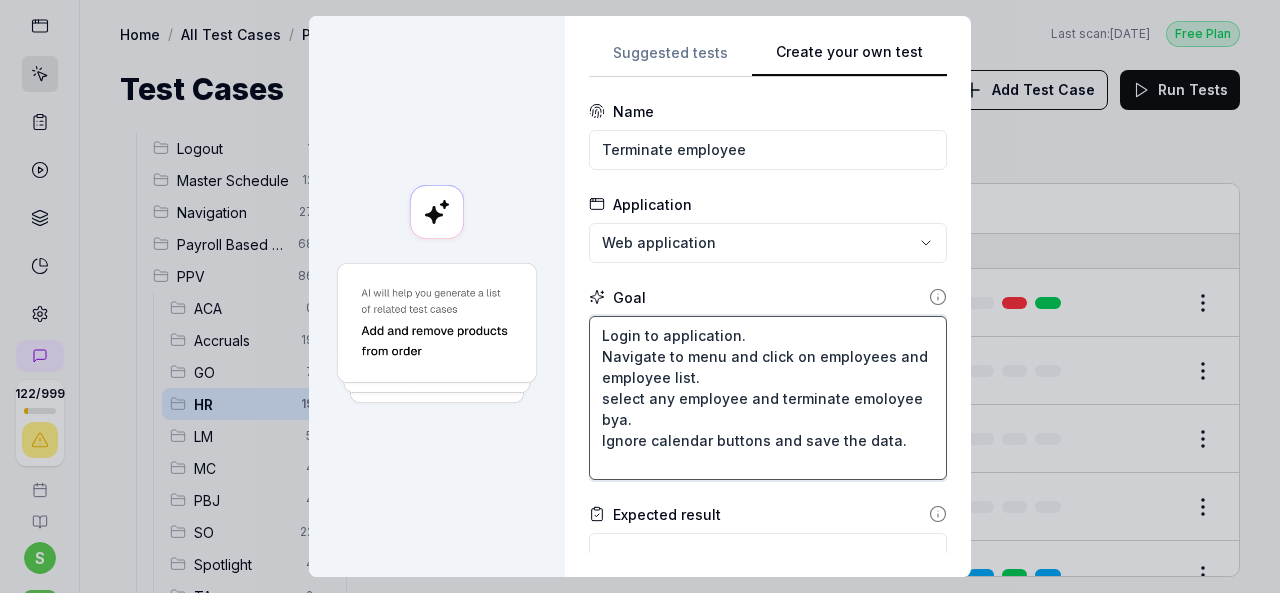 type on "*" 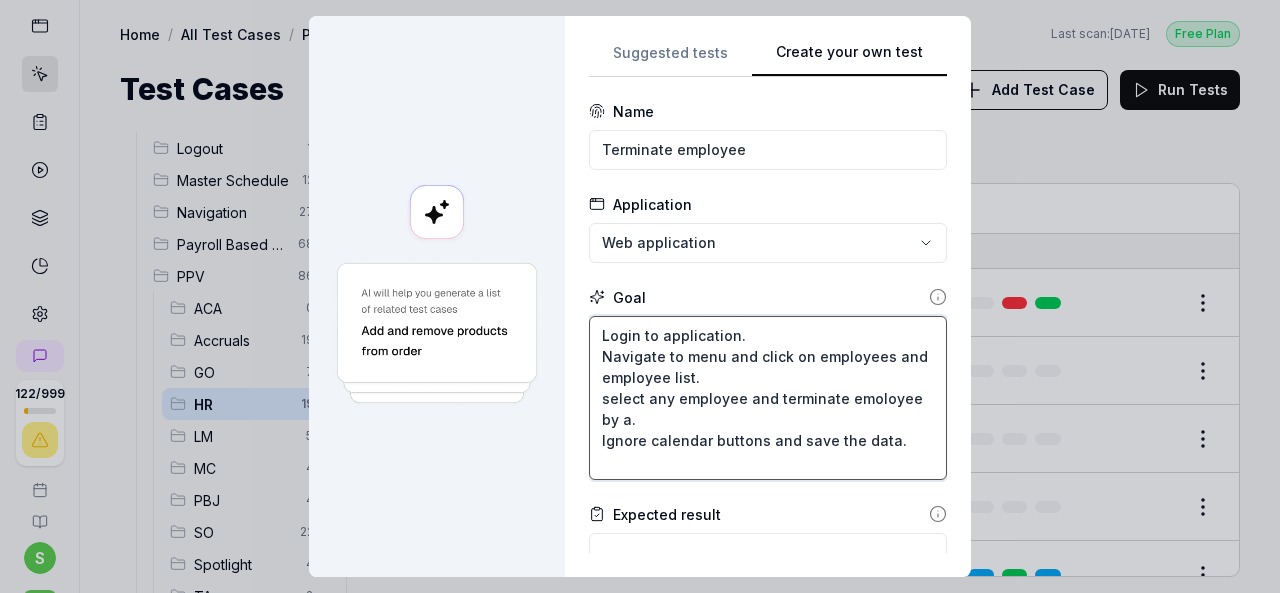 type on "*" 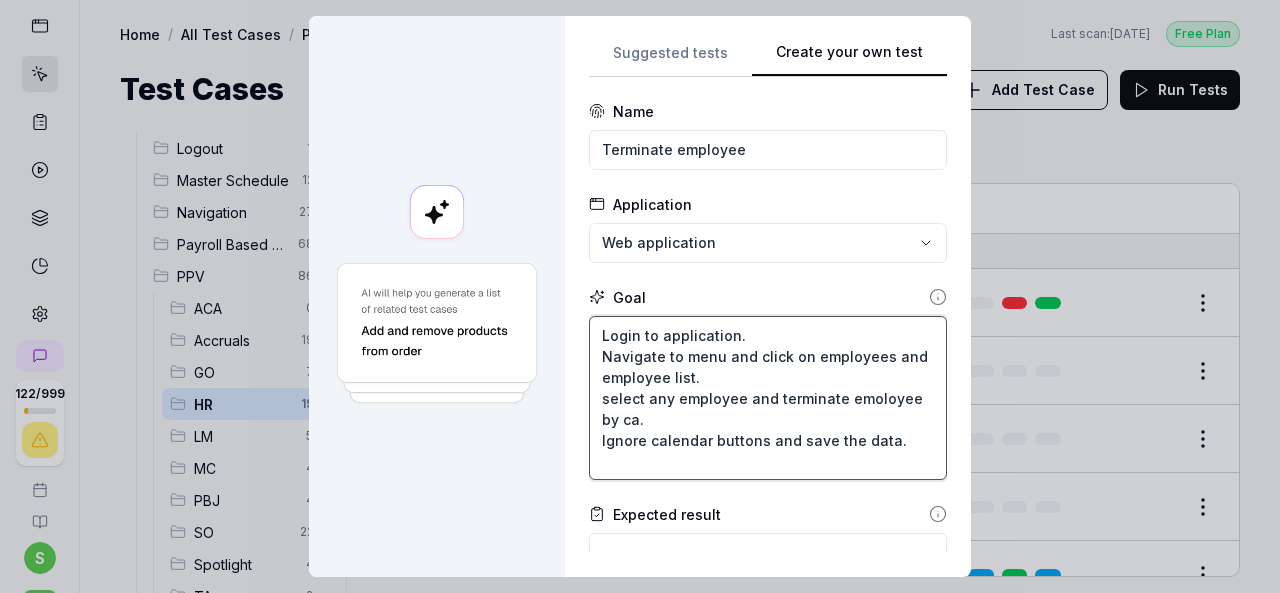 type on "*" 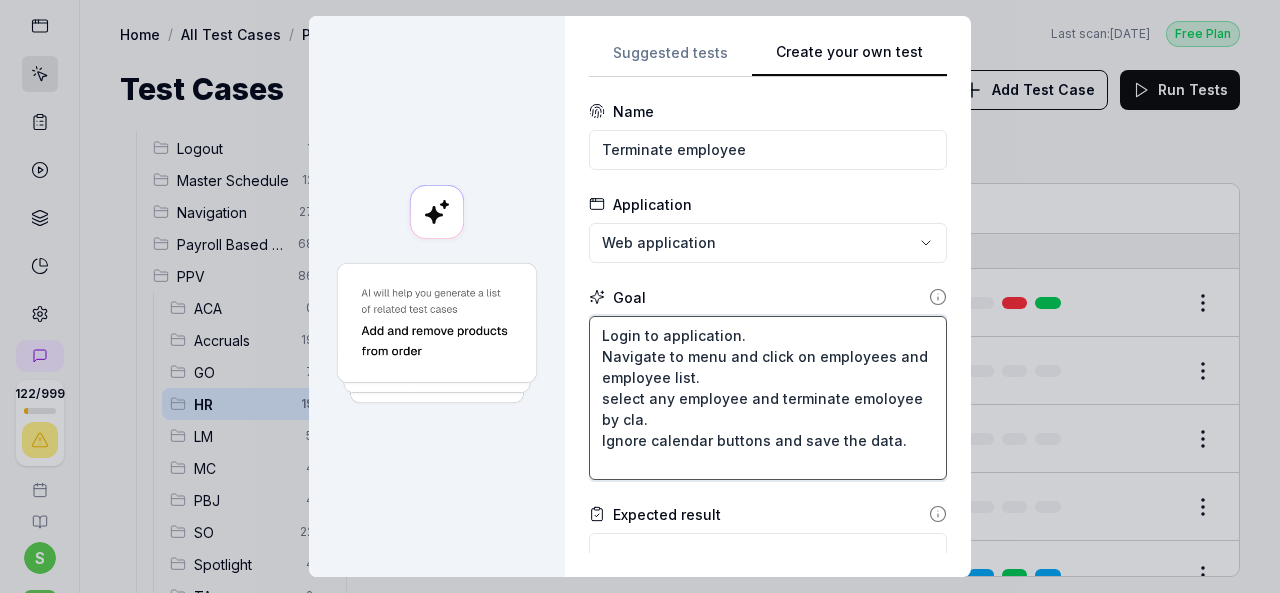 type on "*" 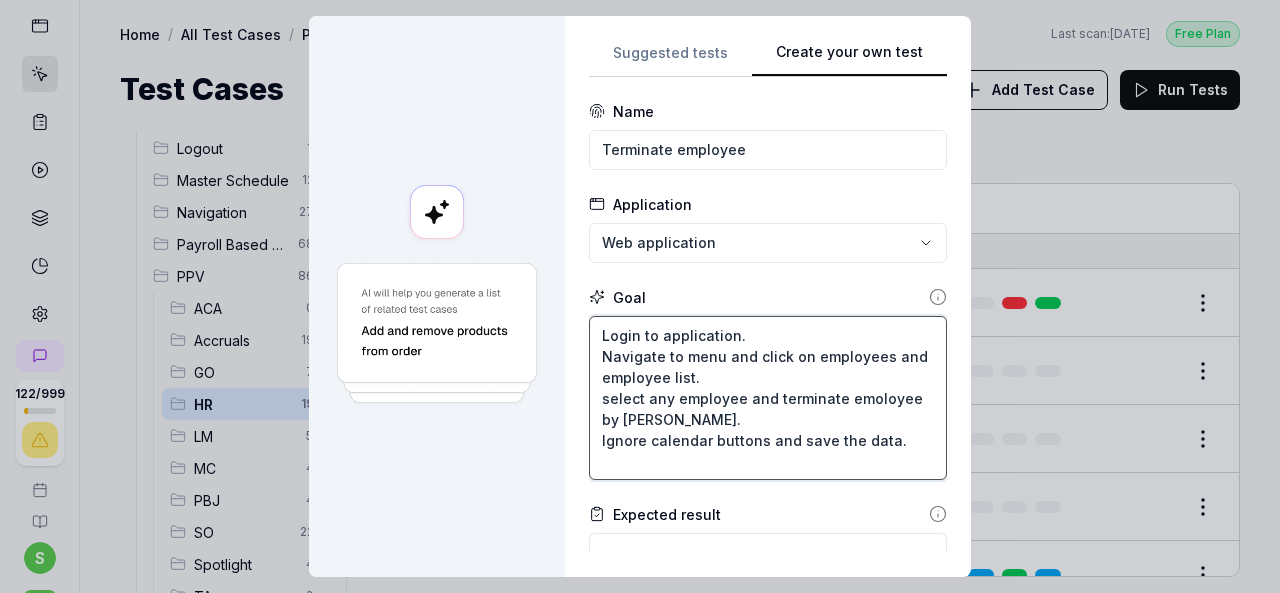 type on "*" 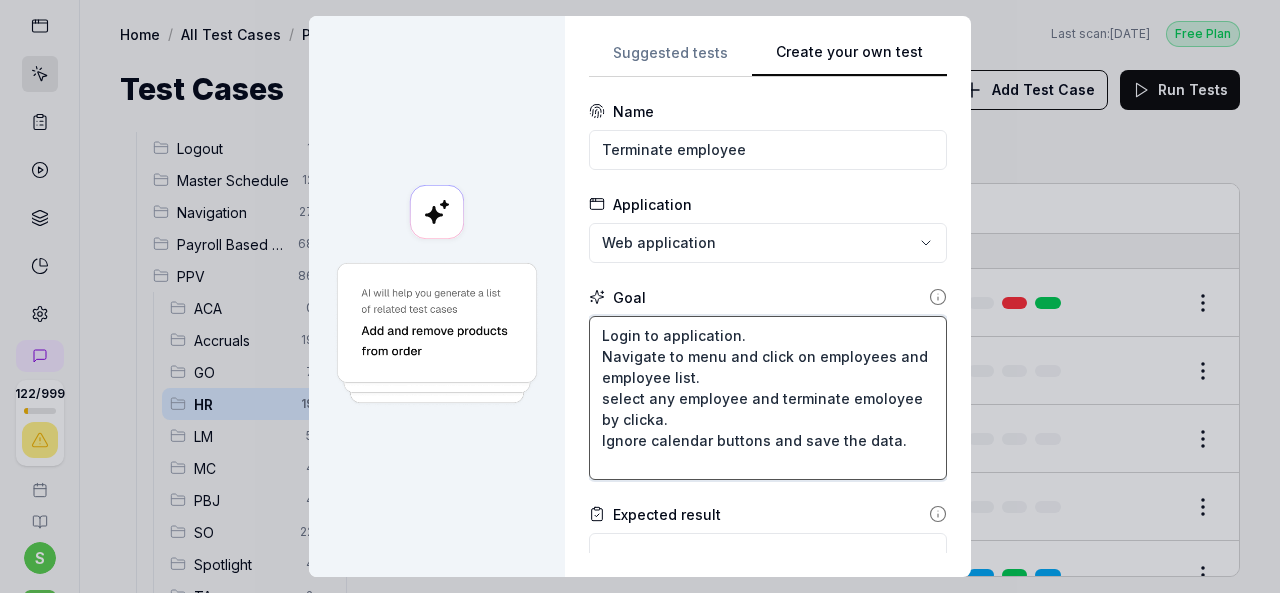 type on "*" 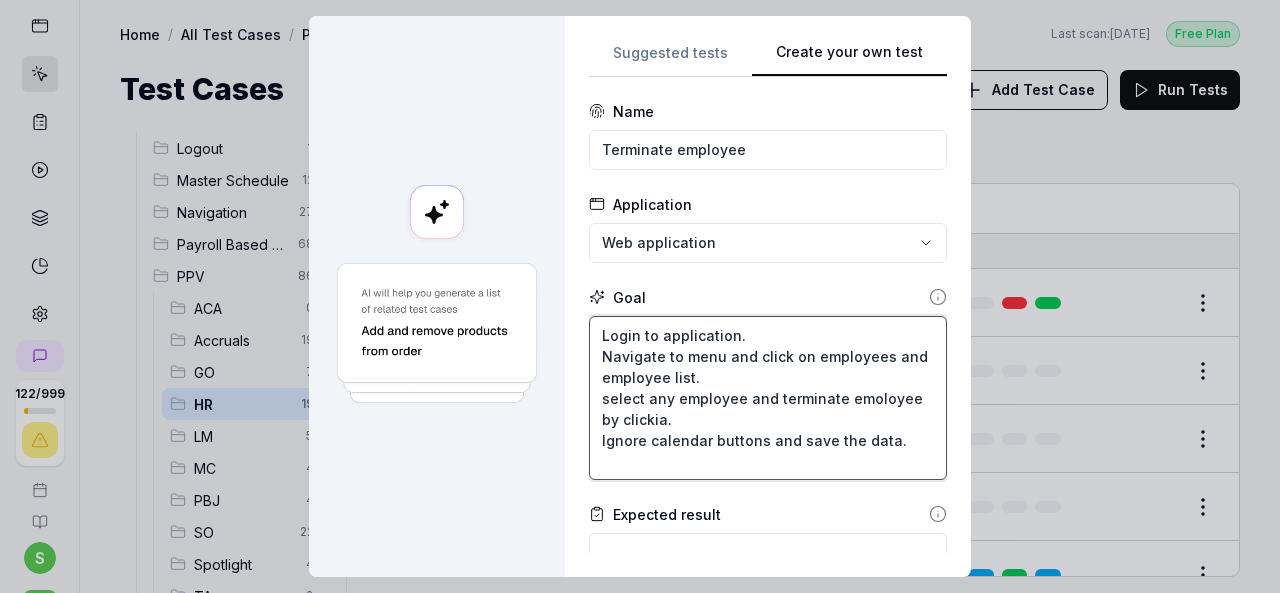 type on "*" 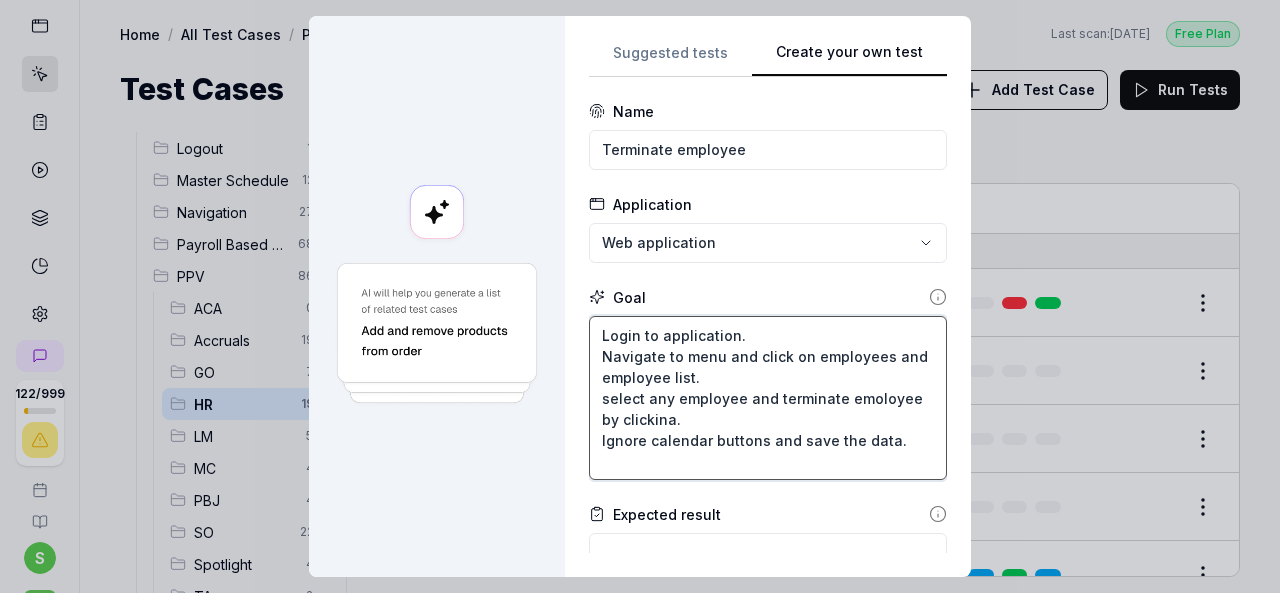 type on "Login to application.
Navigate to menu and click on employees and employee list.
select any employee and terminate emoloyee by clickinha.
Ignore calendar buttons and save the data." 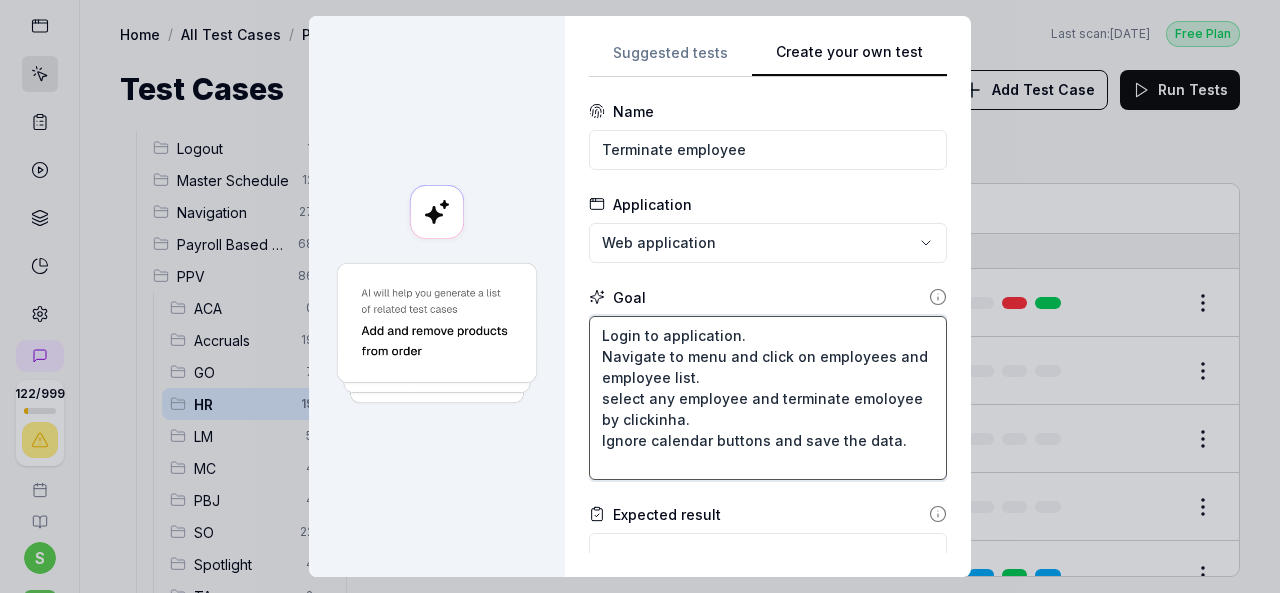 type on "*" 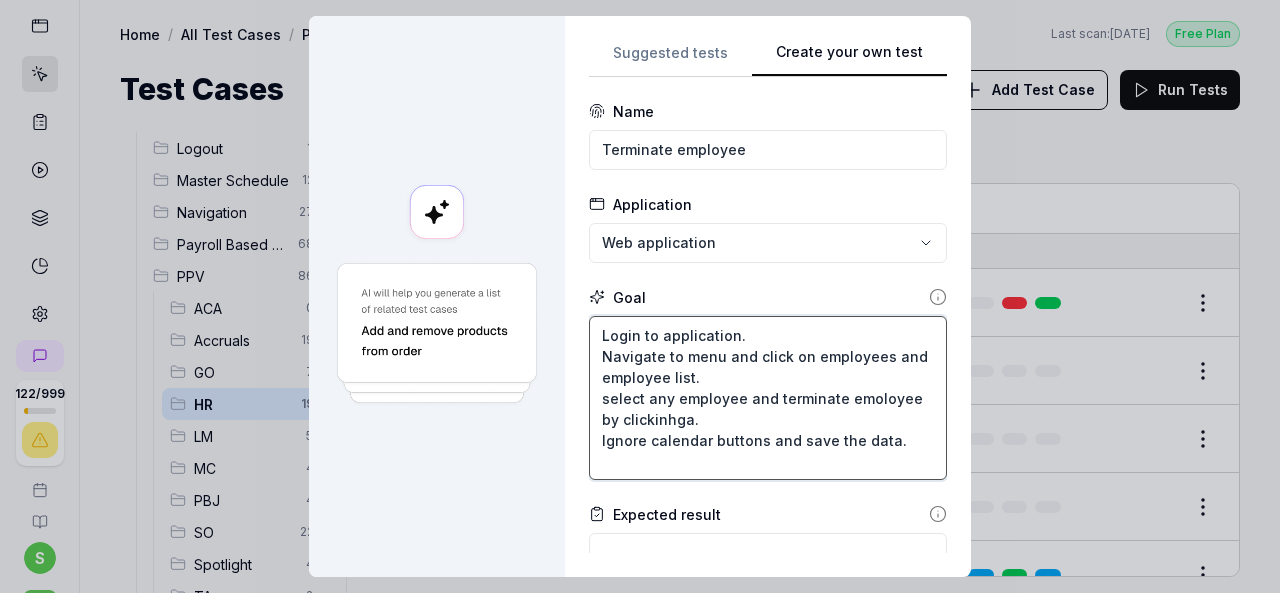type on "*" 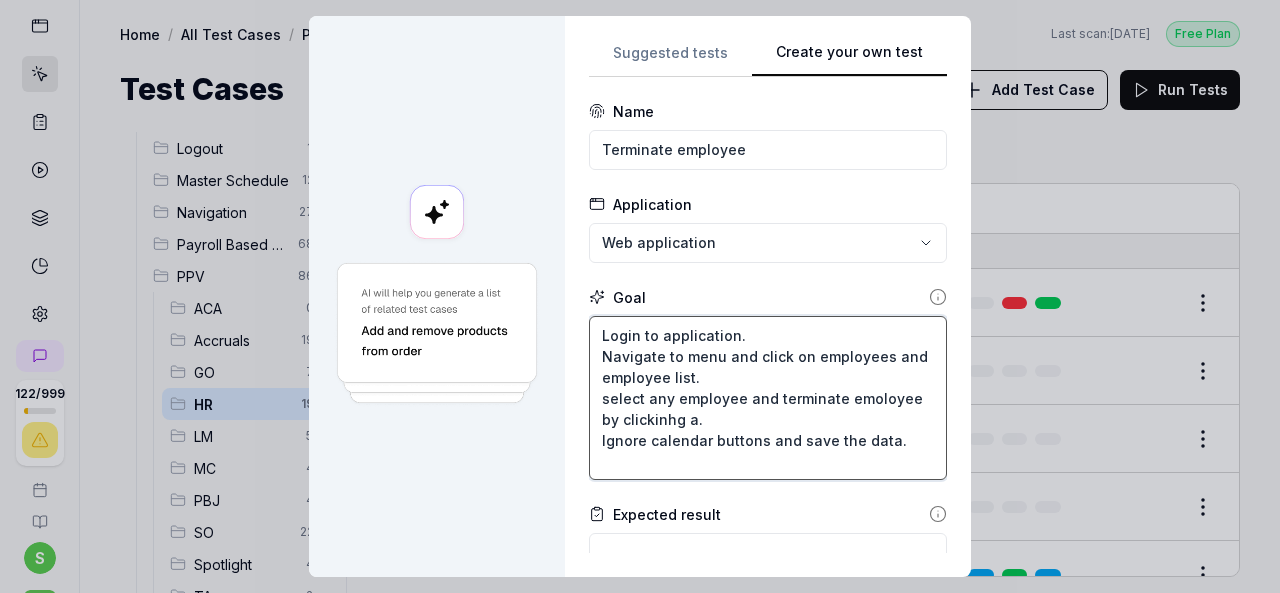 type on "*" 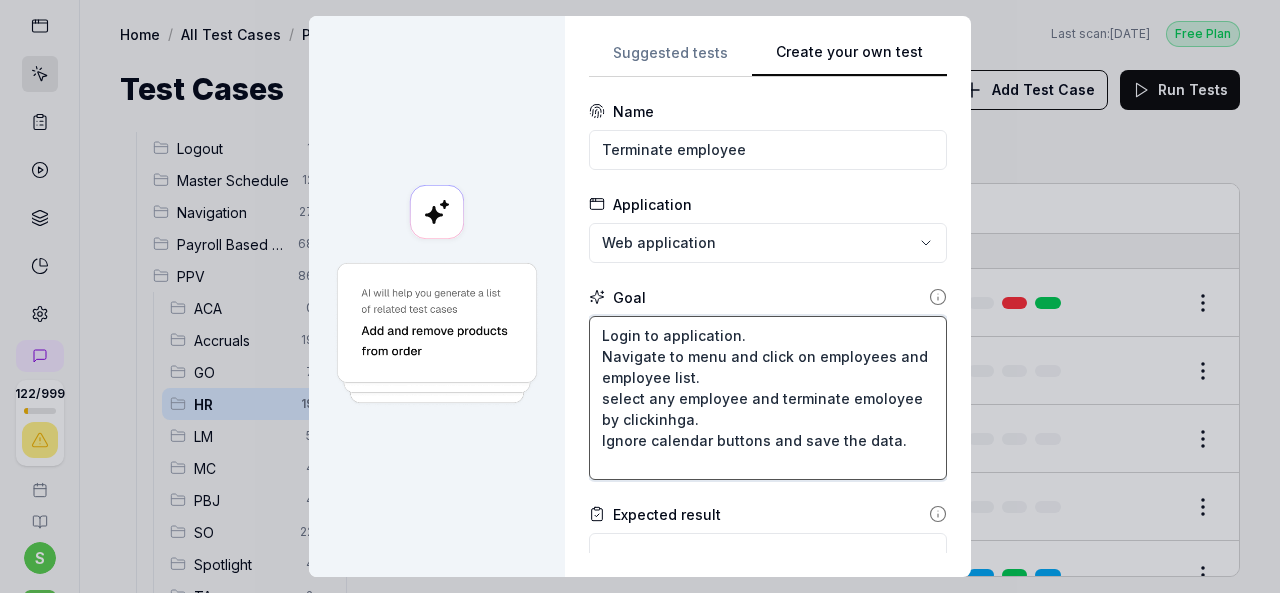type on "*" 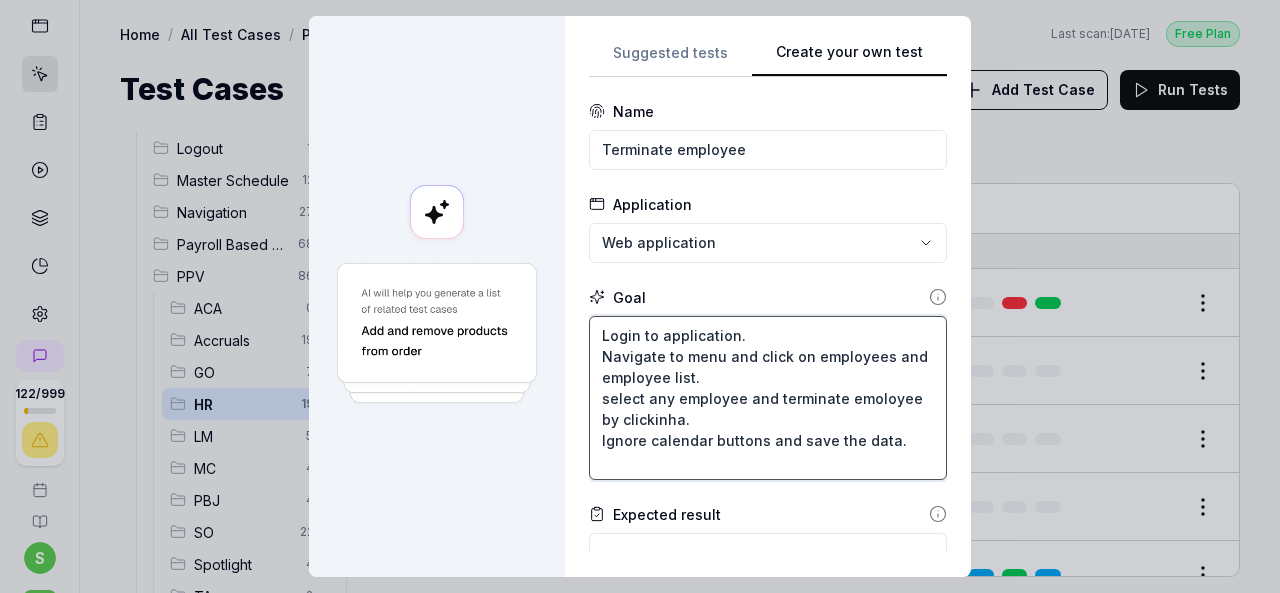 type on "*" 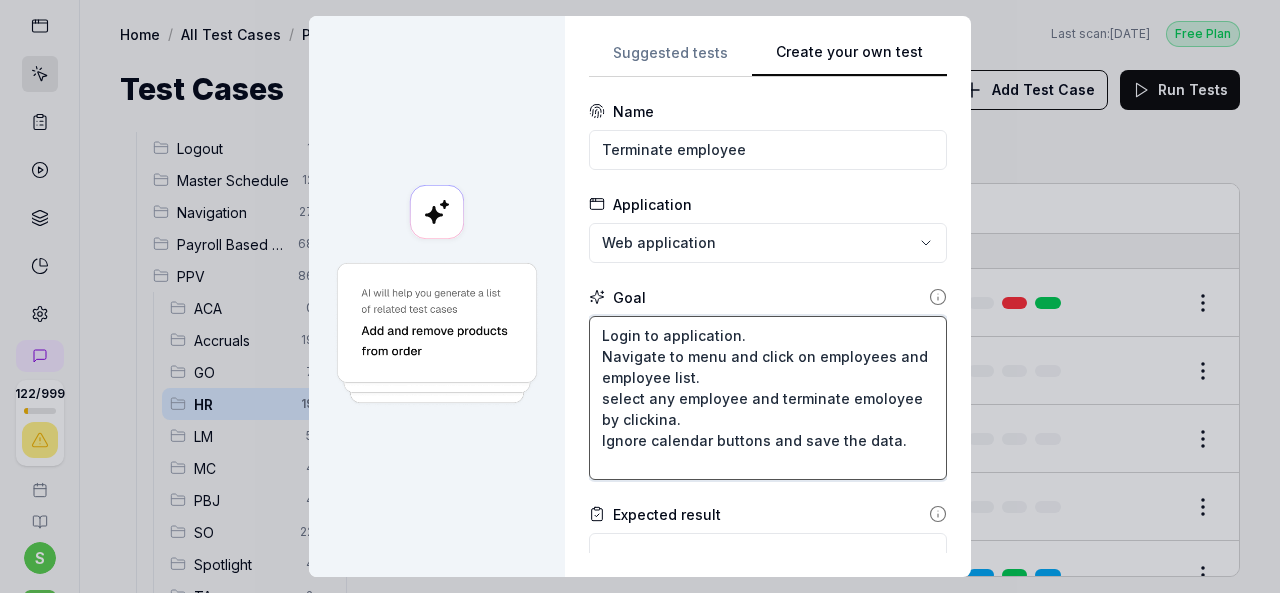type on "*" 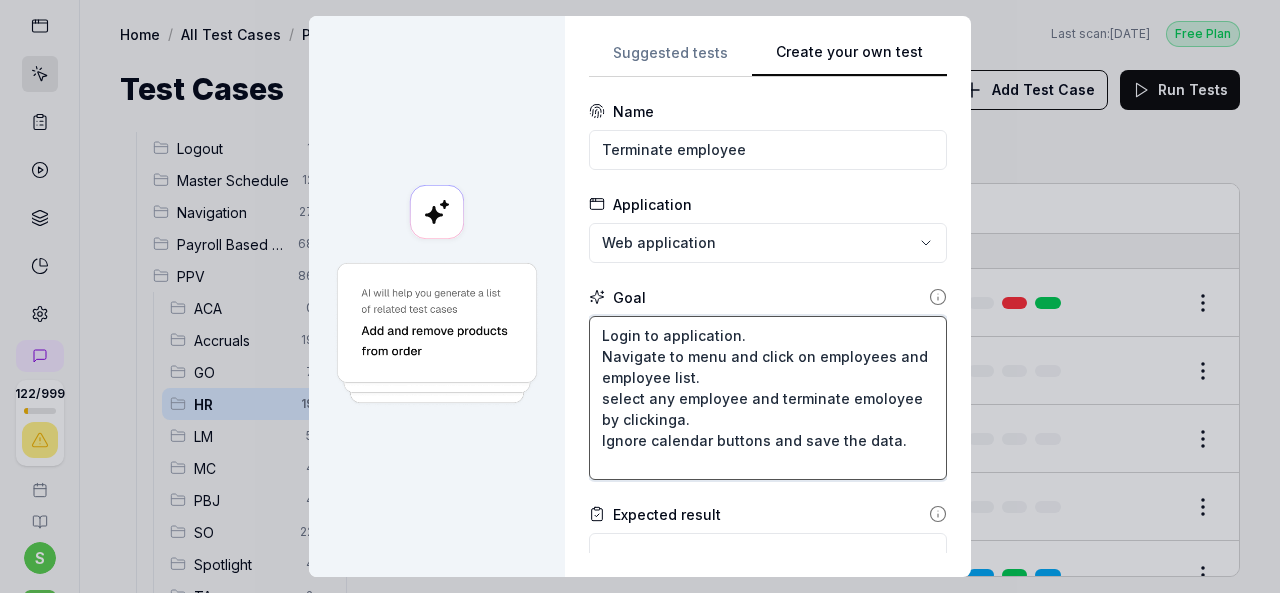 type on "*" 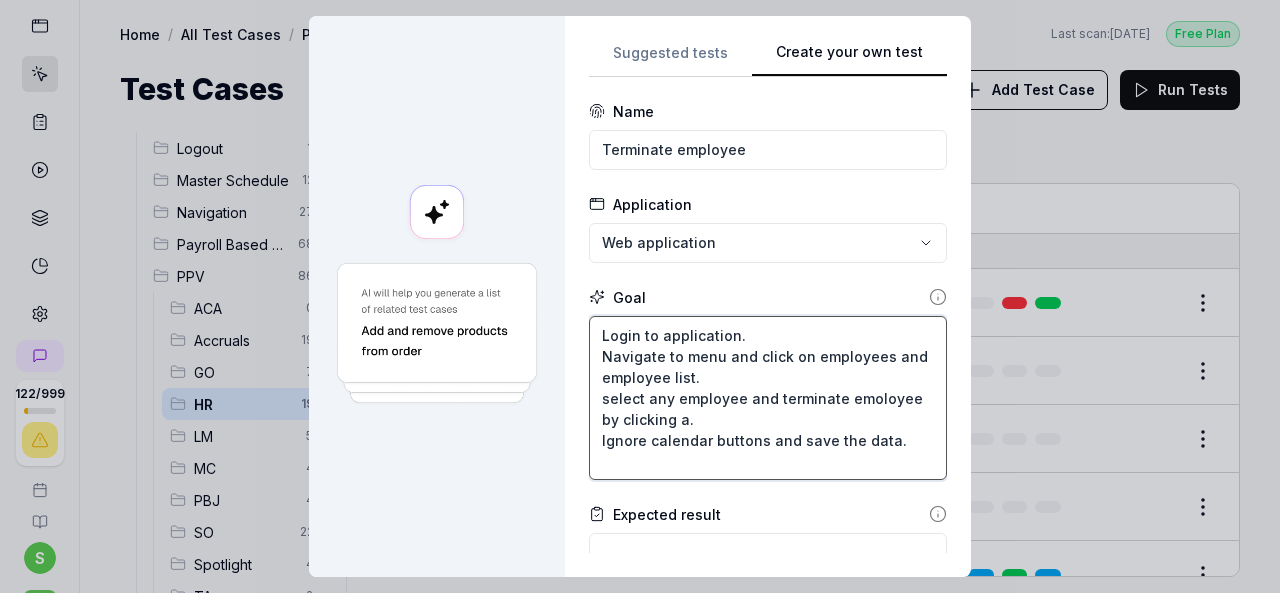 type on "*" 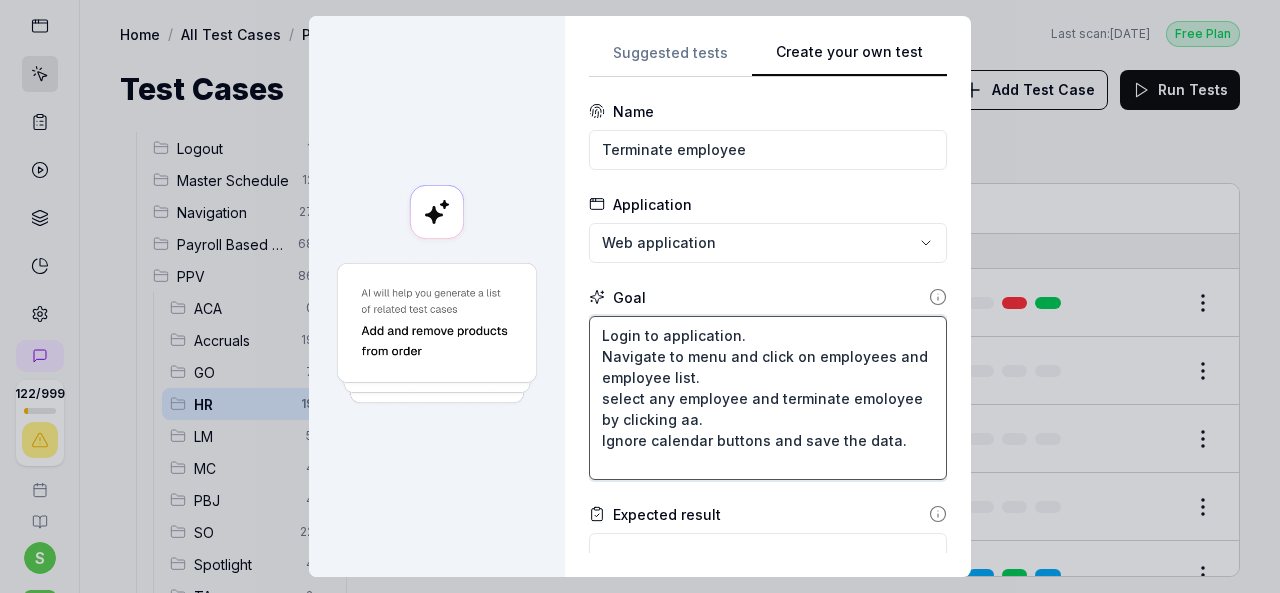 type on "*" 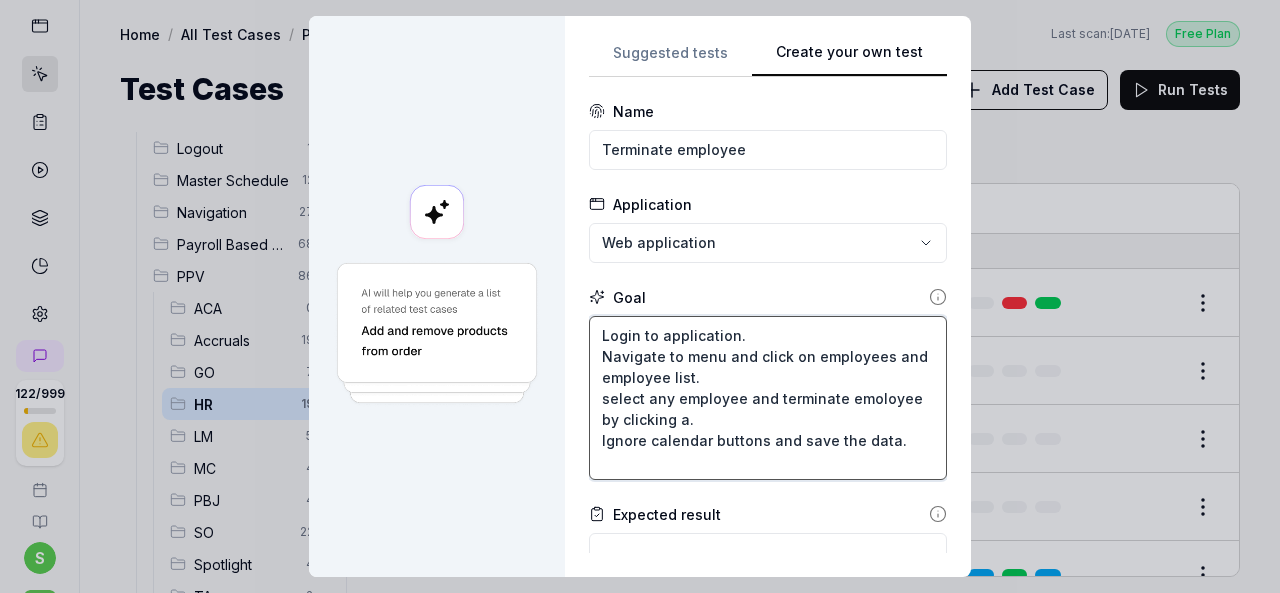type on "*" 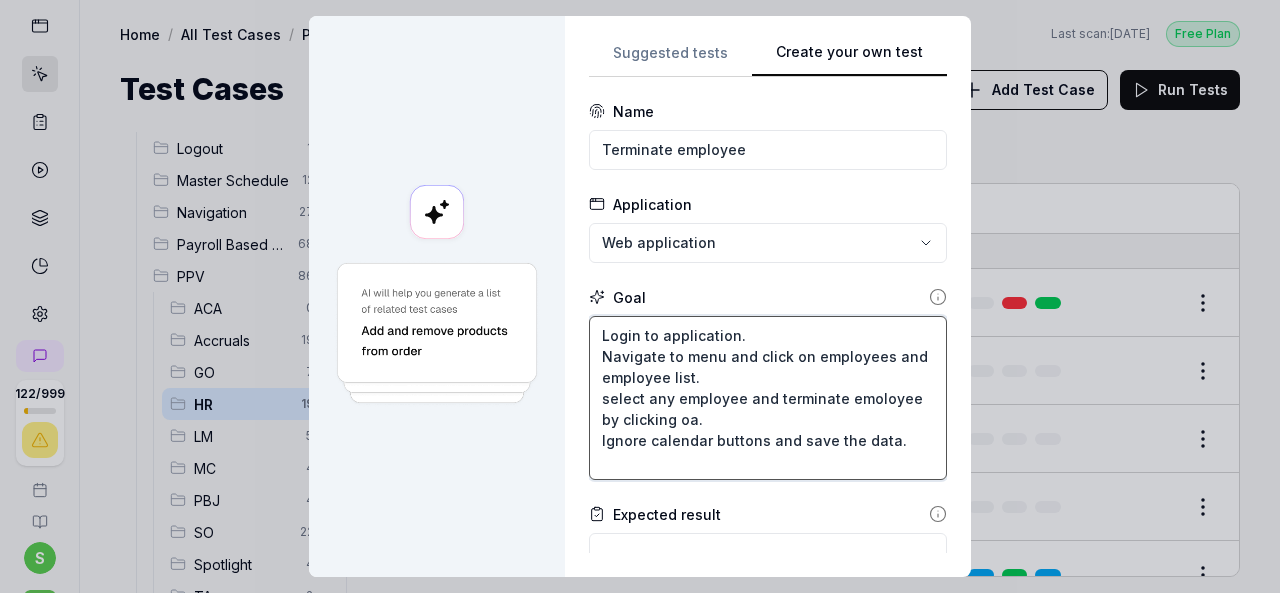 type on "*" 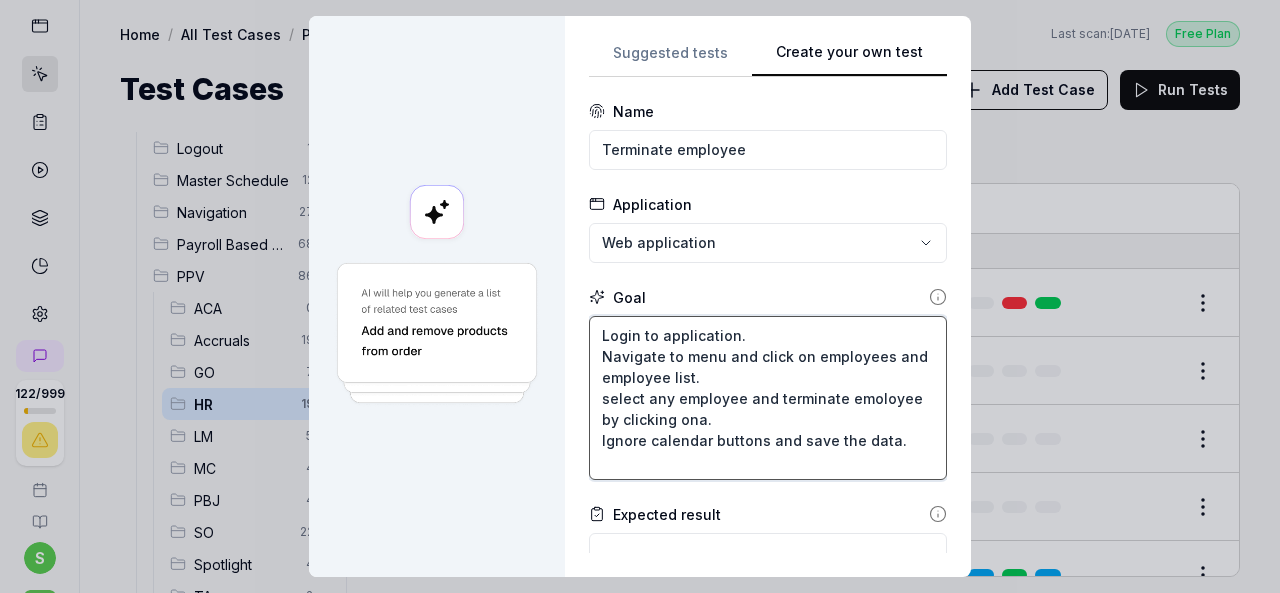 type on "*" 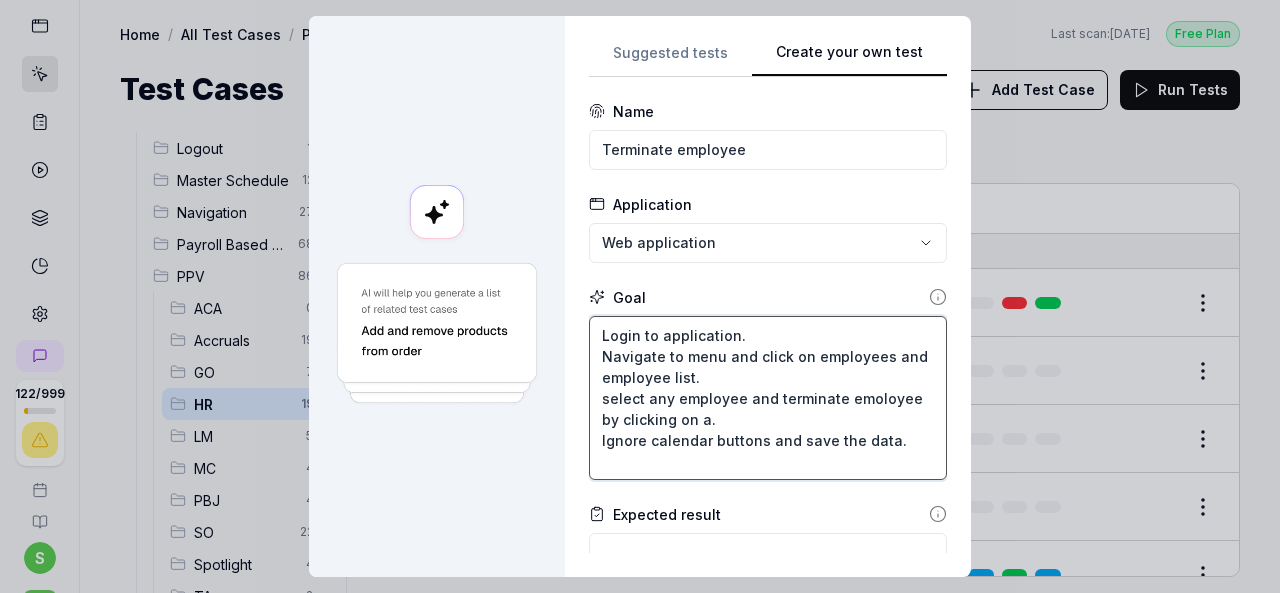 type on "*" 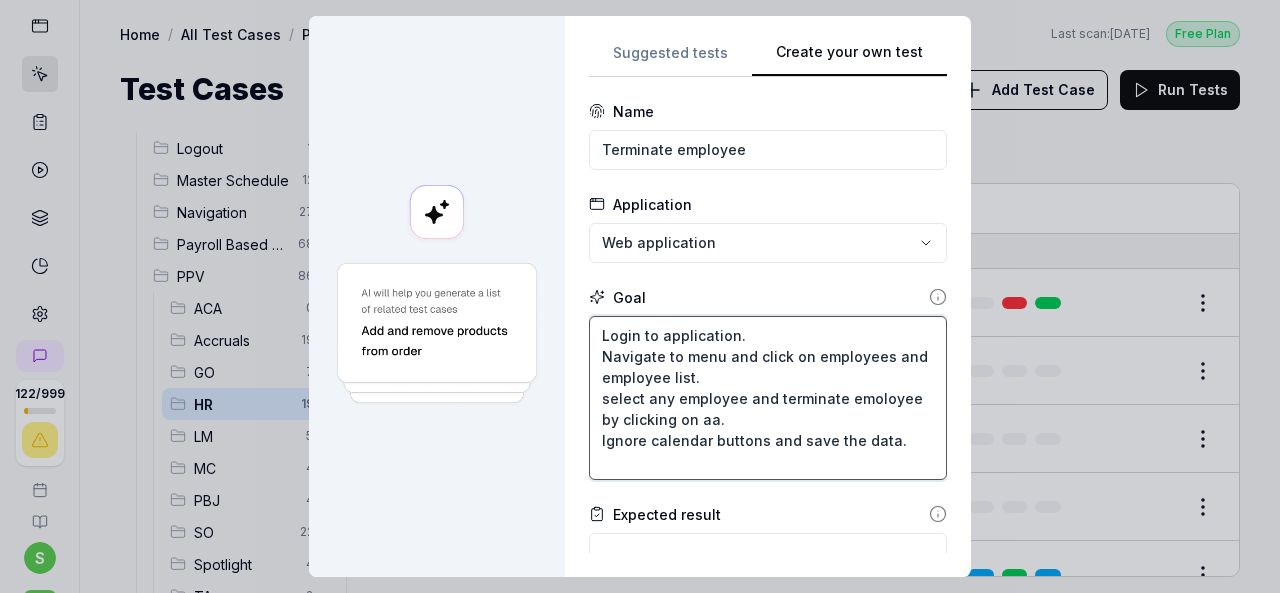 type on "*" 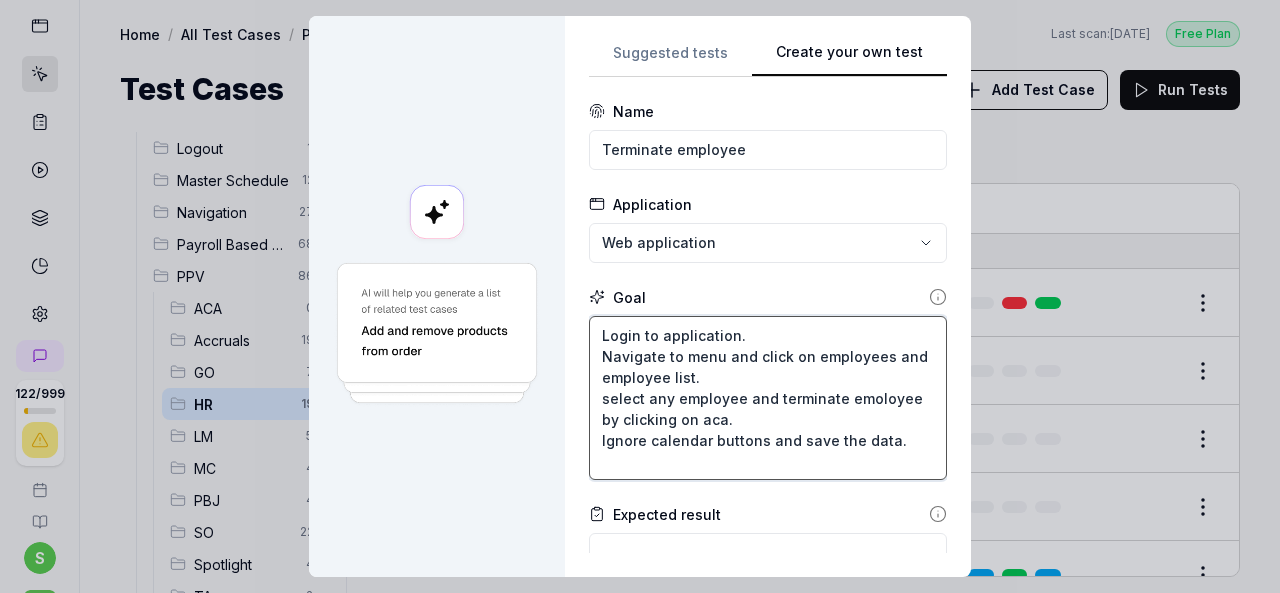 type on "*" 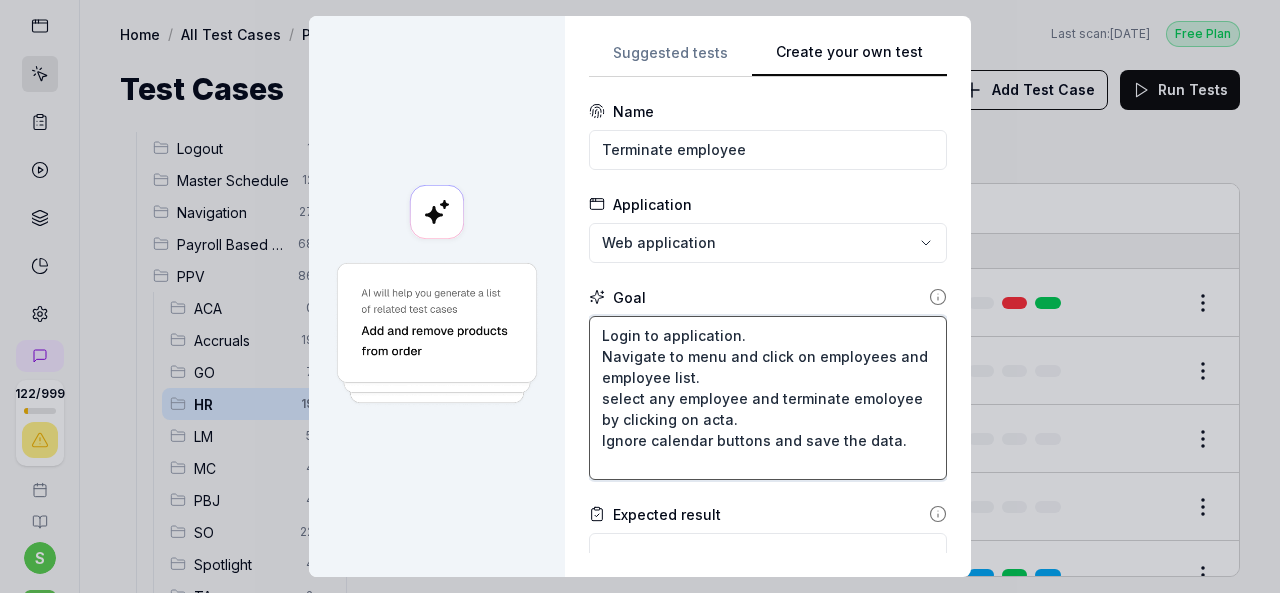 type on "*" 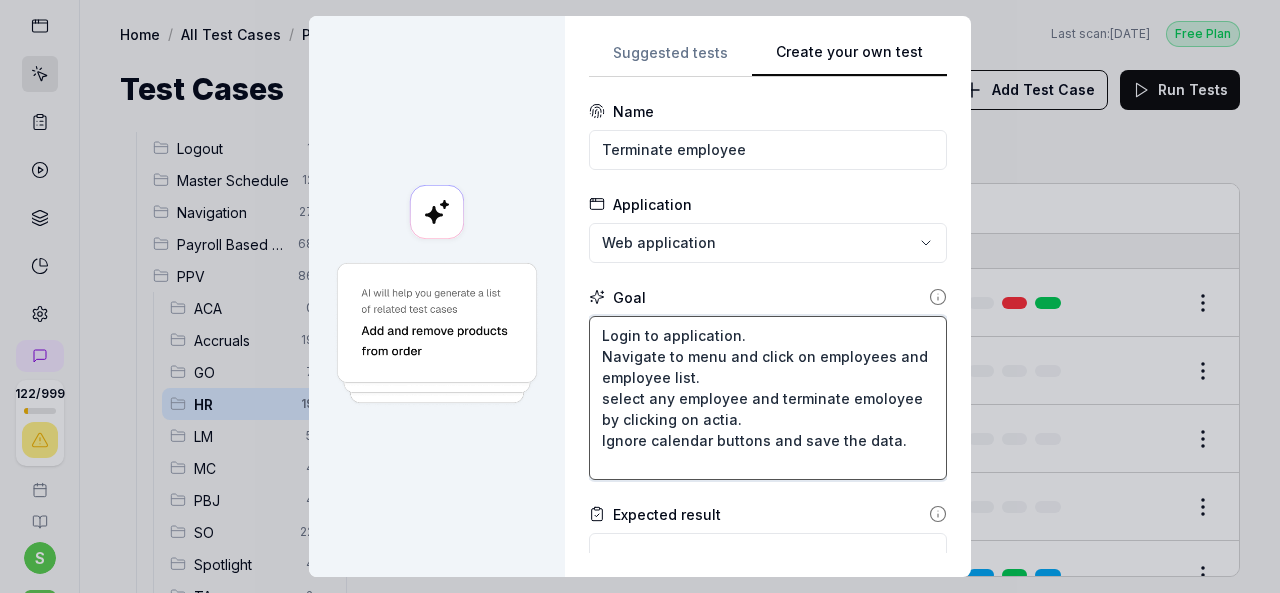 type on "*" 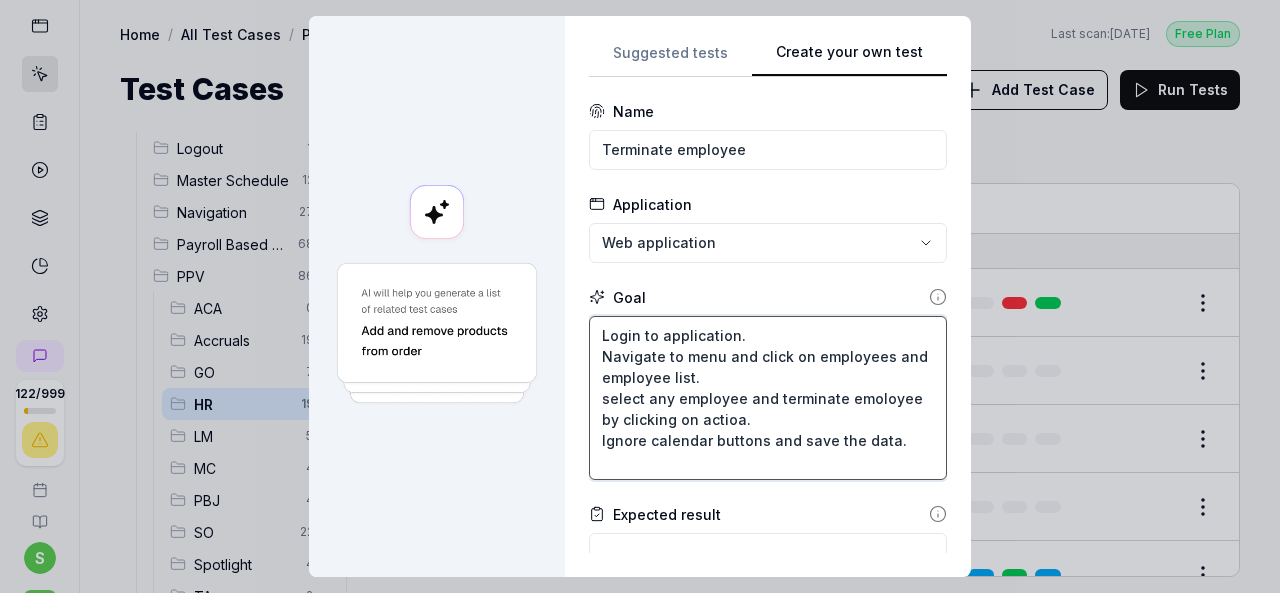 type on "*" 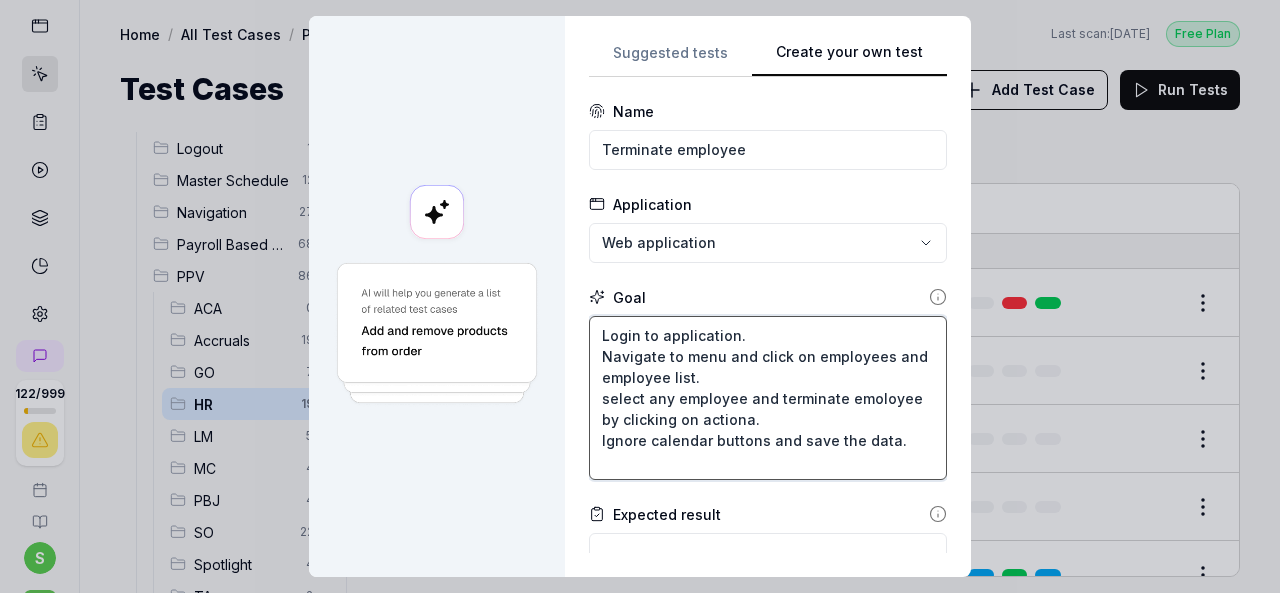 type on "*" 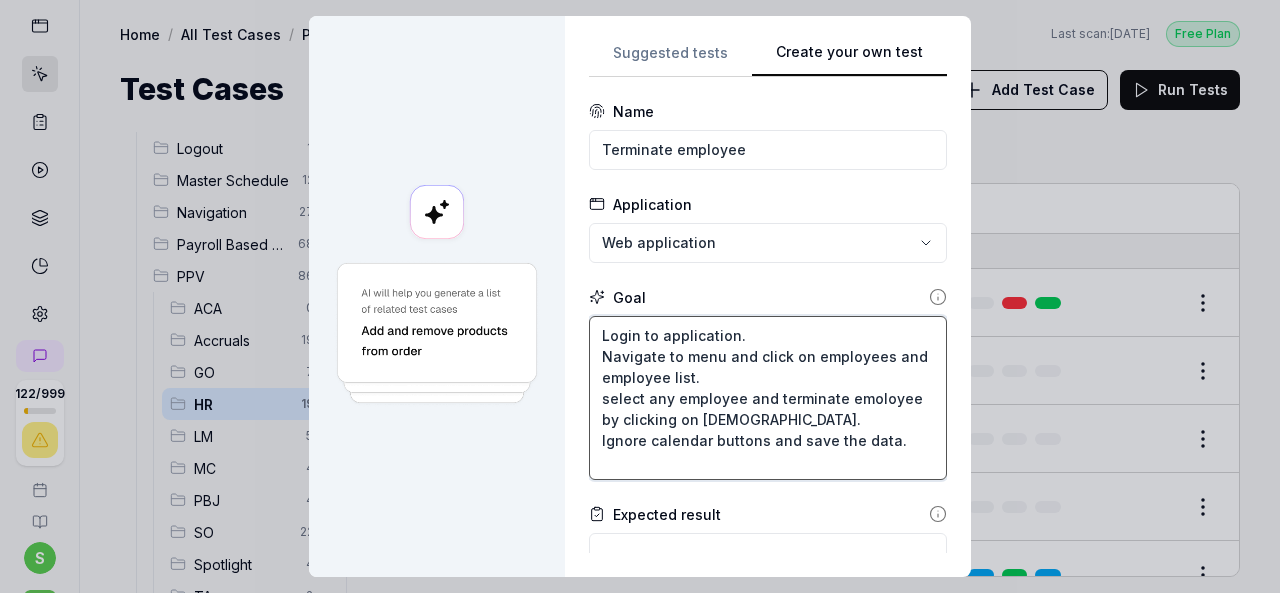click on "Login to application.
Navigate to menu and click on employees and employee list.
select any employee and terminate emoloyee by clicking on [DEMOGRAPHIC_DATA].
Ignore calendar buttons and save the data." at bounding box center [768, 398] 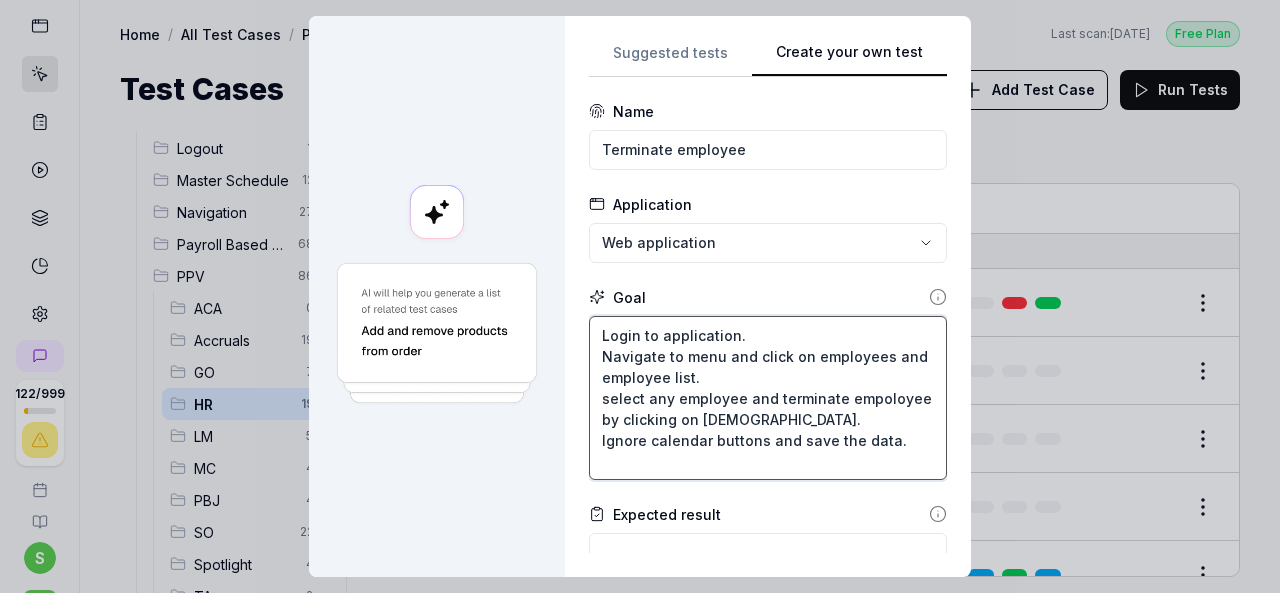 click on "Login to application.
Navigate to menu and click on employees and employee list.
select any employee and terminate empoloyee by clicking on [DEMOGRAPHIC_DATA].
Ignore calendar buttons and save the data." at bounding box center (768, 398) 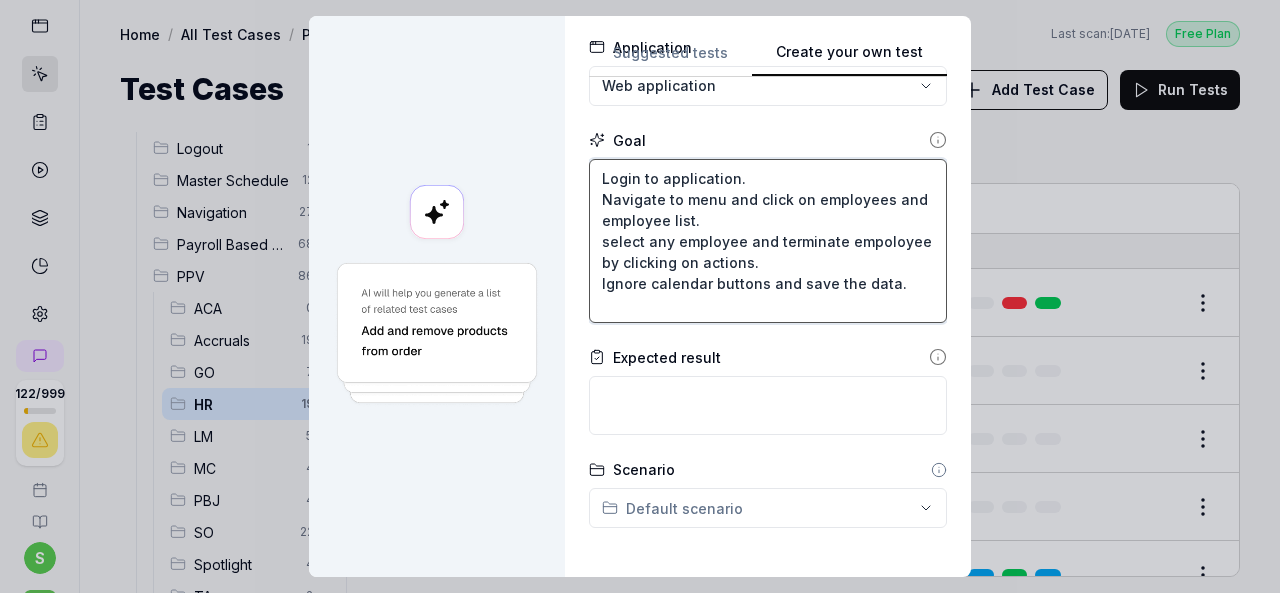 scroll, scrollTop: 200, scrollLeft: 0, axis: vertical 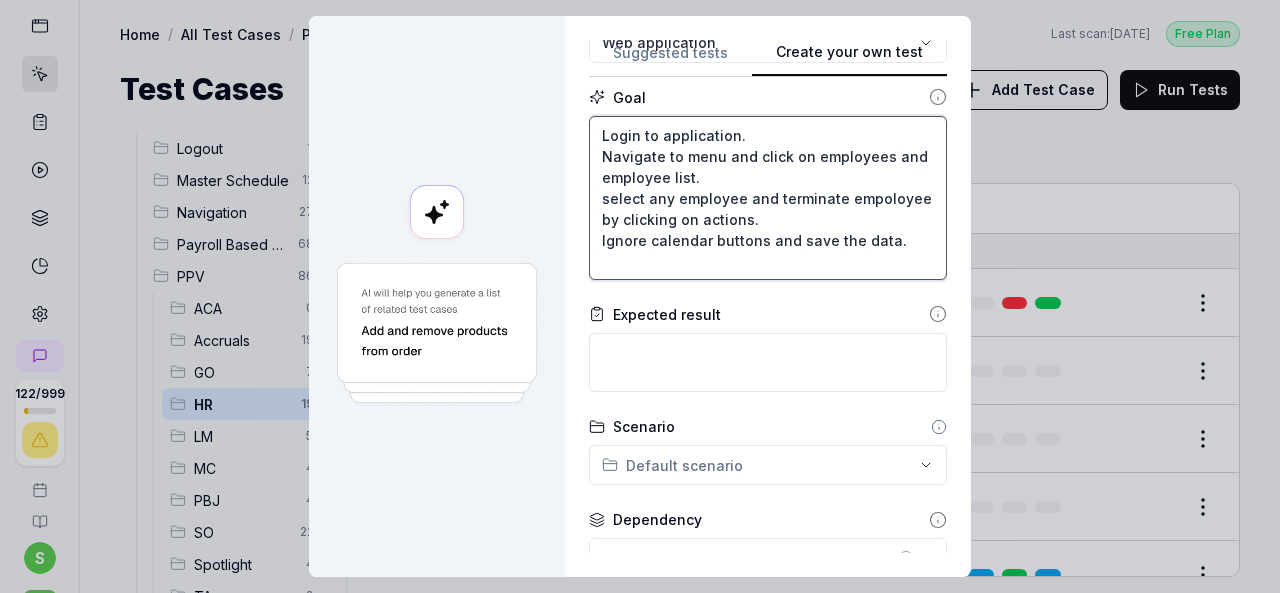 type on "Login to application.
Navigate to menu and click on employees and employee list.
select any employee and terminate empoloyee by clicking on actions.
Ignore calendar buttons and save the data." 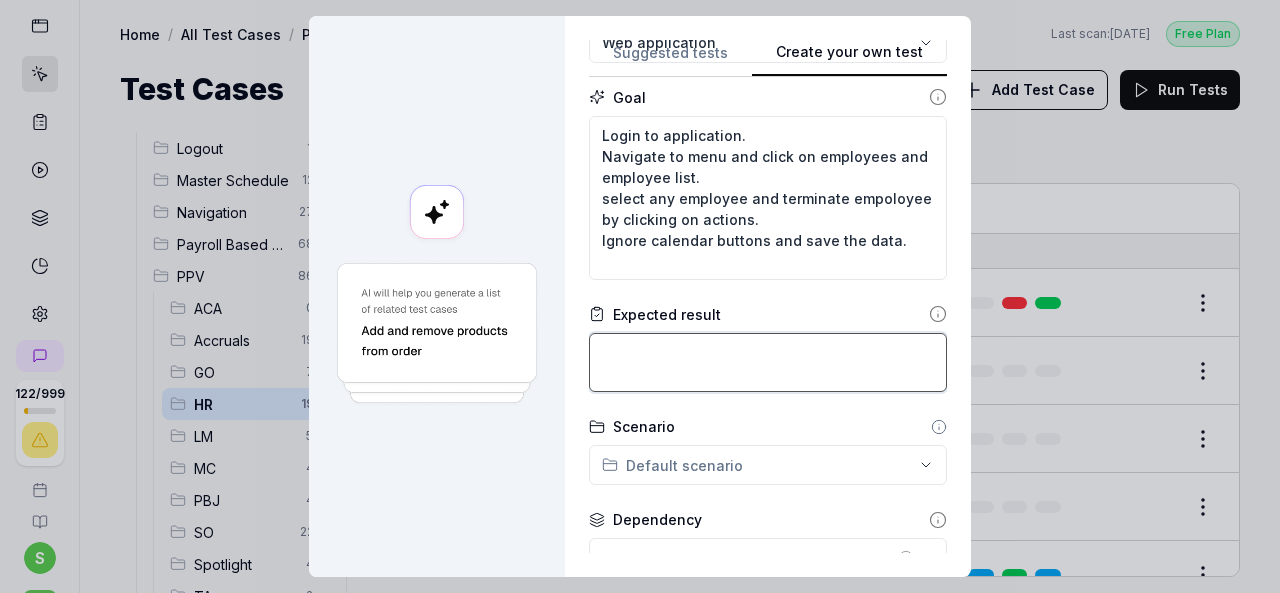 click at bounding box center [768, 362] 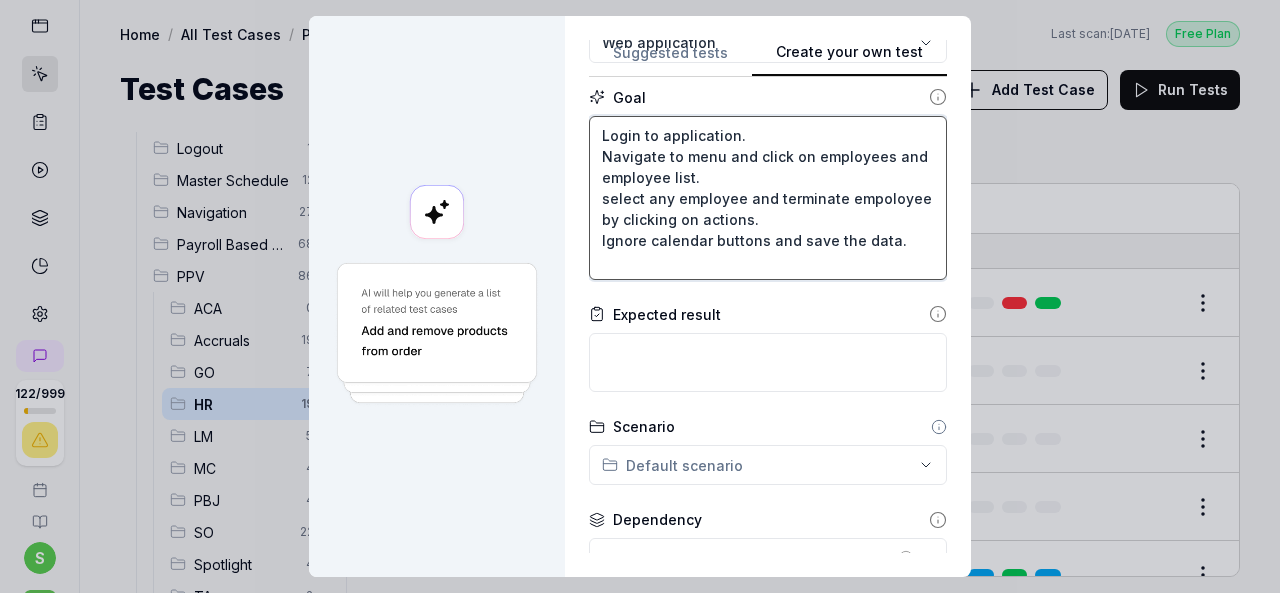 click on "Login to application.
Navigate to menu and click on employees and employee list.
select any employee and terminate empoloyee by clicking on actions.
Ignore calendar buttons and save the data." at bounding box center [768, 198] 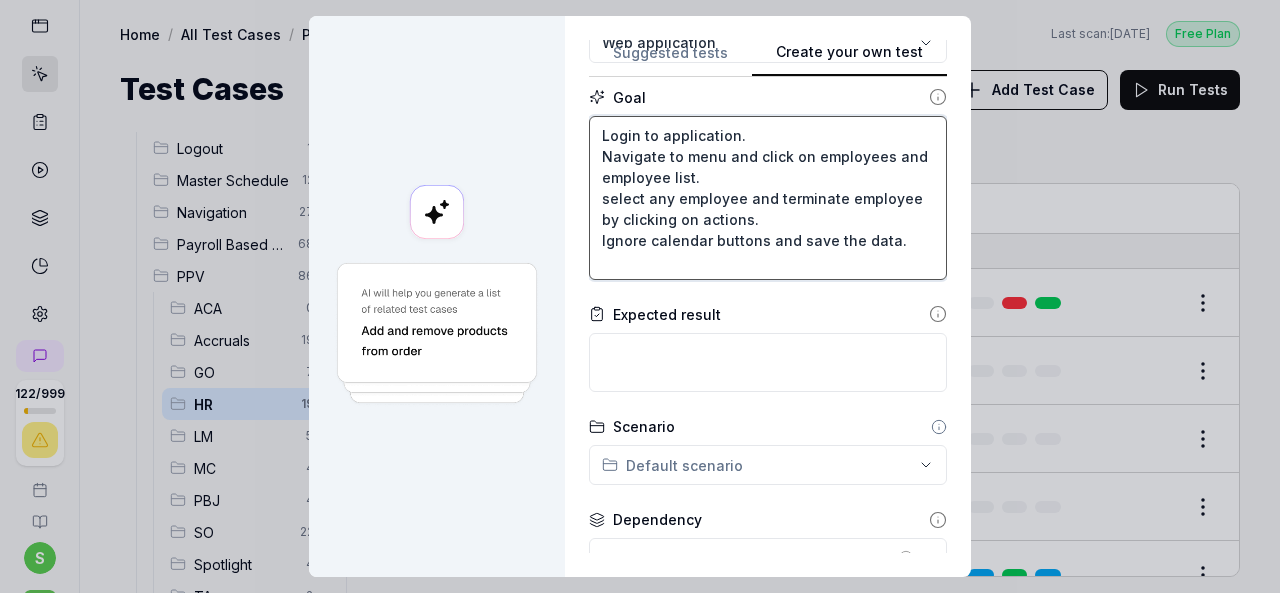 type on "Login to application.
Navigate to menu and click on employees and employee list.
select any employee and terminate employee by clicking on actions.
Ignore calendar buttons and save the data." 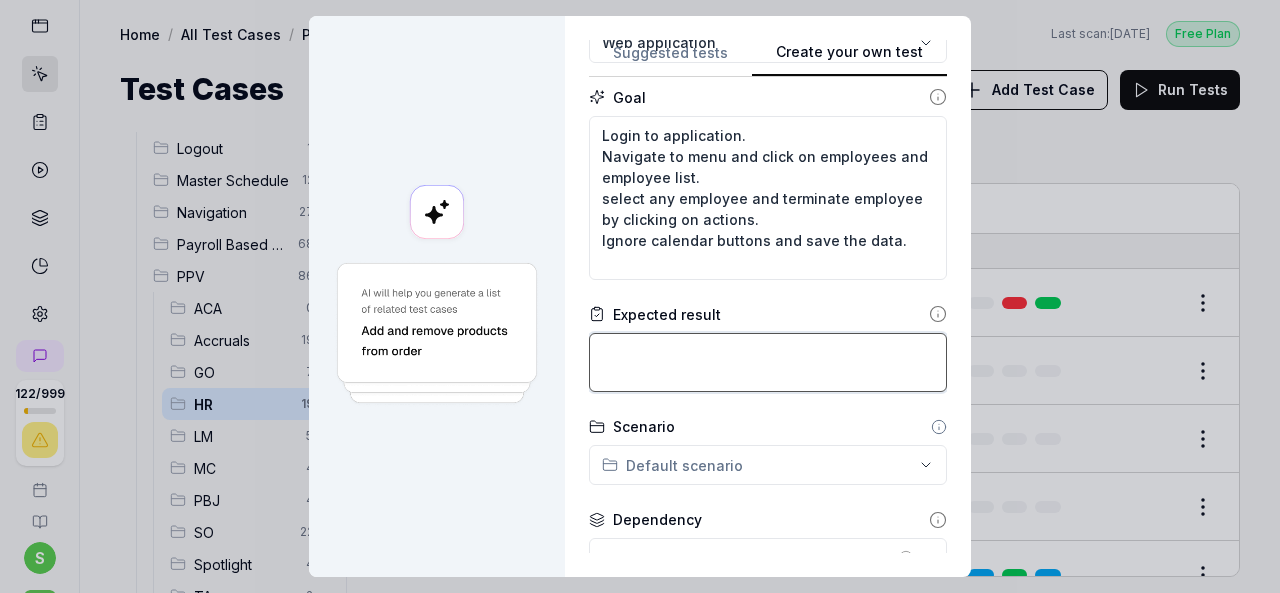 click at bounding box center (768, 362) 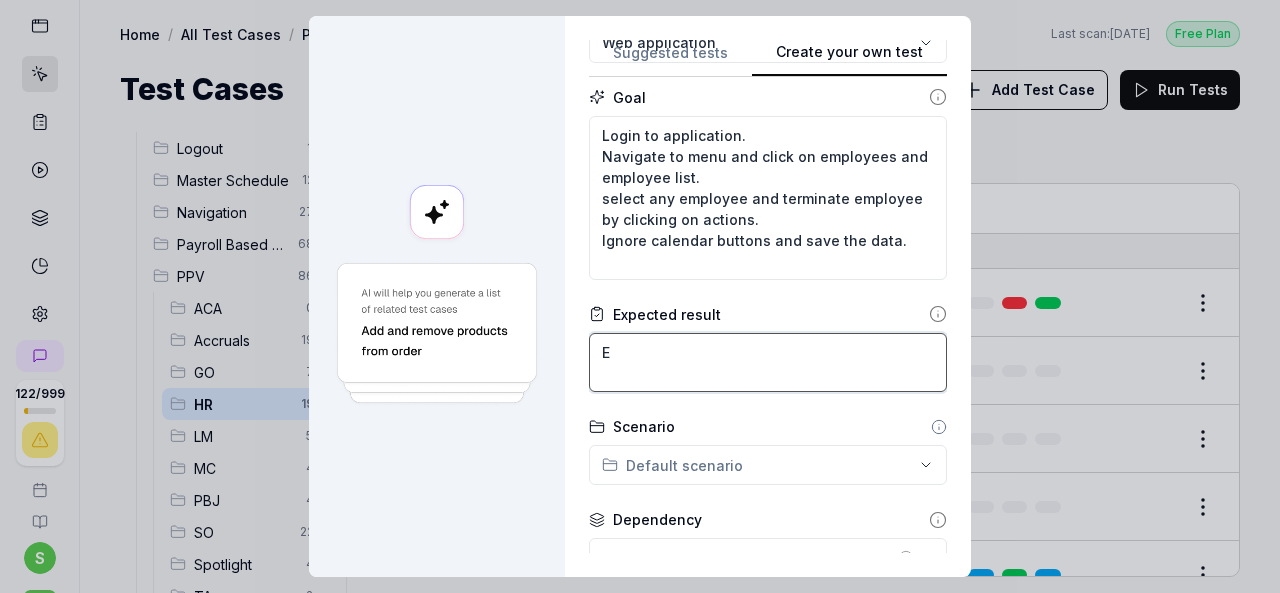 type on "*" 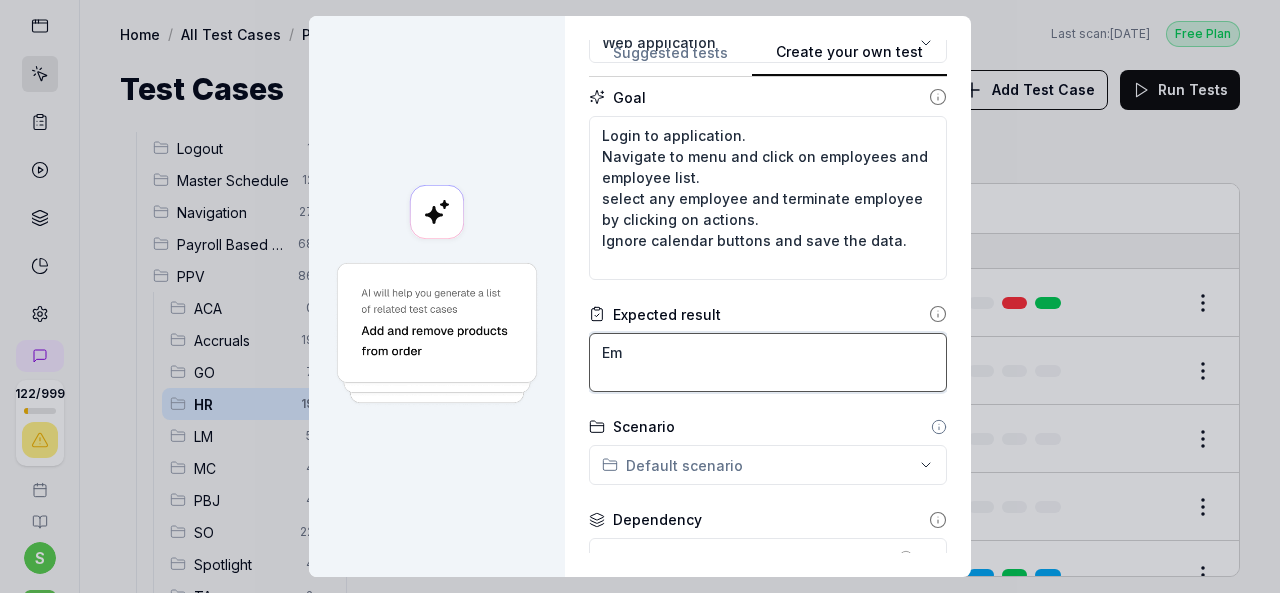type on "*" 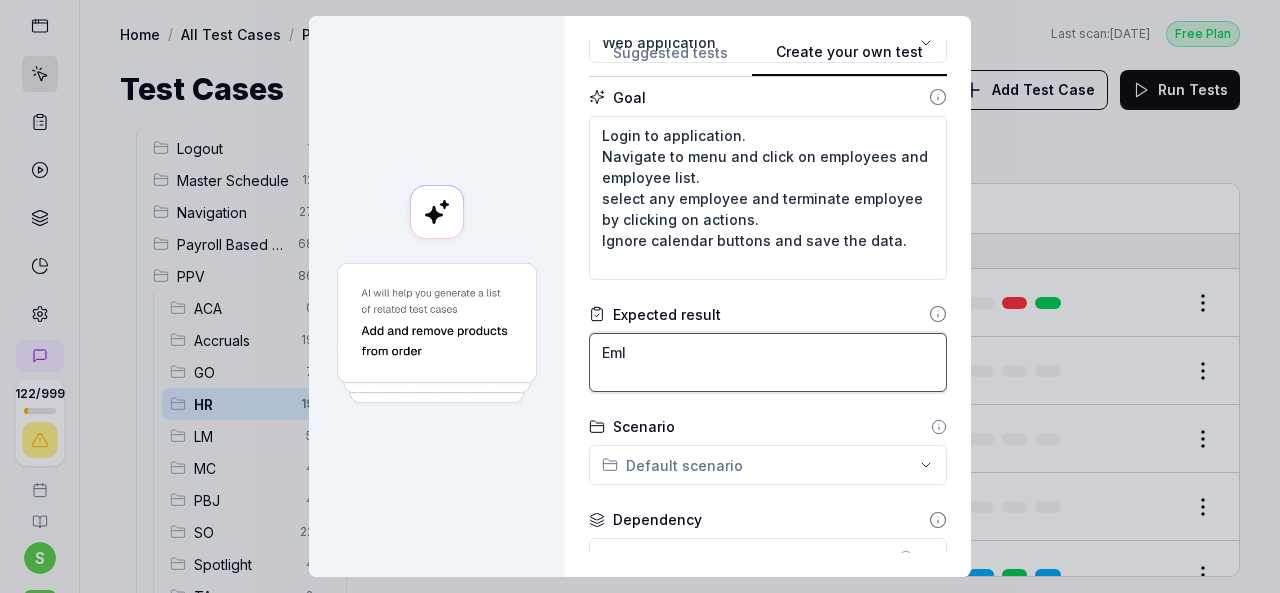 type on "*" 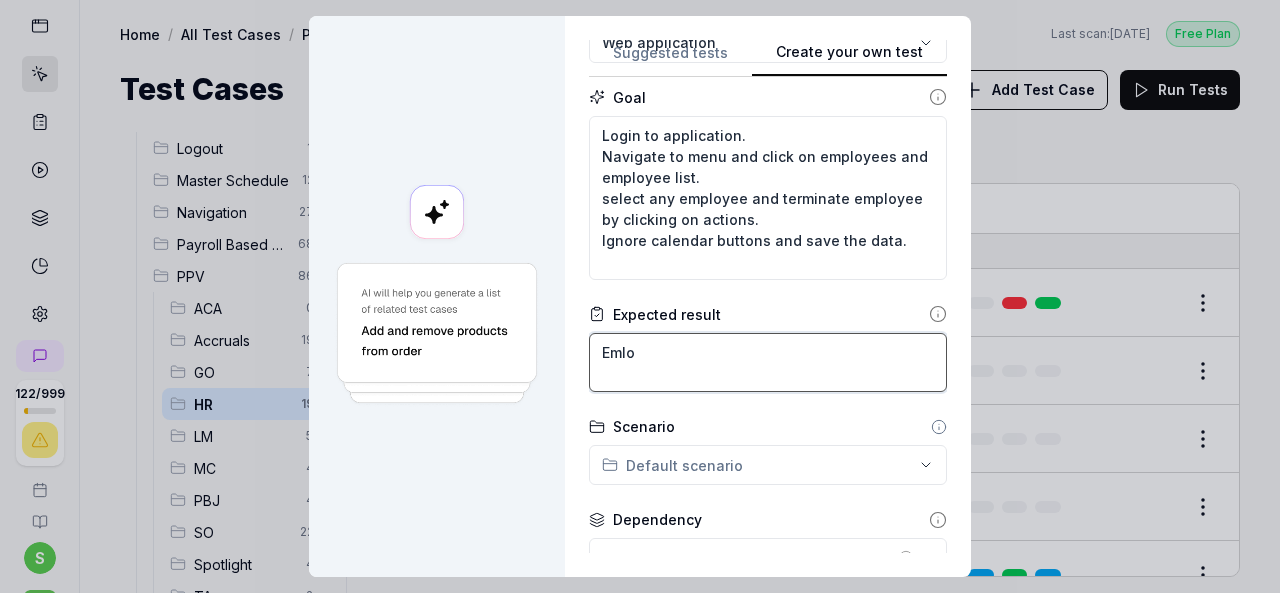 type on "*" 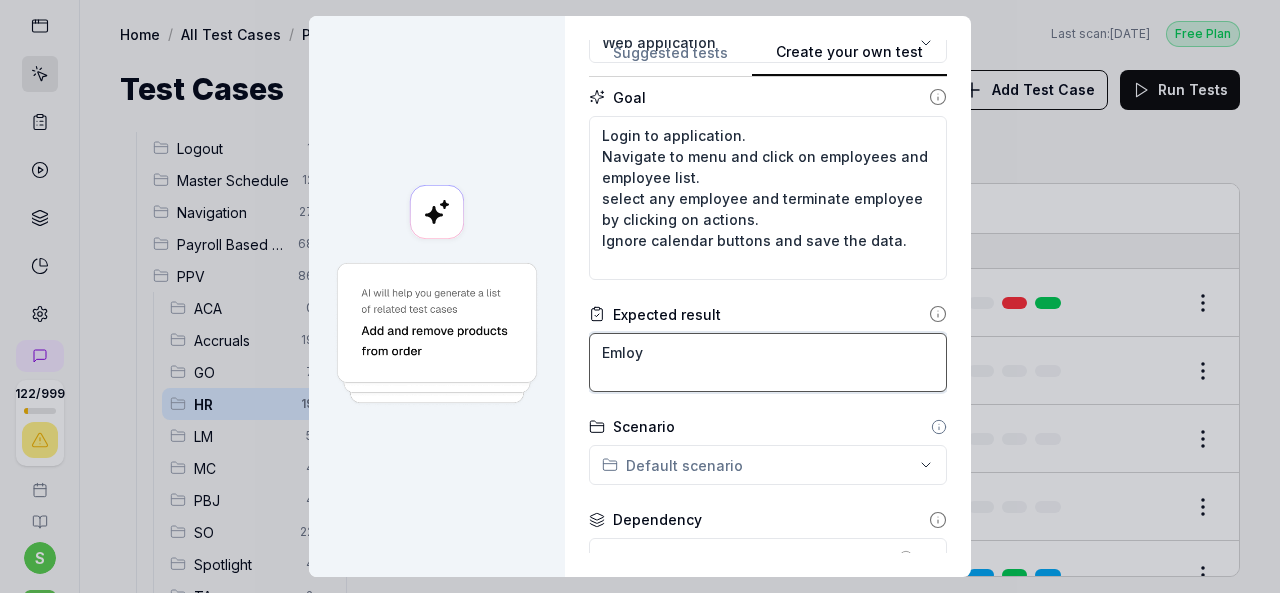 type on "*" 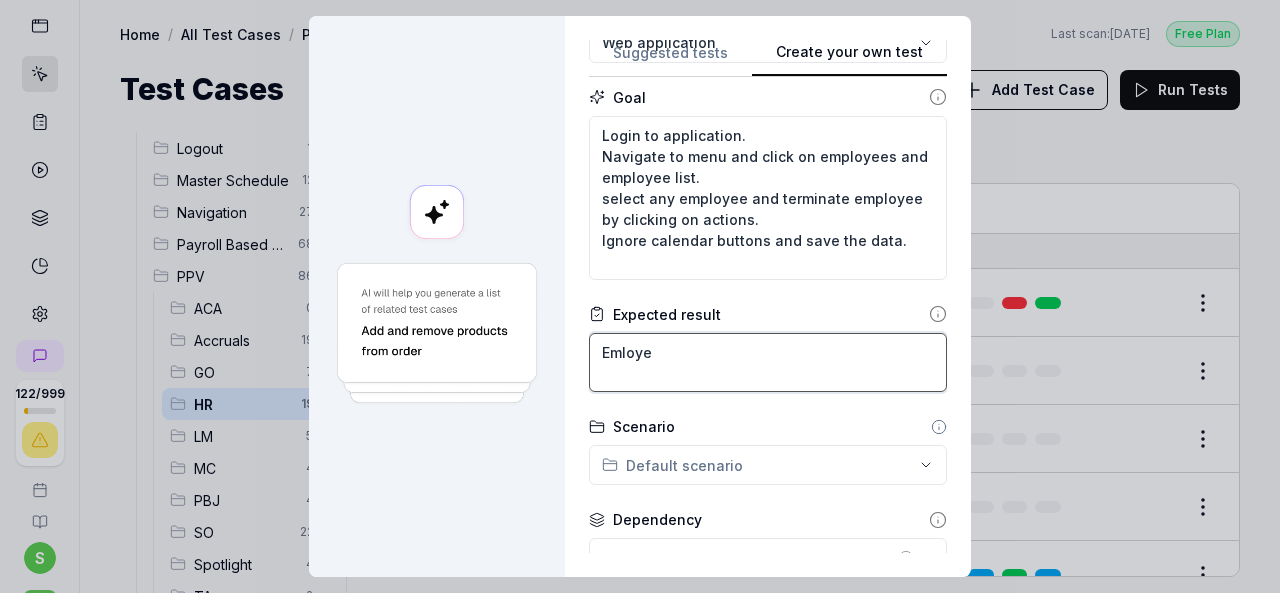 type on "*" 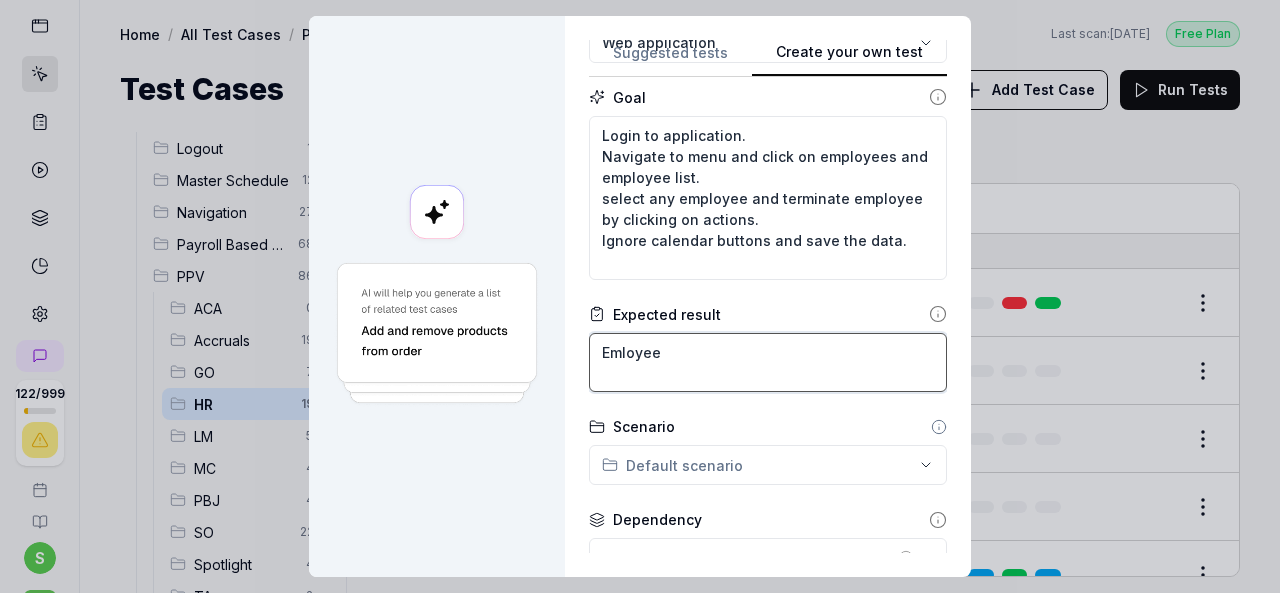 type on "*" 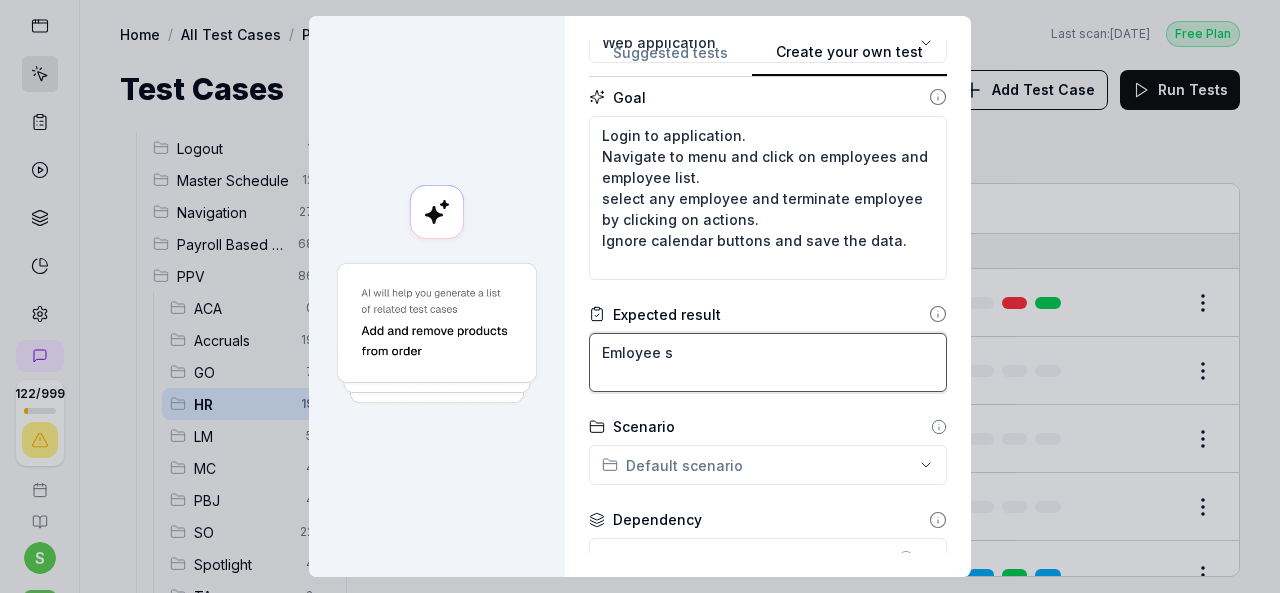 type on "*" 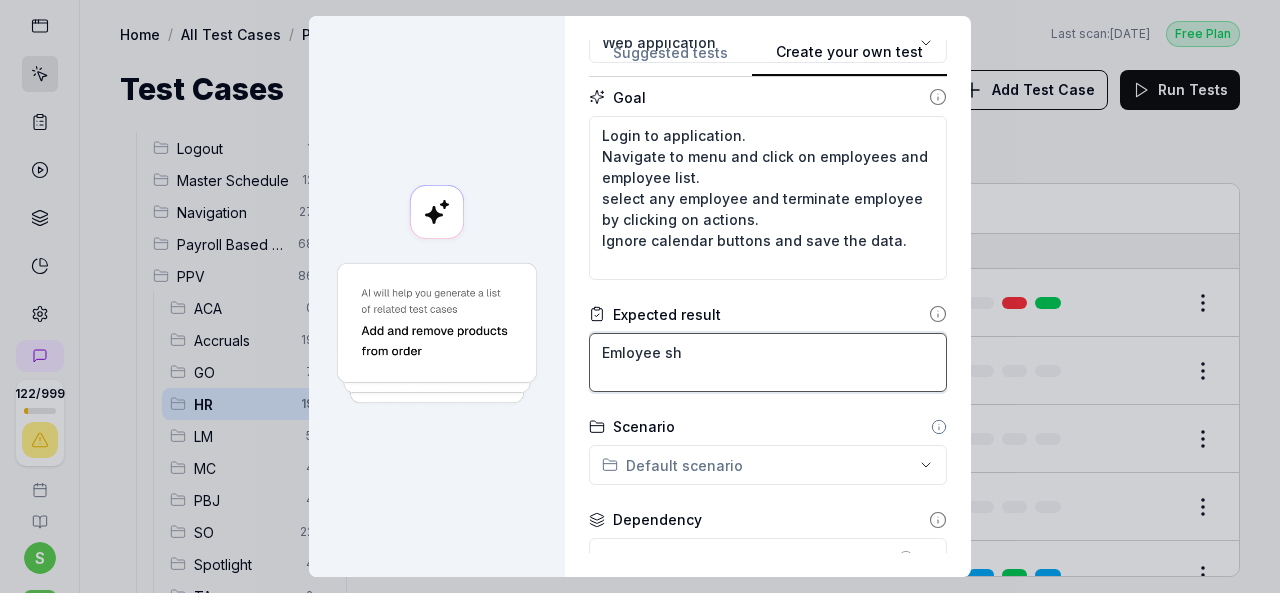 type on "*" 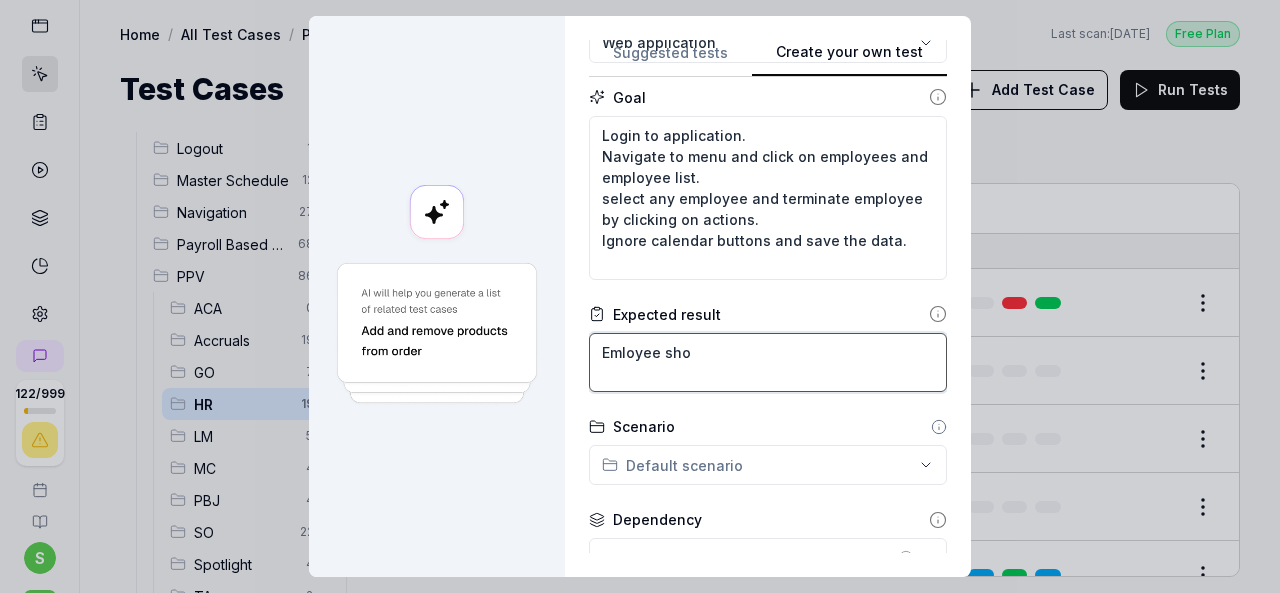 type on "*" 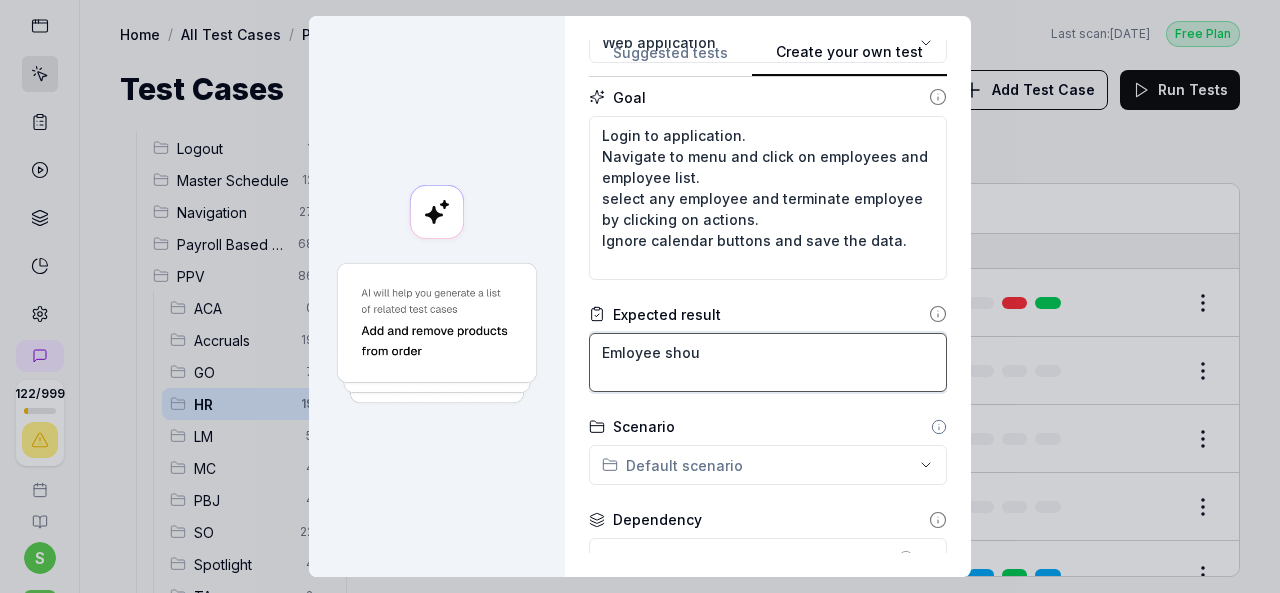 type on "*" 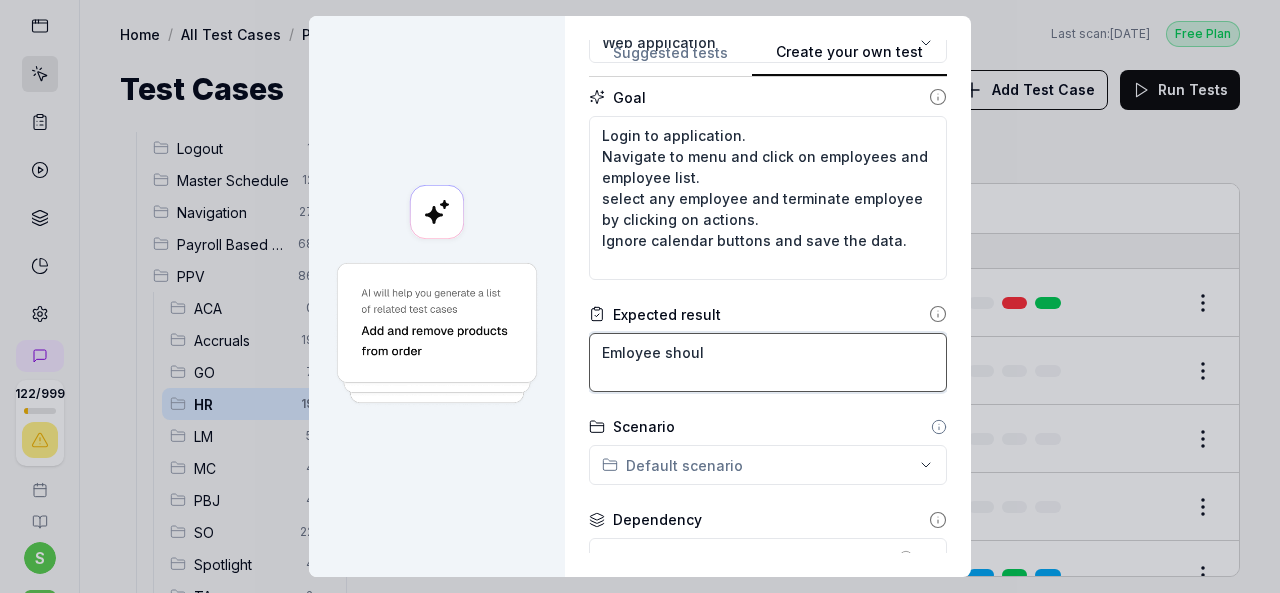 type on "*" 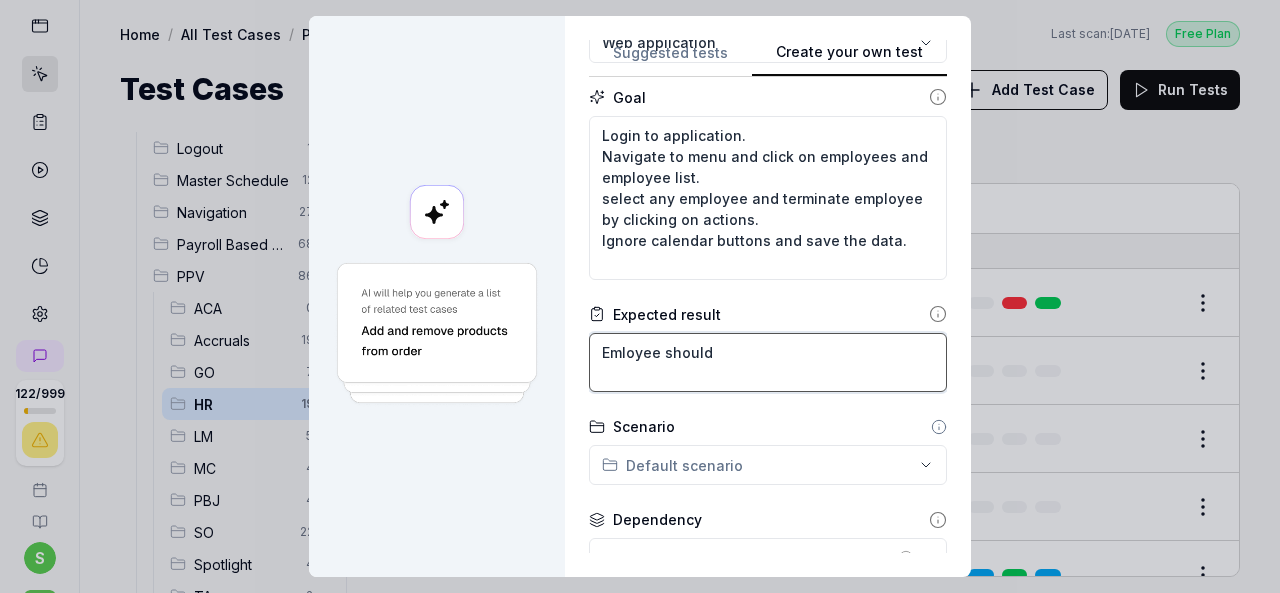 type on "*" 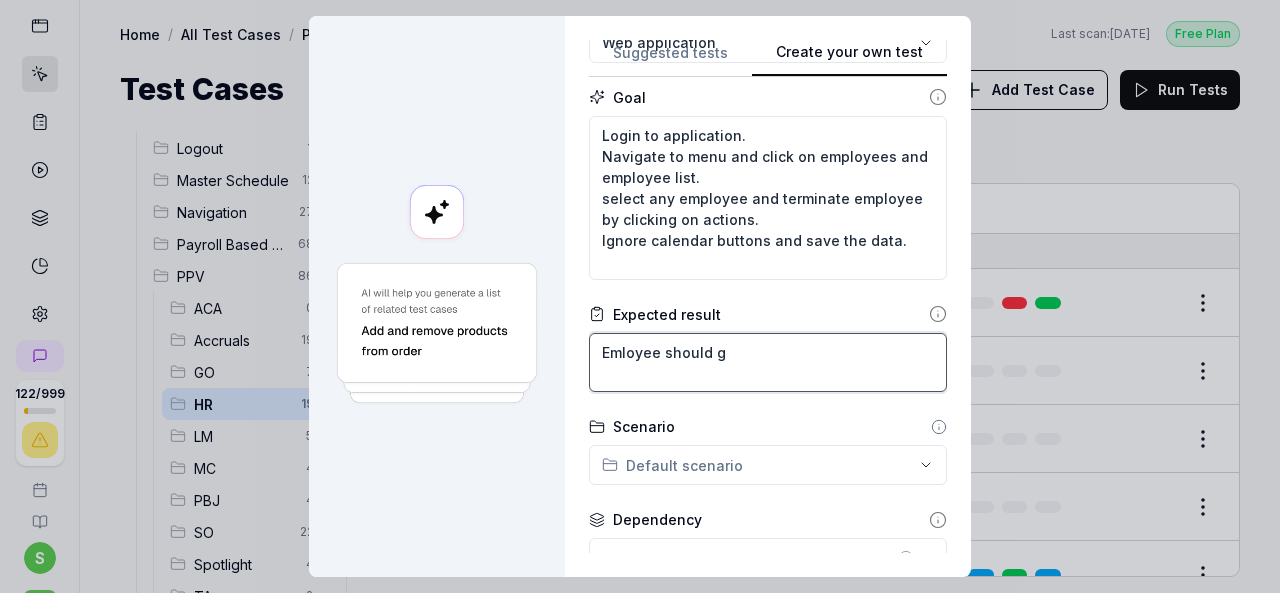type on "*" 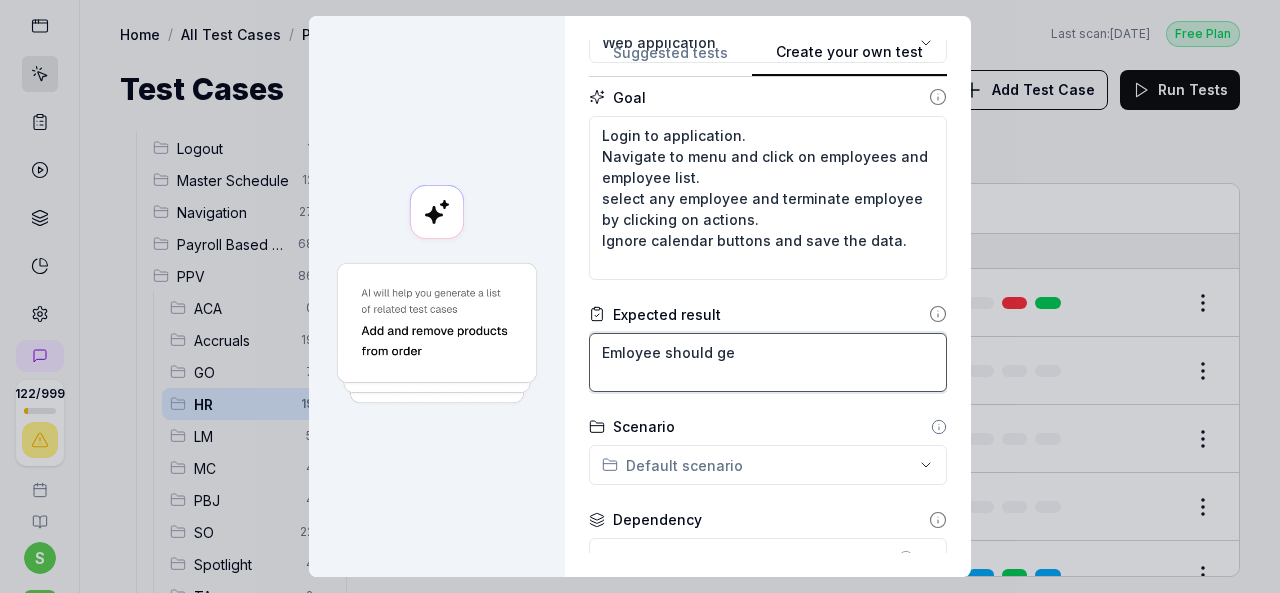 type on "*" 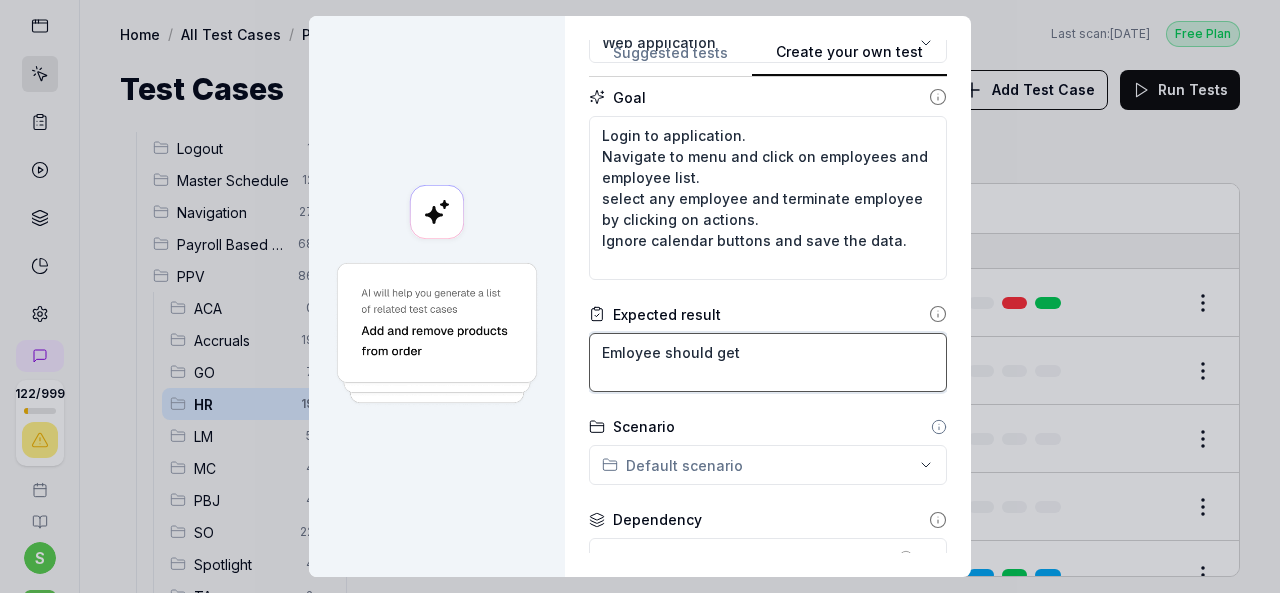 type on "*" 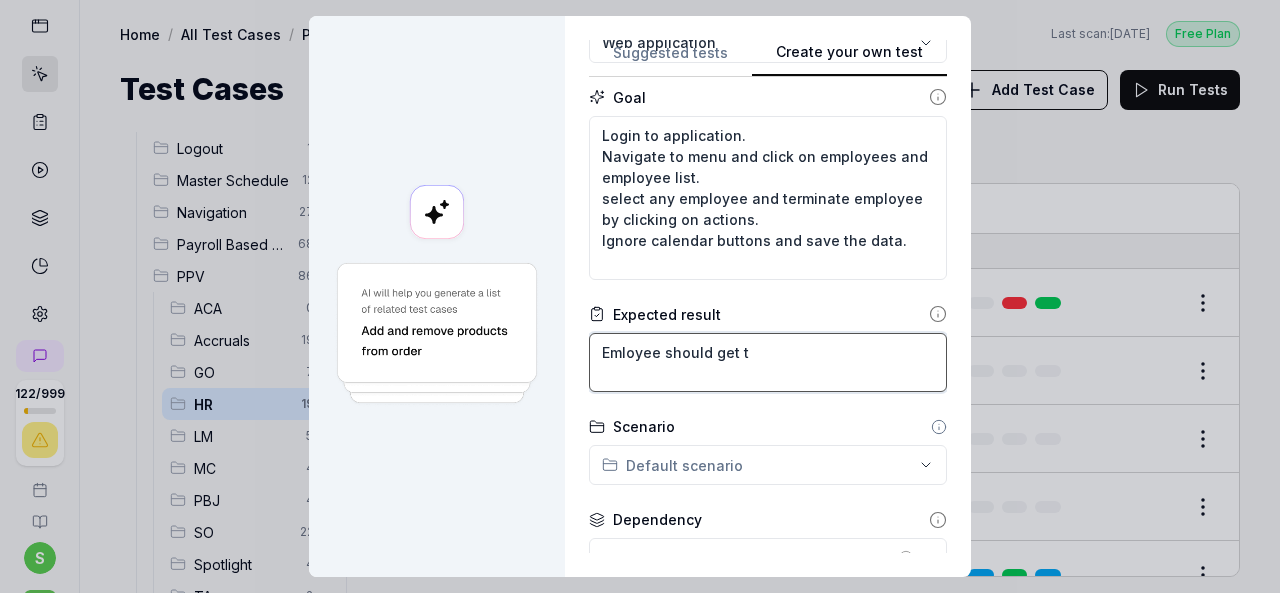 type on "*" 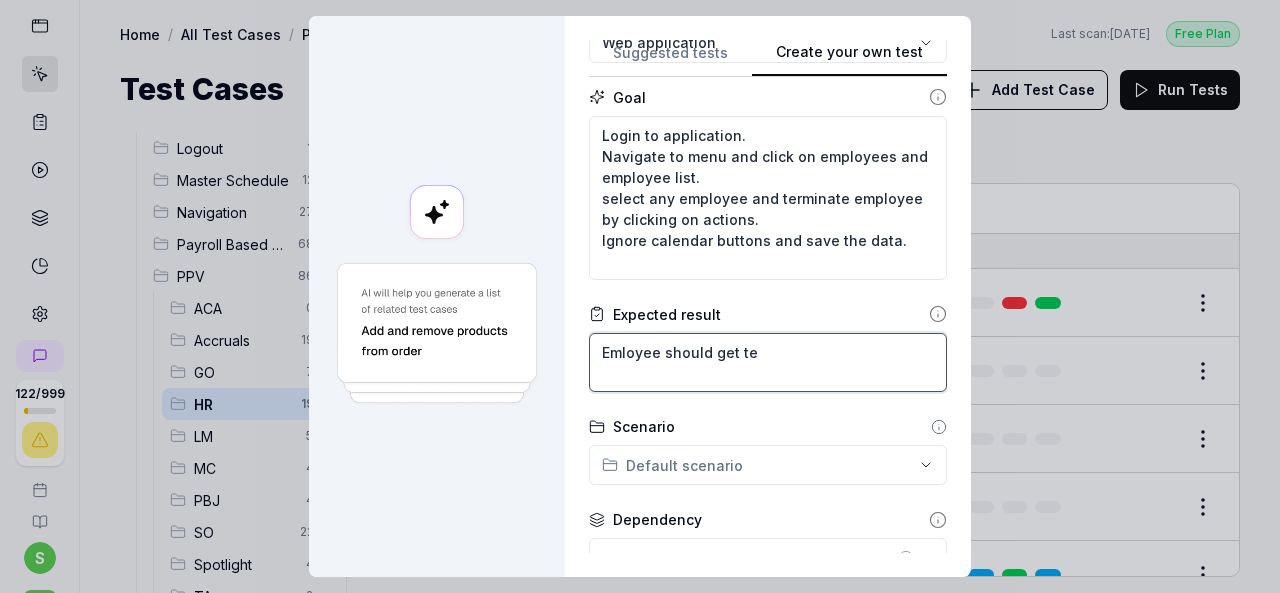type on "*" 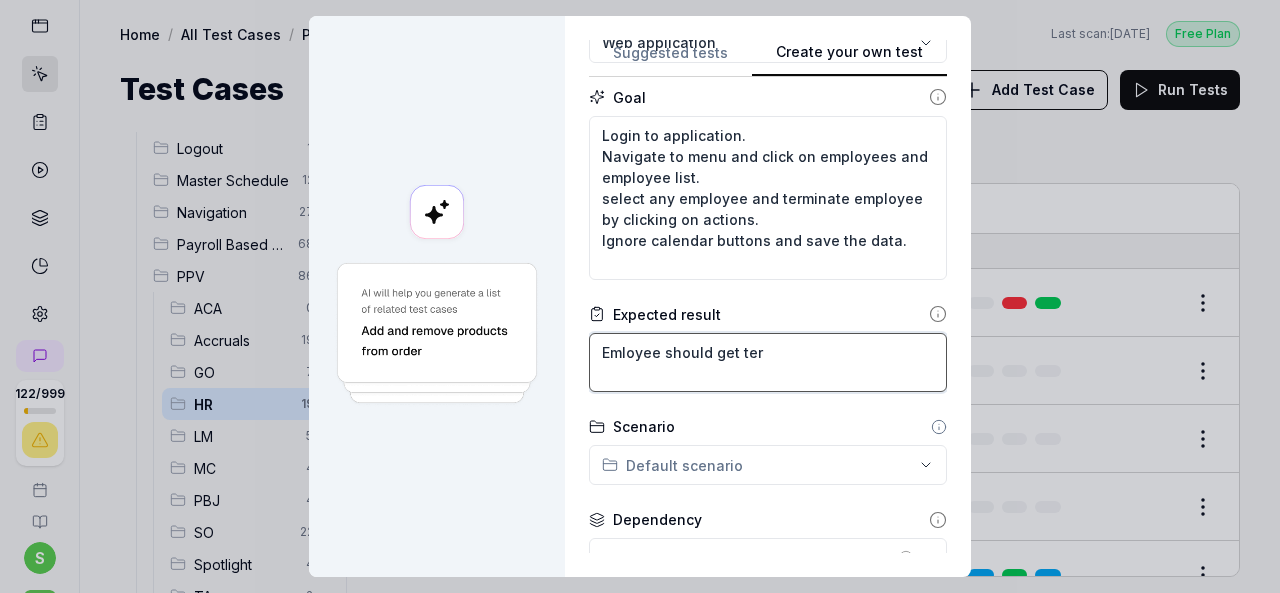 type on "*" 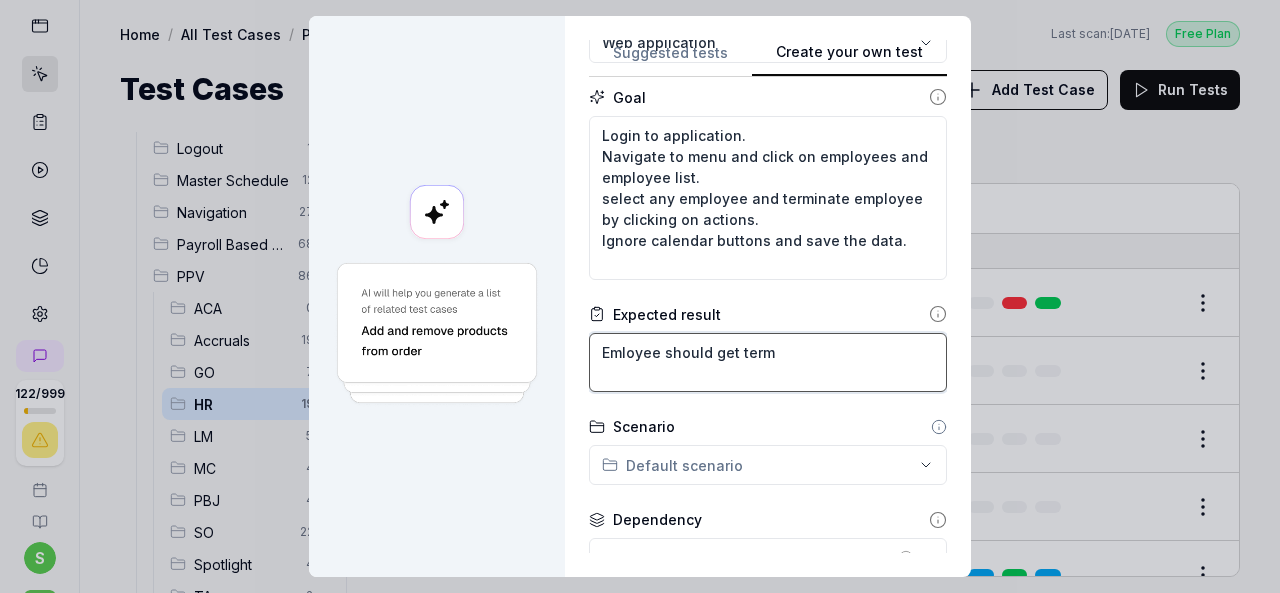 type on "*" 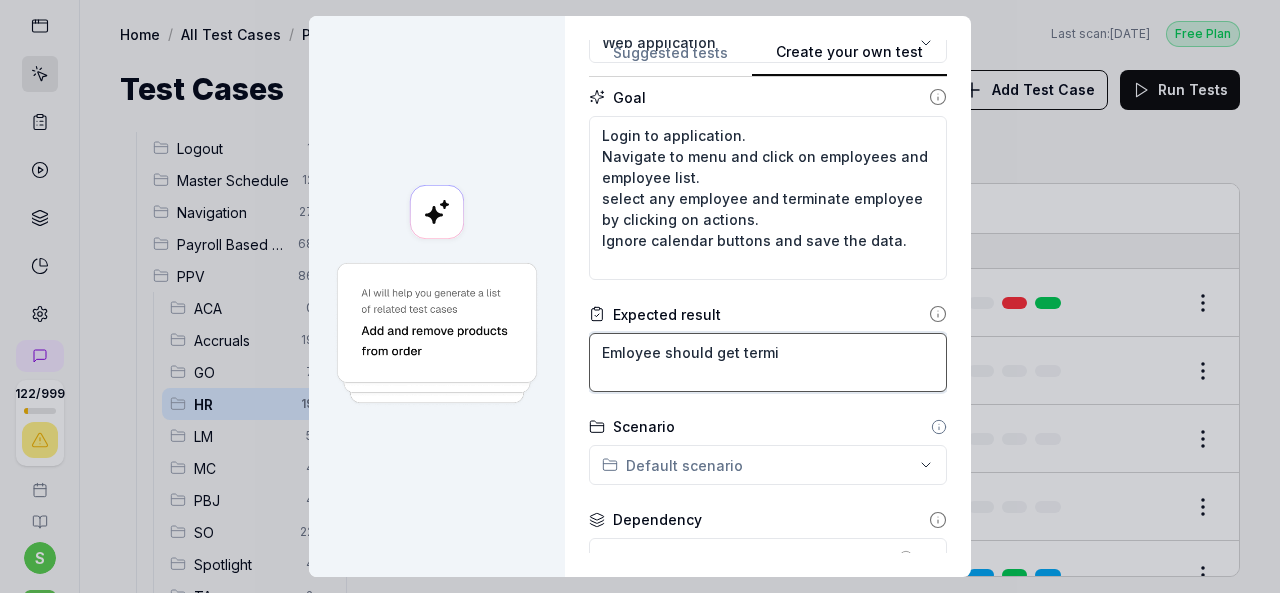 type on "*" 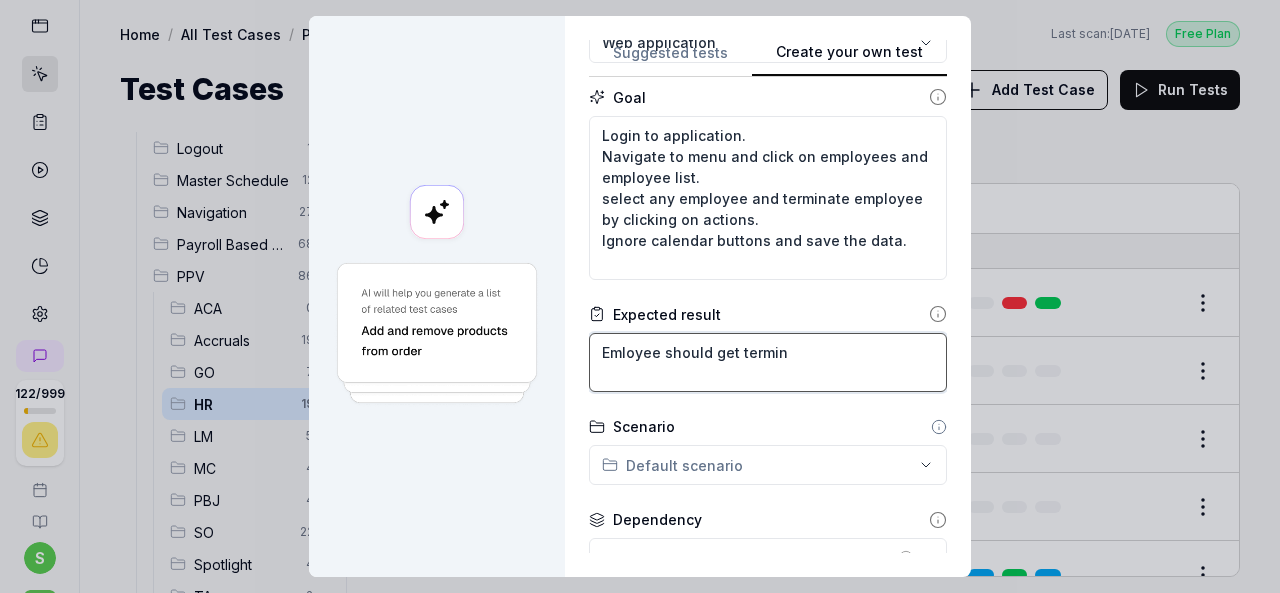 type on "*" 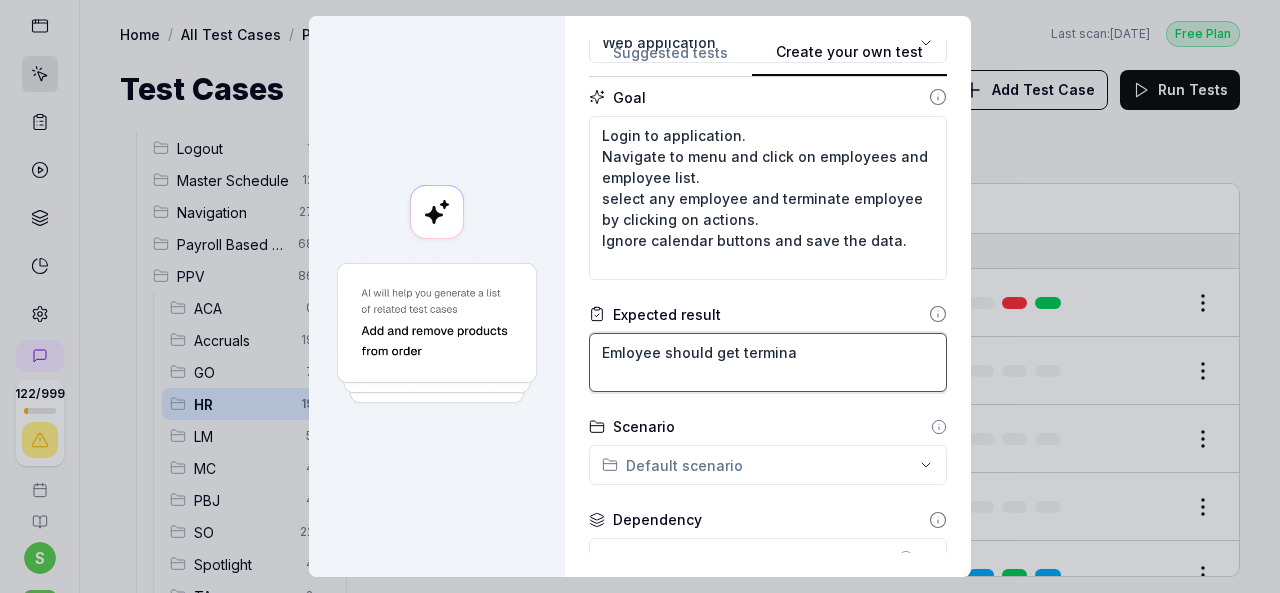 type on "*" 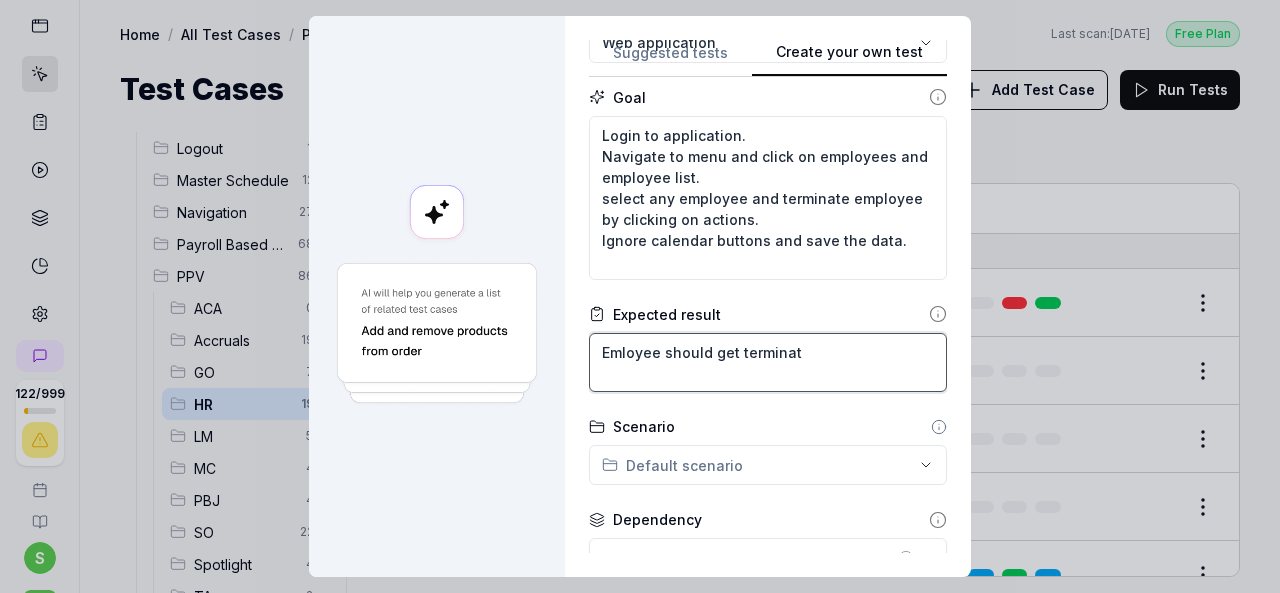 type on "*" 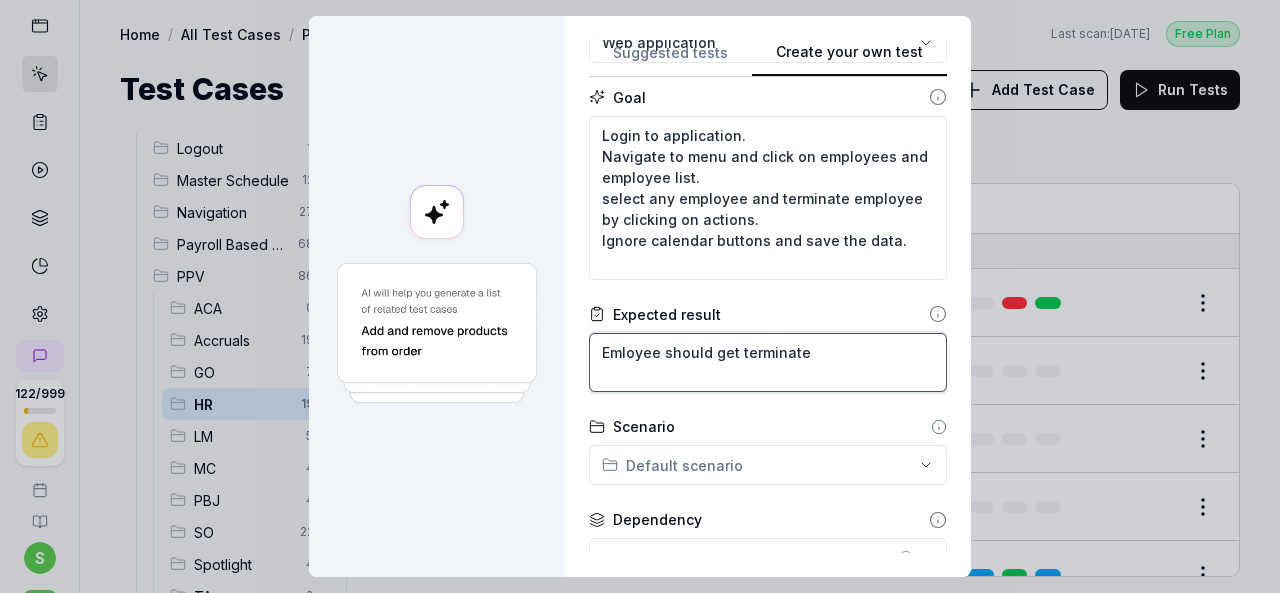 type on "*" 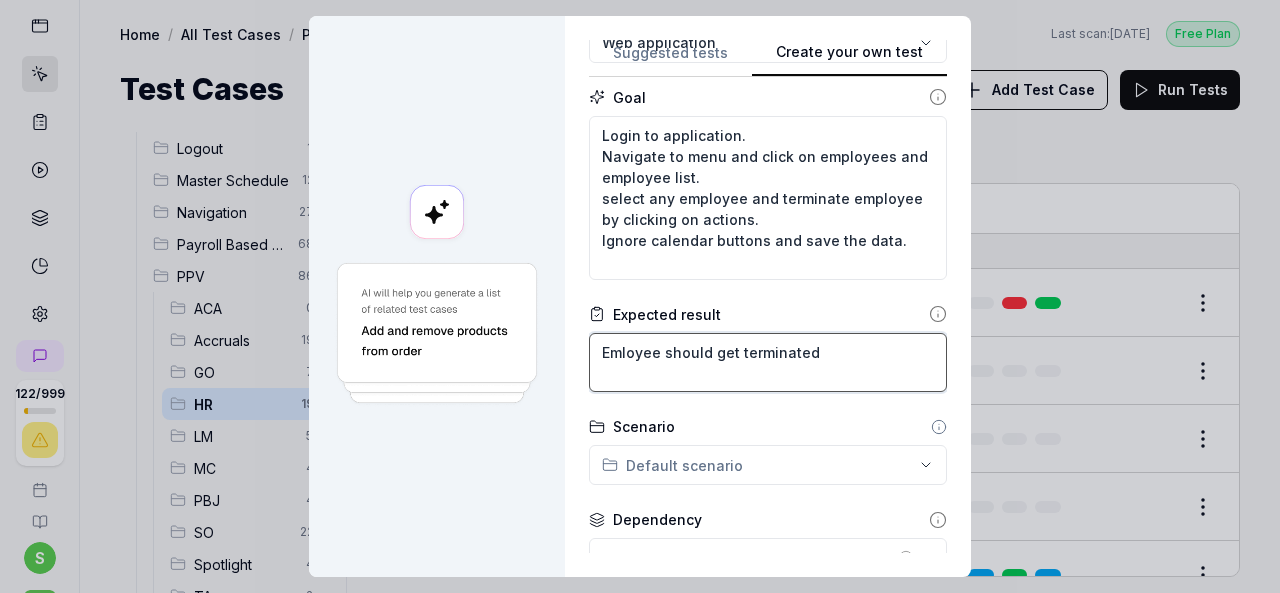 click on "Emloyee should get terminated" at bounding box center (768, 362) 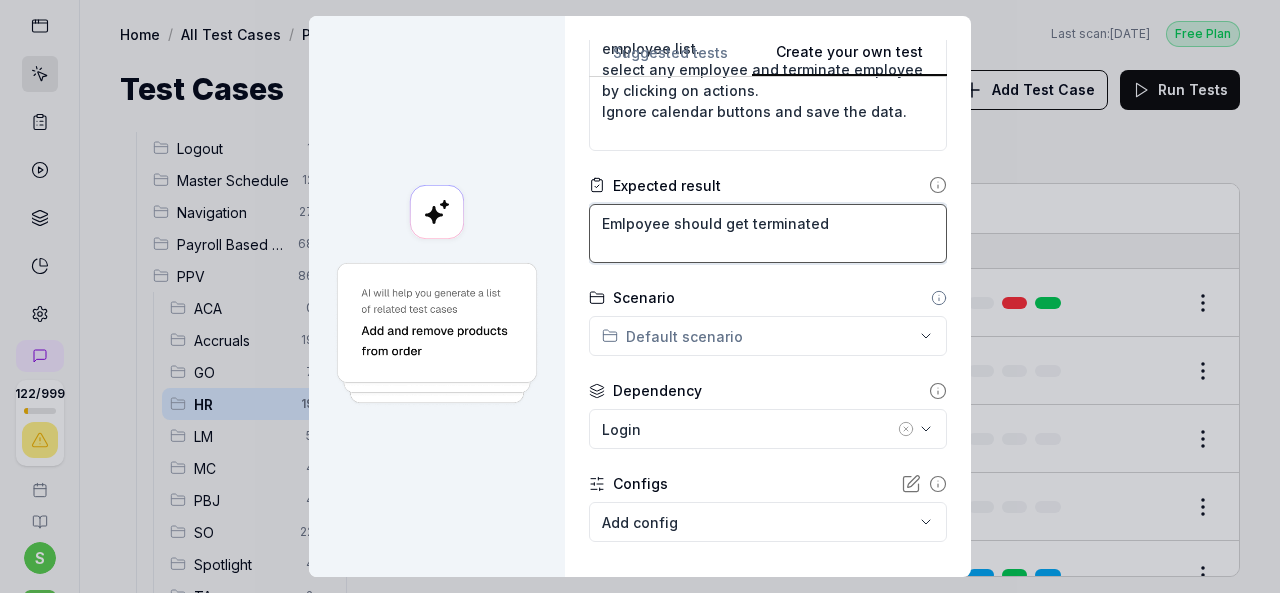 scroll, scrollTop: 400, scrollLeft: 0, axis: vertical 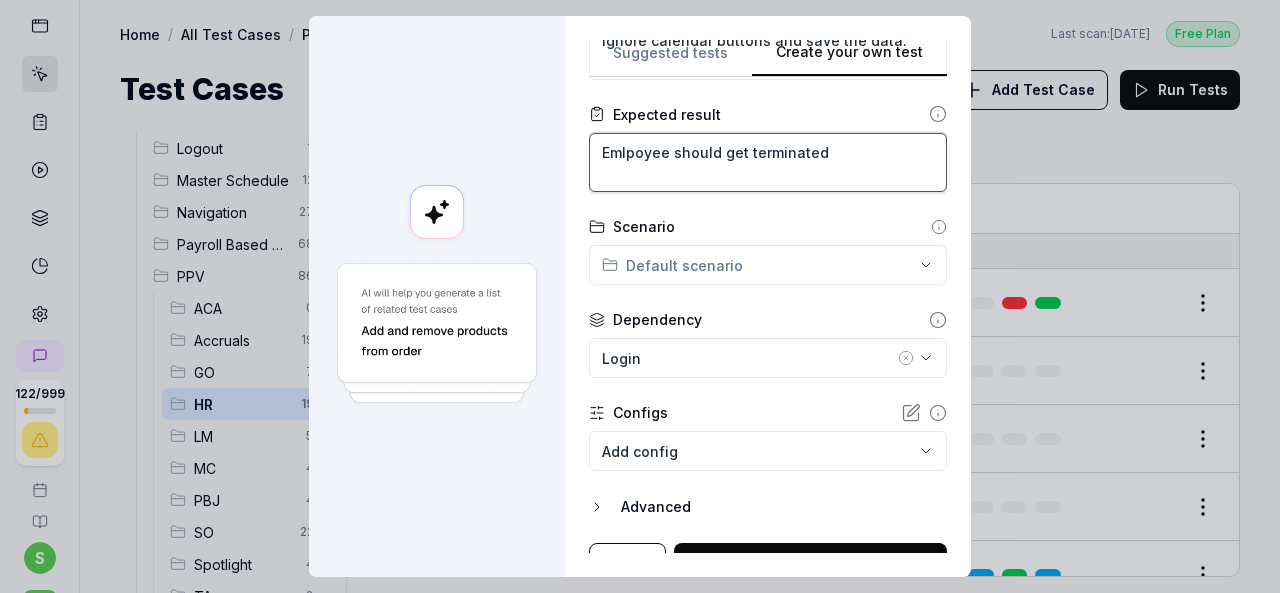 type on "Emlpoyee should get terminated" 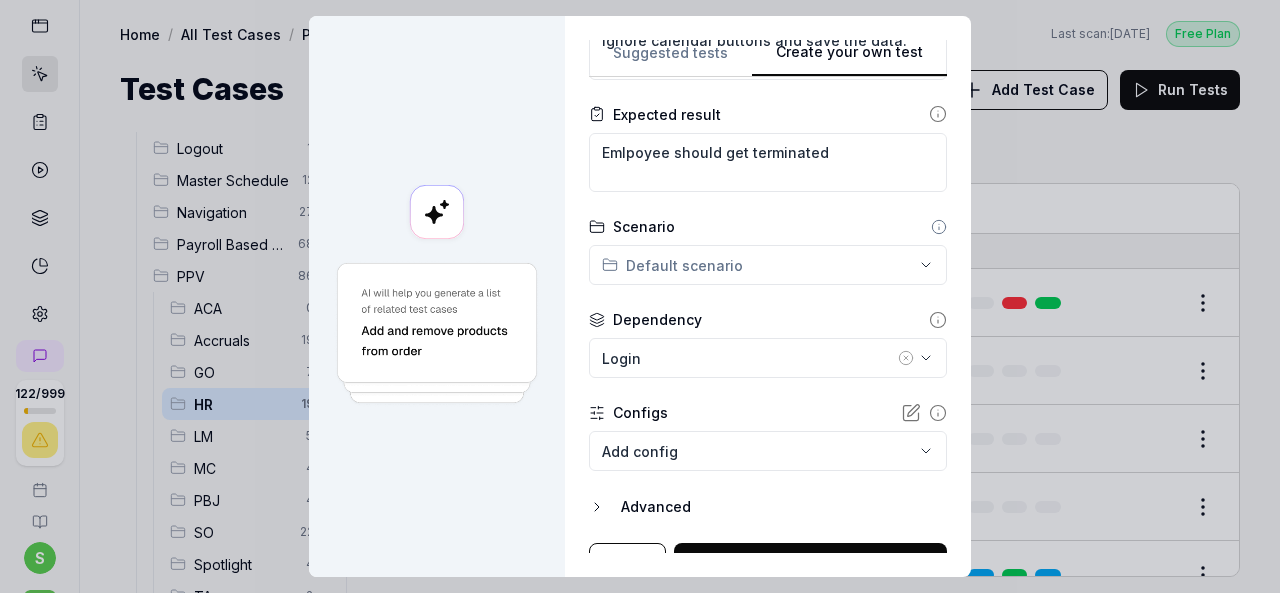 click on "**********" at bounding box center [640, 296] 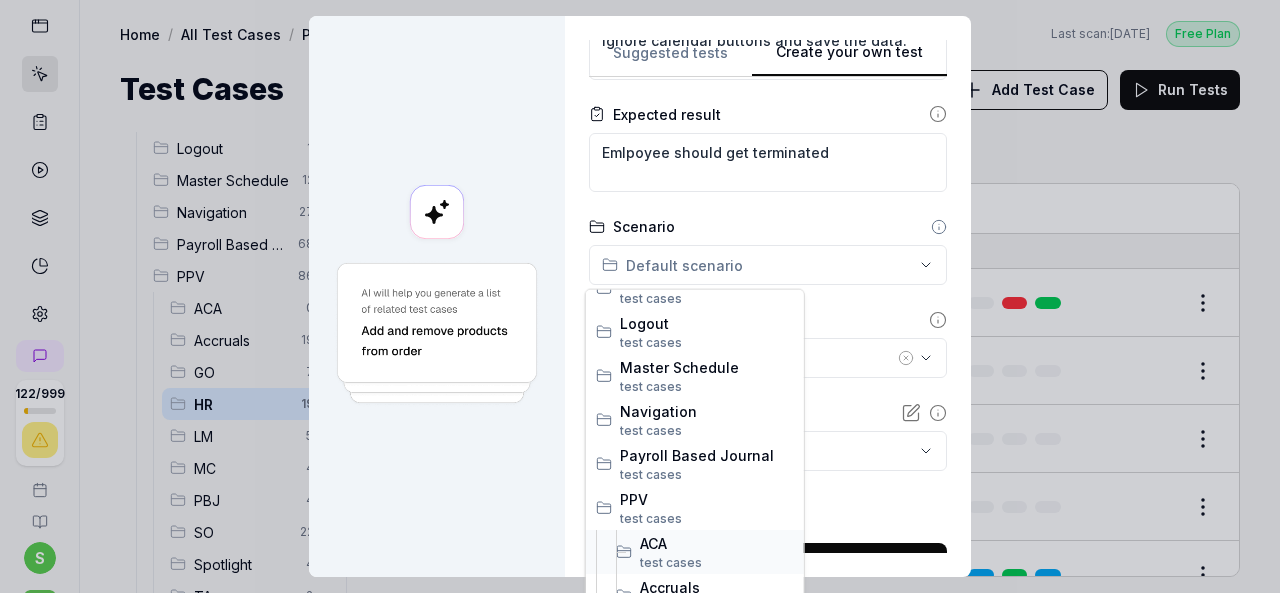 scroll, scrollTop: 400, scrollLeft: 0, axis: vertical 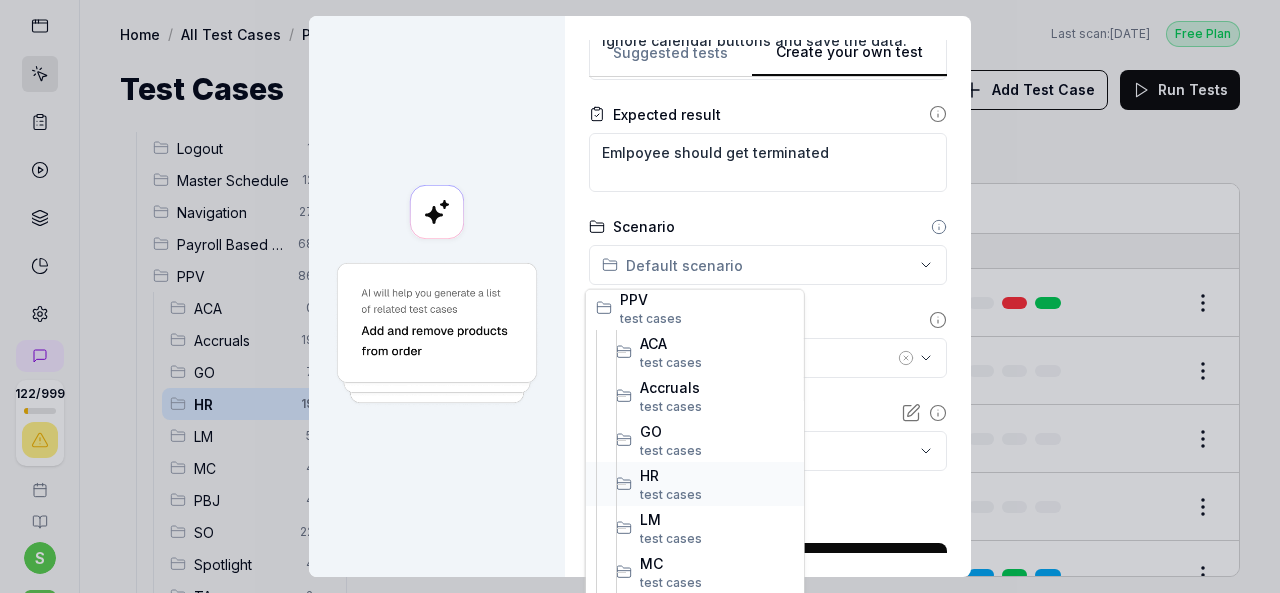 click on "HR" at bounding box center [717, 474] 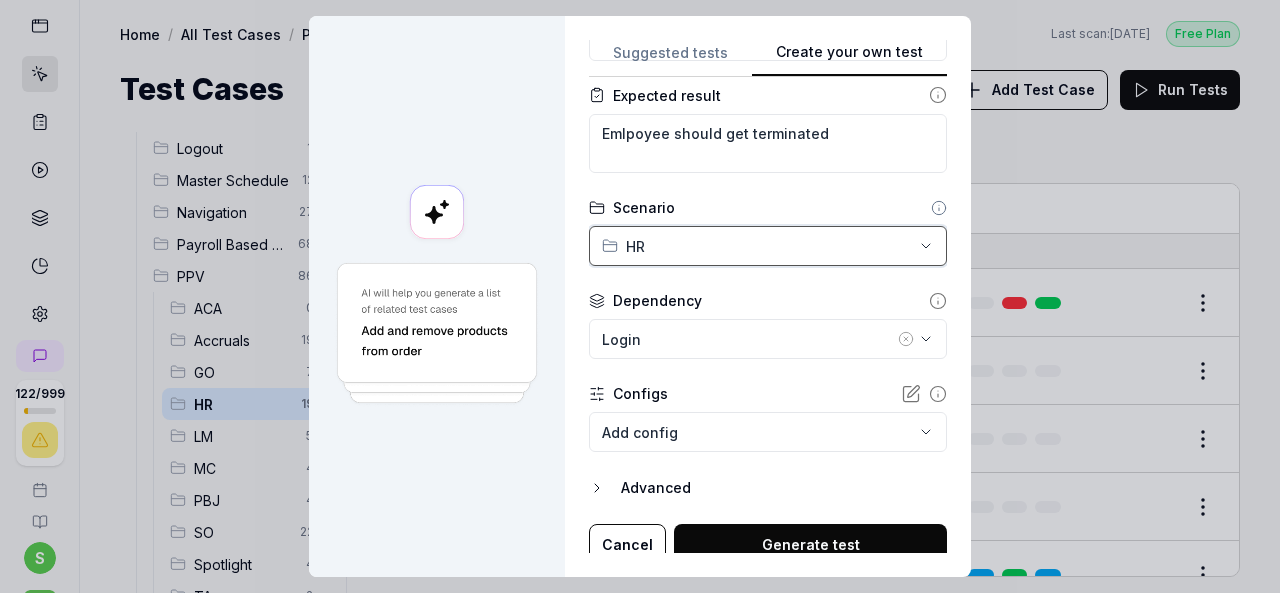 scroll, scrollTop: 429, scrollLeft: 0, axis: vertical 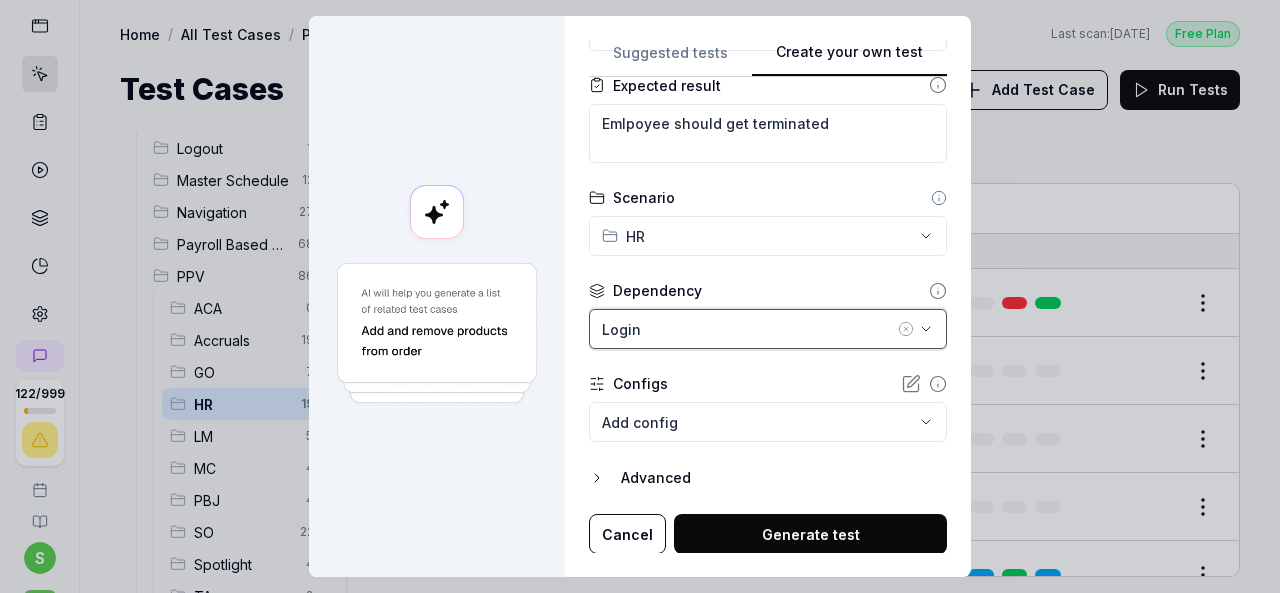 click on "Login" at bounding box center [748, 329] 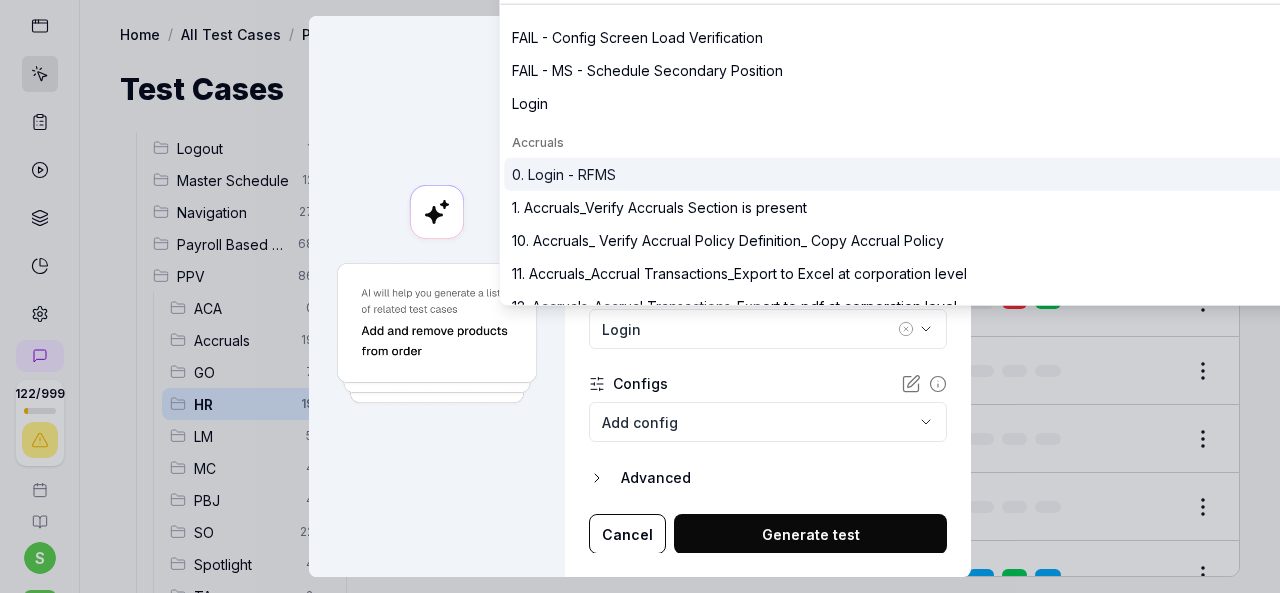click on "0. Login - RFMS" at bounding box center [901, 174] 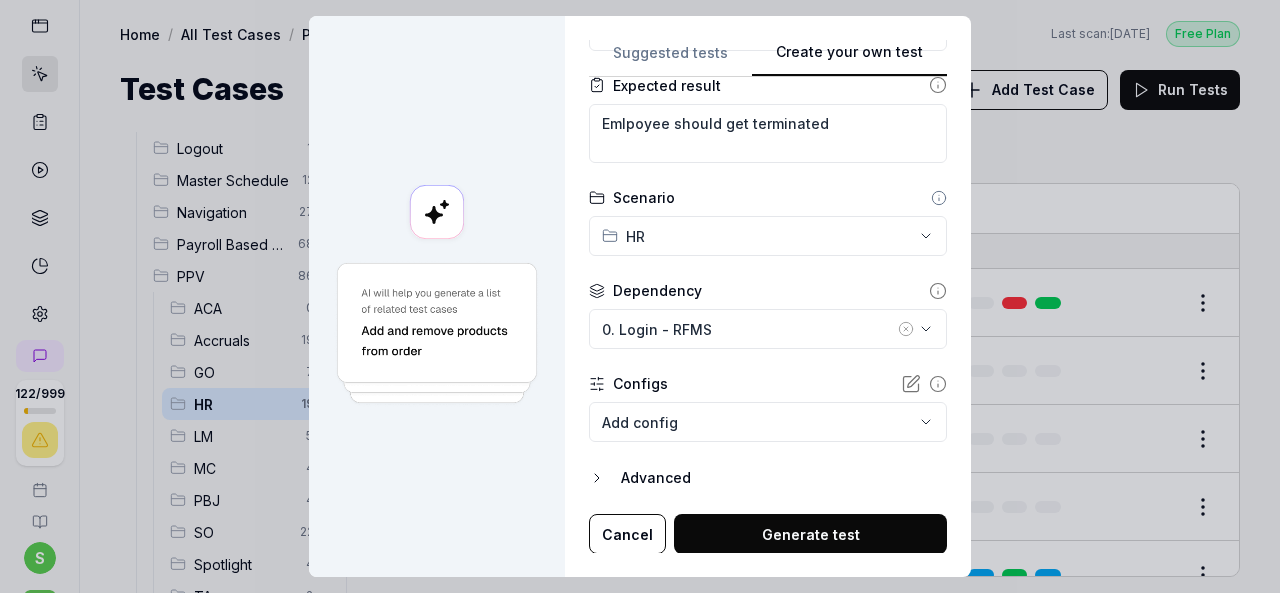click on "Generate test" at bounding box center [810, 534] 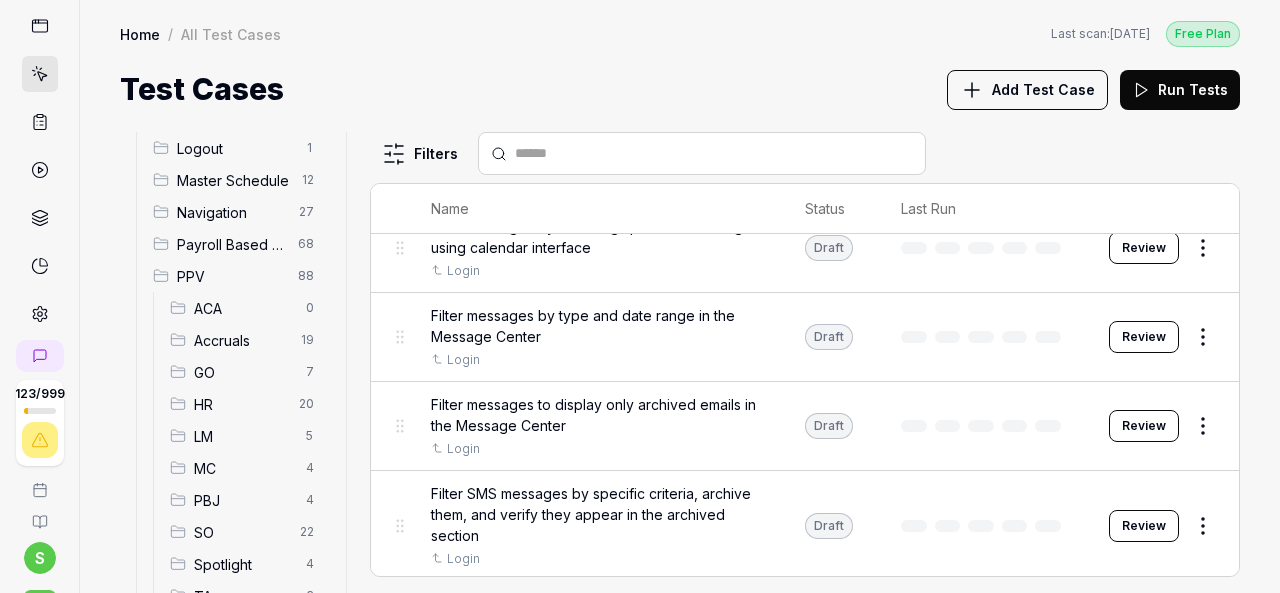 scroll, scrollTop: 2100, scrollLeft: 0, axis: vertical 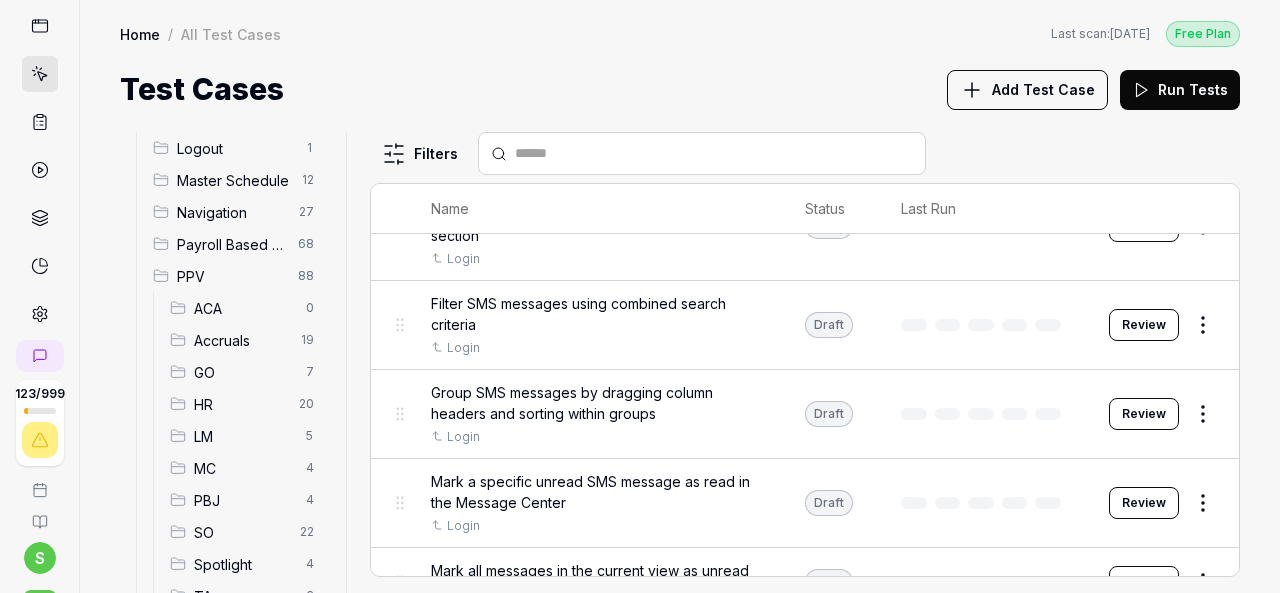click on "HR" at bounding box center (240, 404) 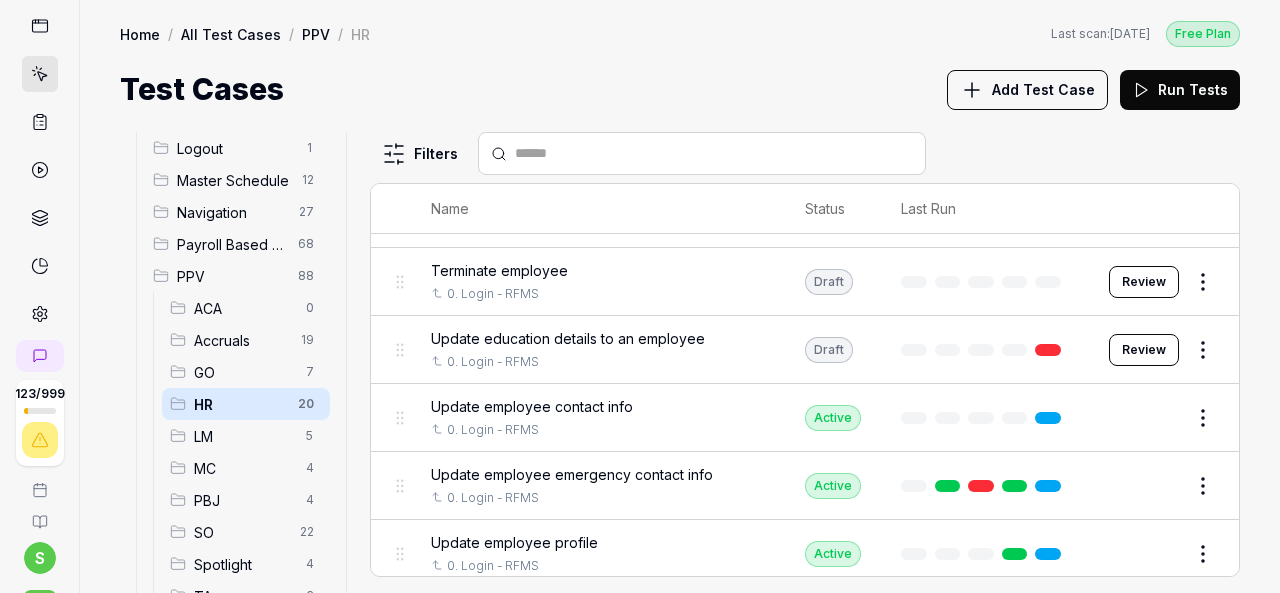 click on "Review" at bounding box center (1144, 282) 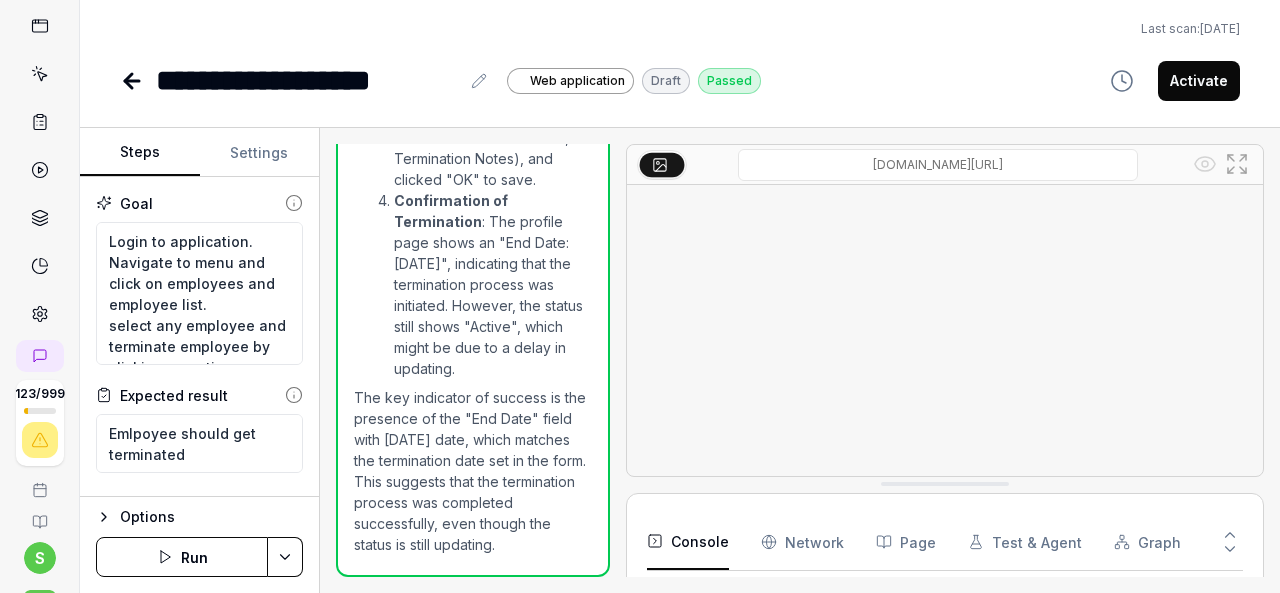 scroll, scrollTop: 1693, scrollLeft: 0, axis: vertical 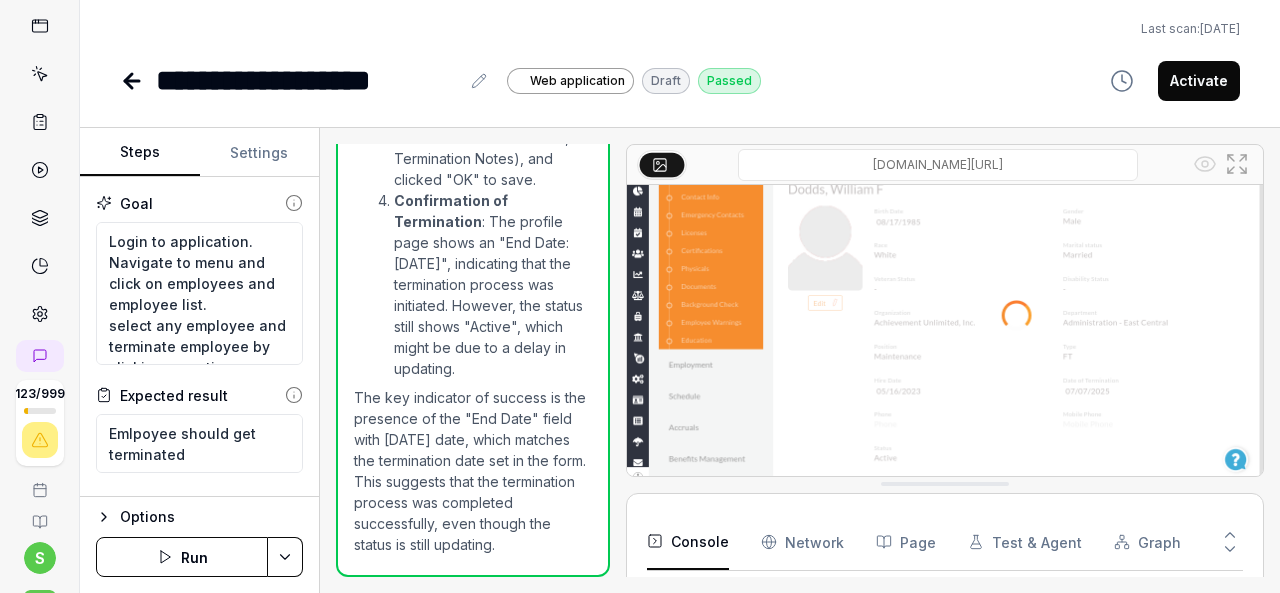click at bounding box center (945, 288) 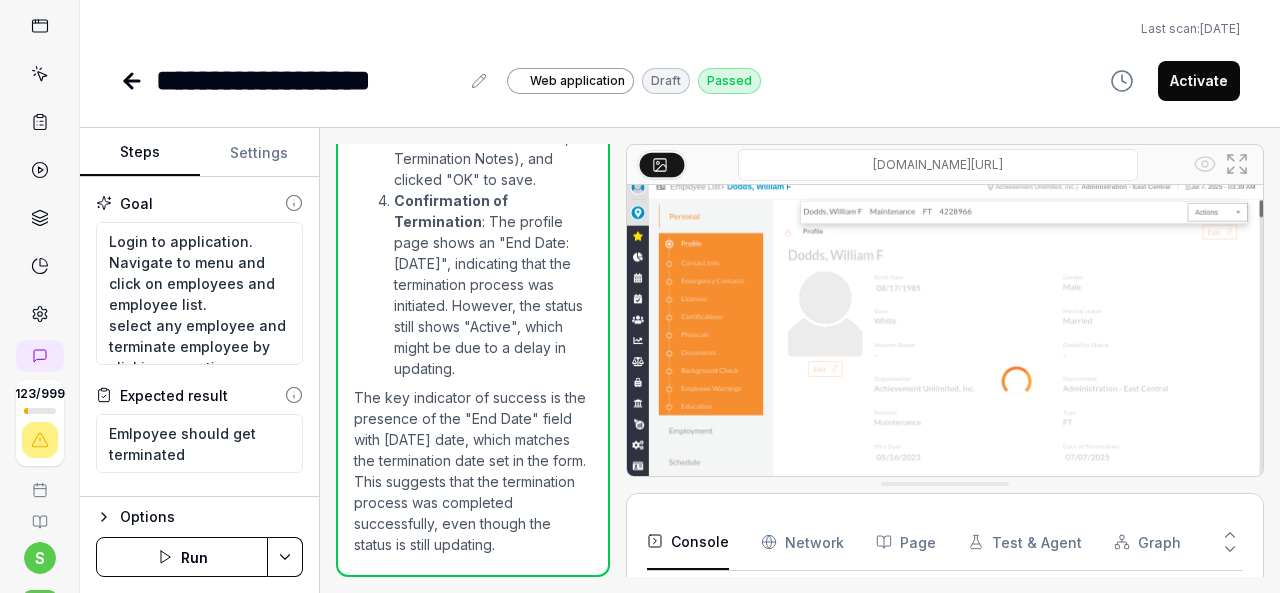 scroll, scrollTop: 0, scrollLeft: 0, axis: both 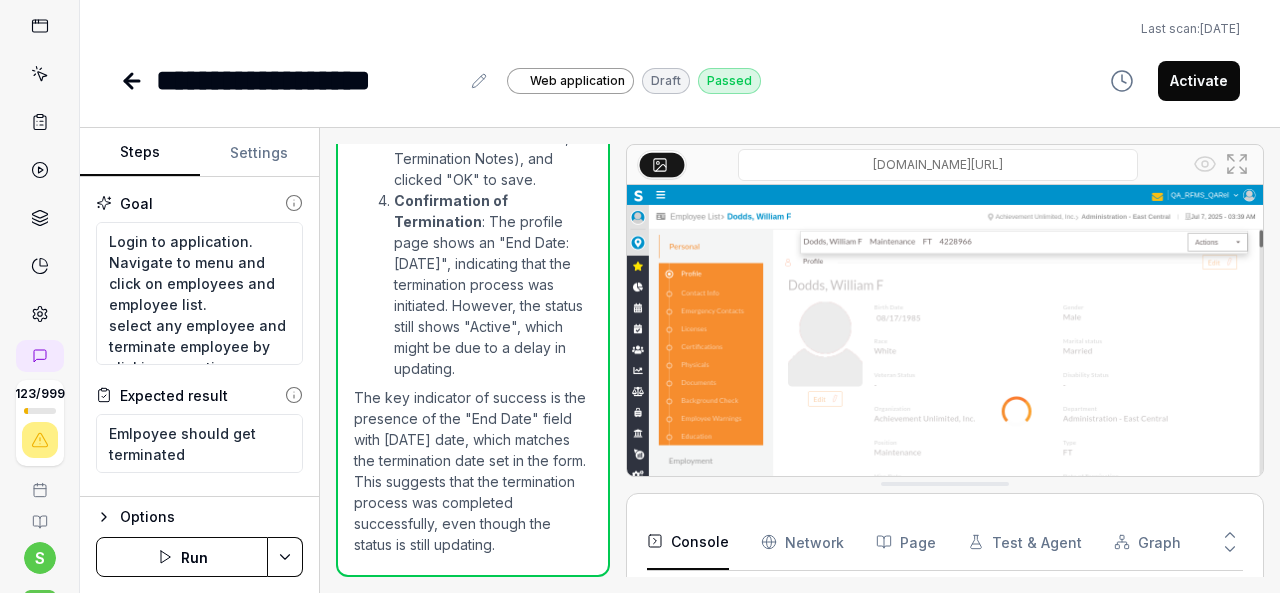 click on "Run" at bounding box center [182, 557] 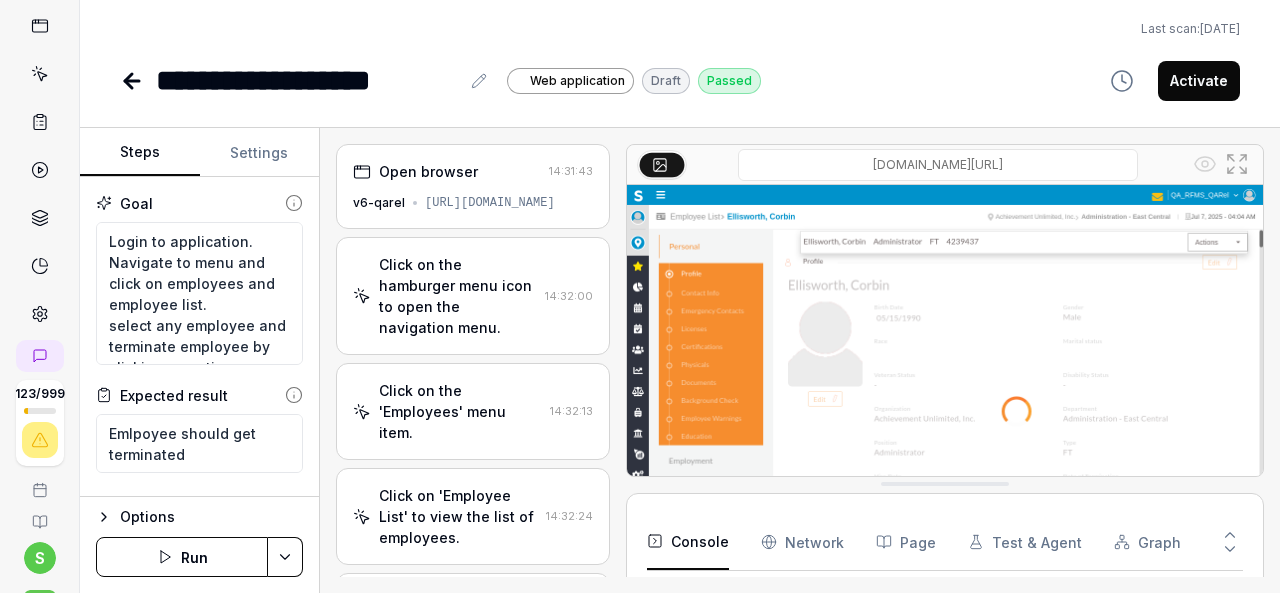 scroll, scrollTop: 963, scrollLeft: 0, axis: vertical 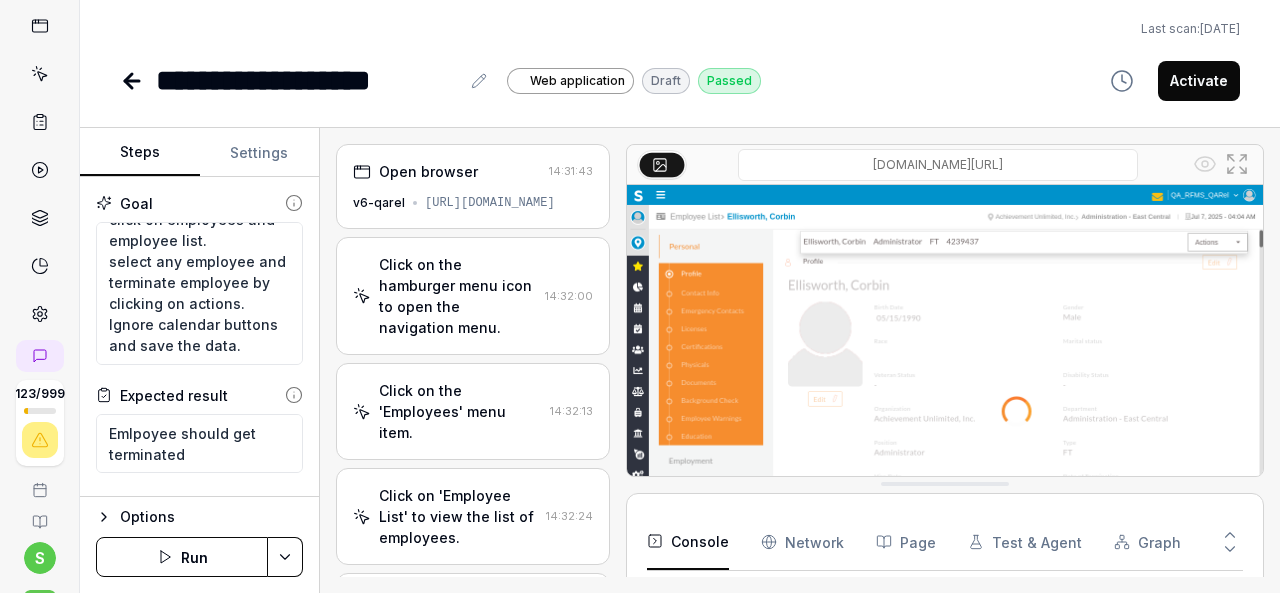 click on "Activate" at bounding box center [1199, 81] 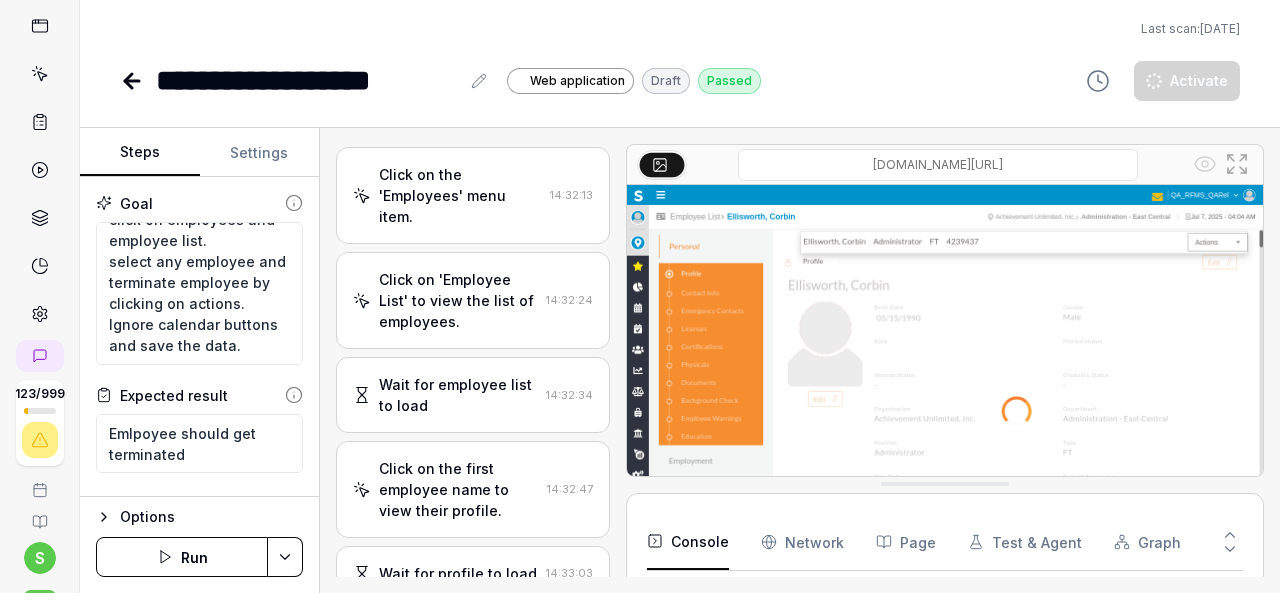 scroll, scrollTop: 400, scrollLeft: 0, axis: vertical 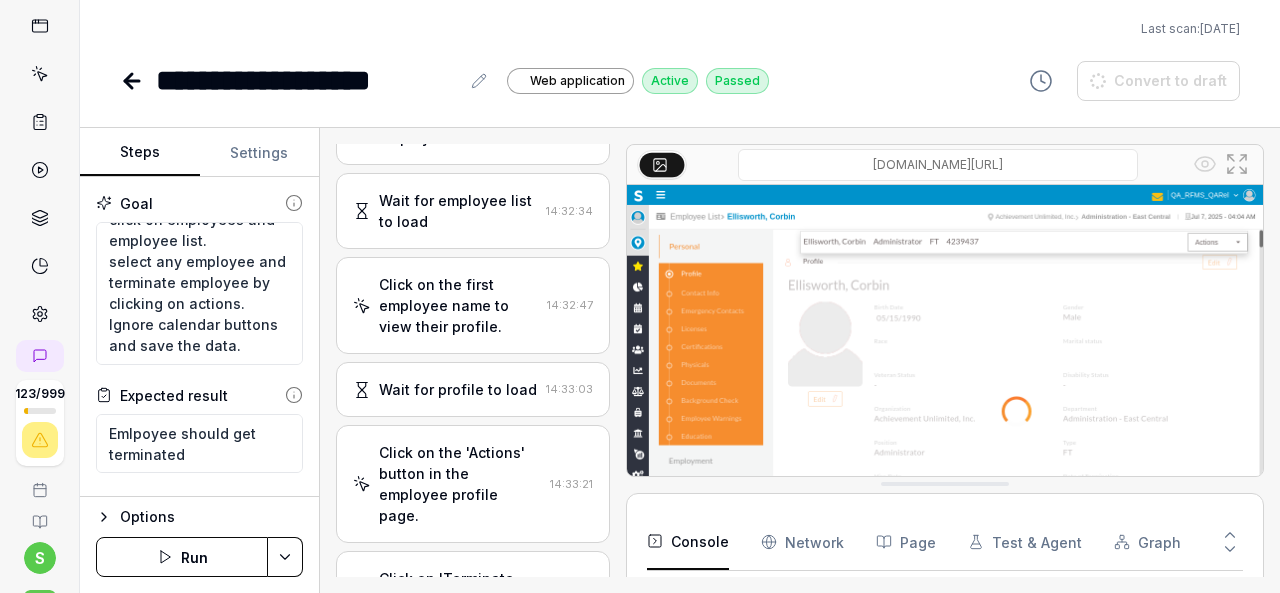 type on "*" 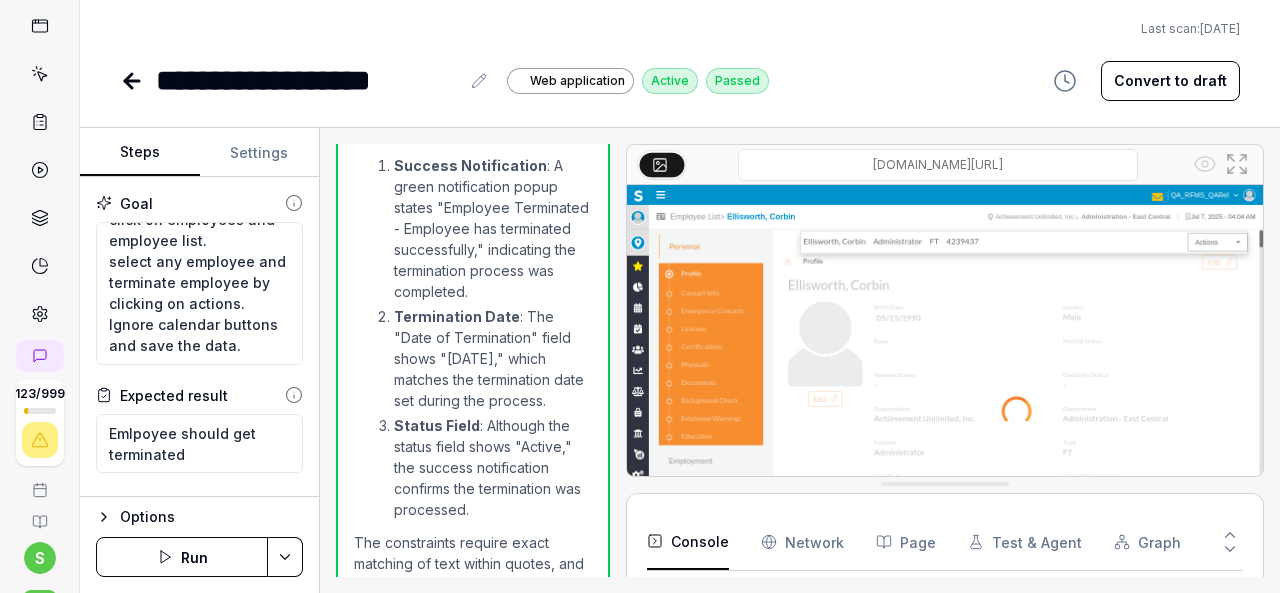 scroll, scrollTop: 1700, scrollLeft: 0, axis: vertical 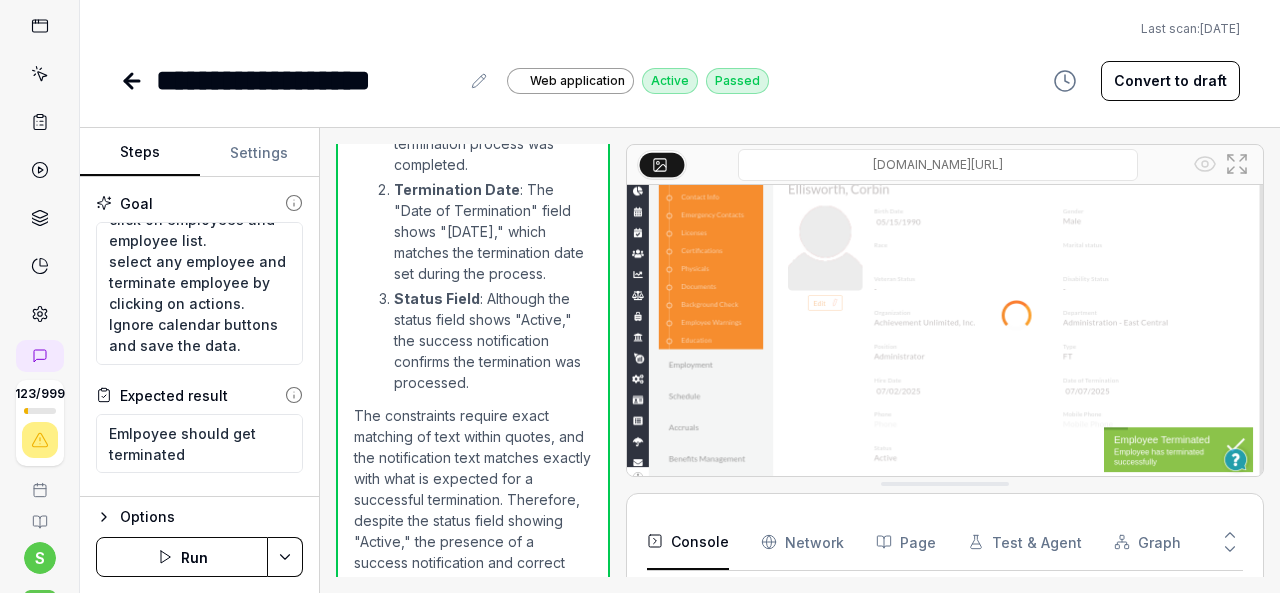 click 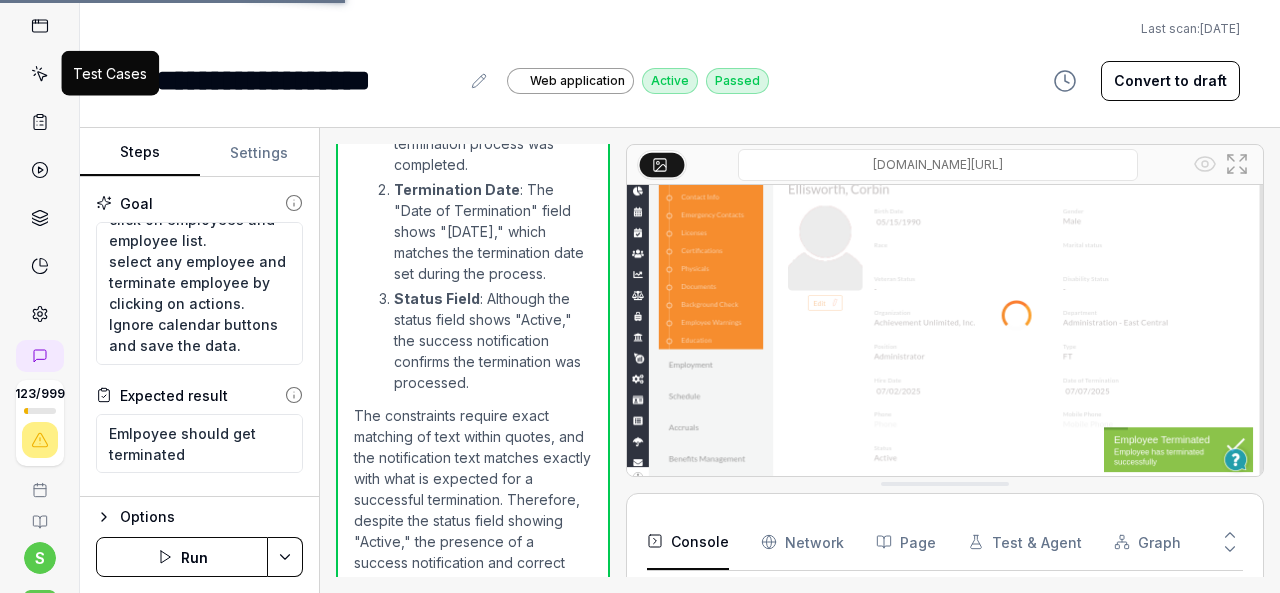 click 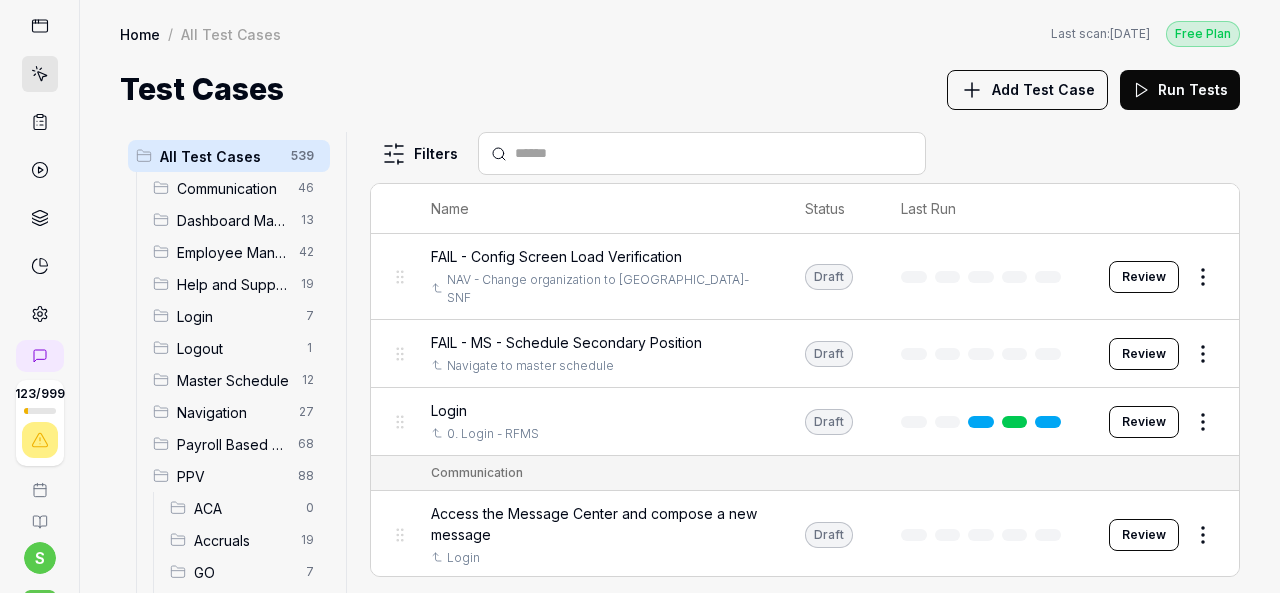scroll, scrollTop: 300, scrollLeft: 0, axis: vertical 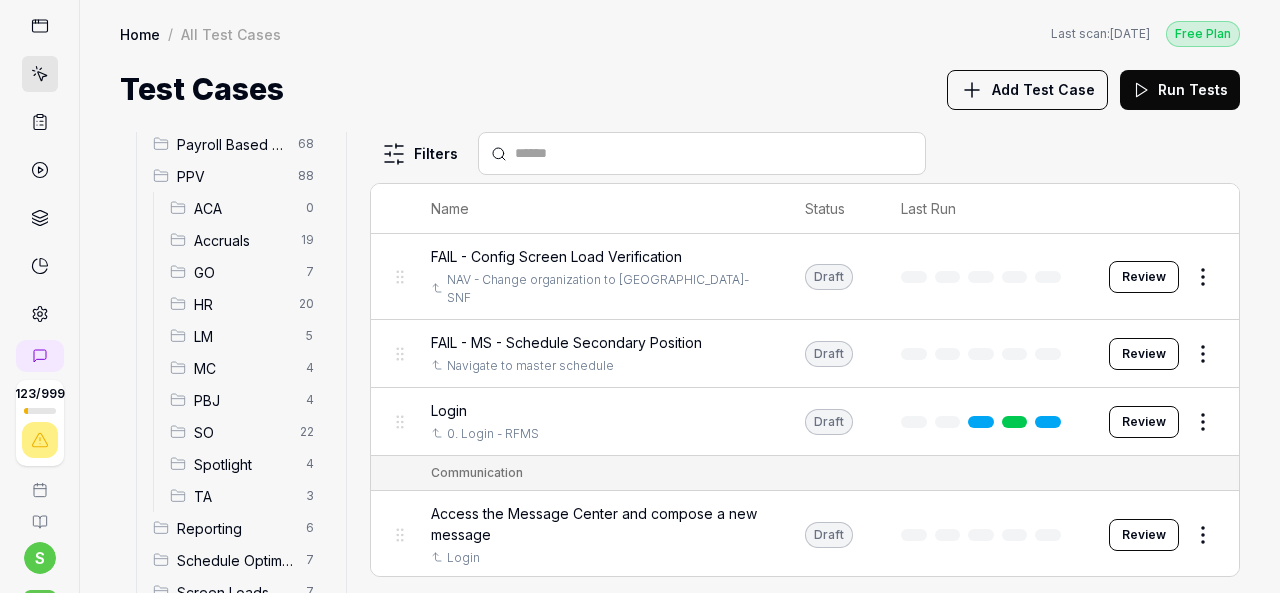 click on "HR" at bounding box center [240, 304] 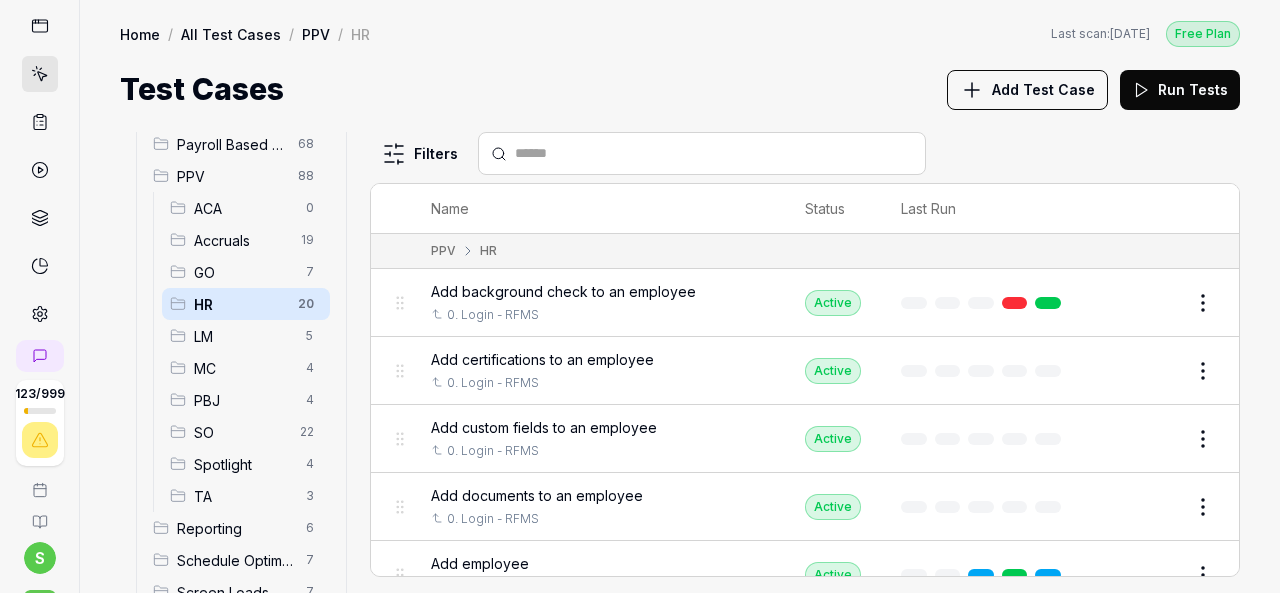 click on "Add Test Case" at bounding box center [1027, 90] 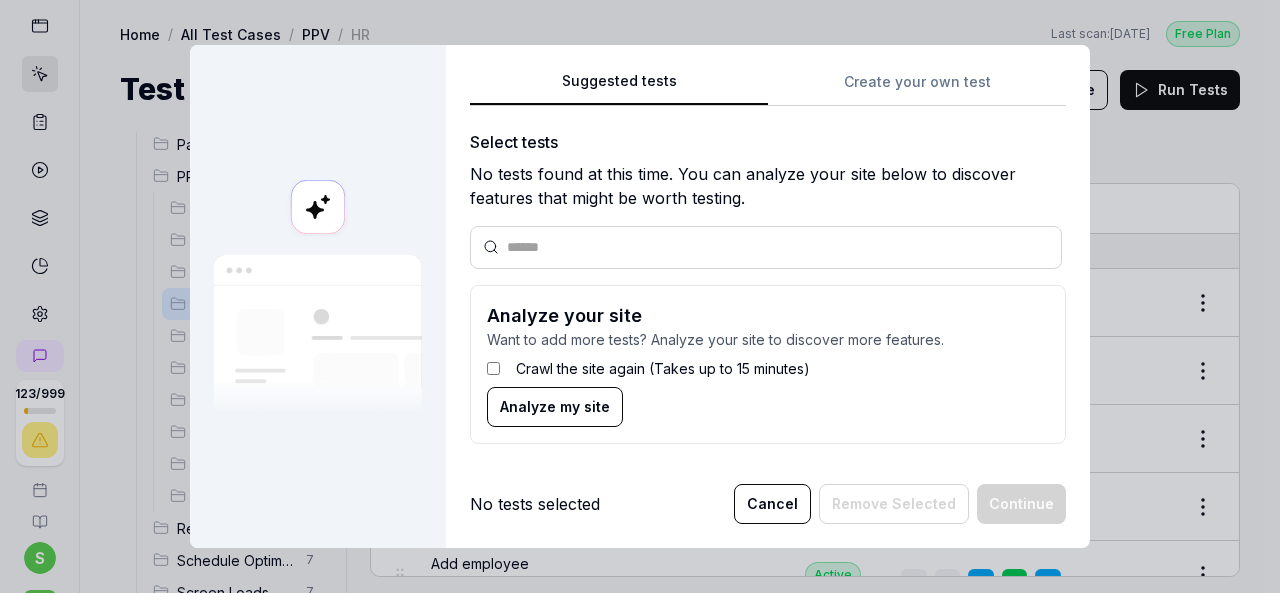click on "Suggested tests Create your own test Select tests No tests found at this time. You can analyze your site below to discover features that might be worth testing. Analyze your site Want to add more tests? Analyze your site to discover more features. Crawl the site again (Takes up to 15 minutes) Analyze my site" at bounding box center [768, 264] 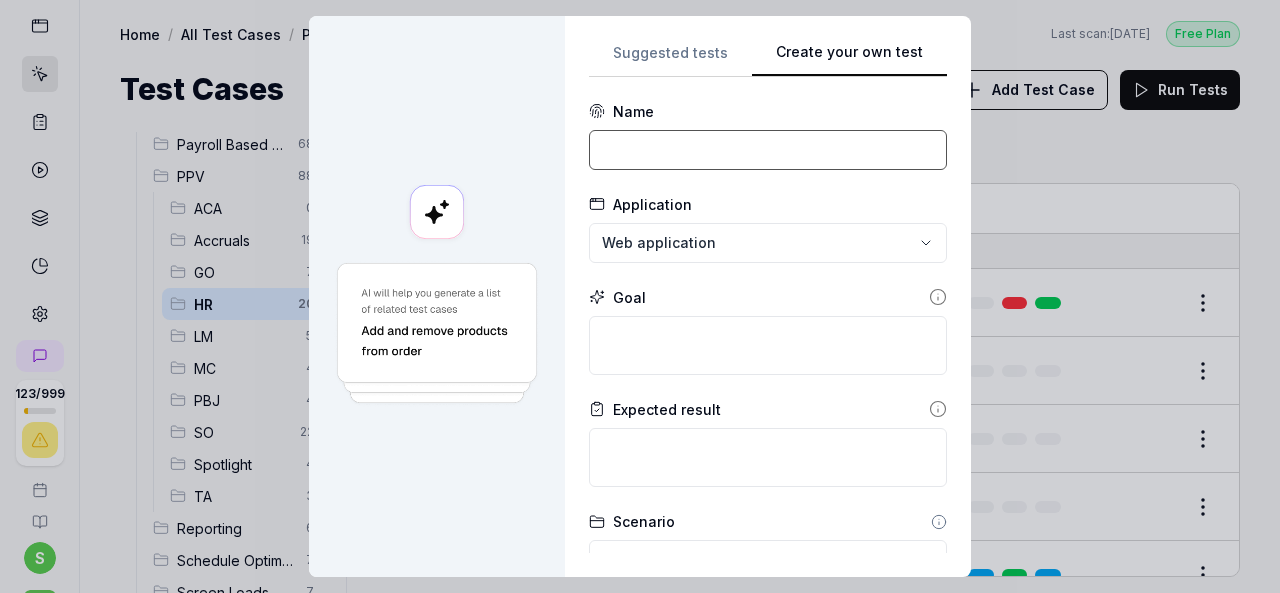 click at bounding box center [768, 150] 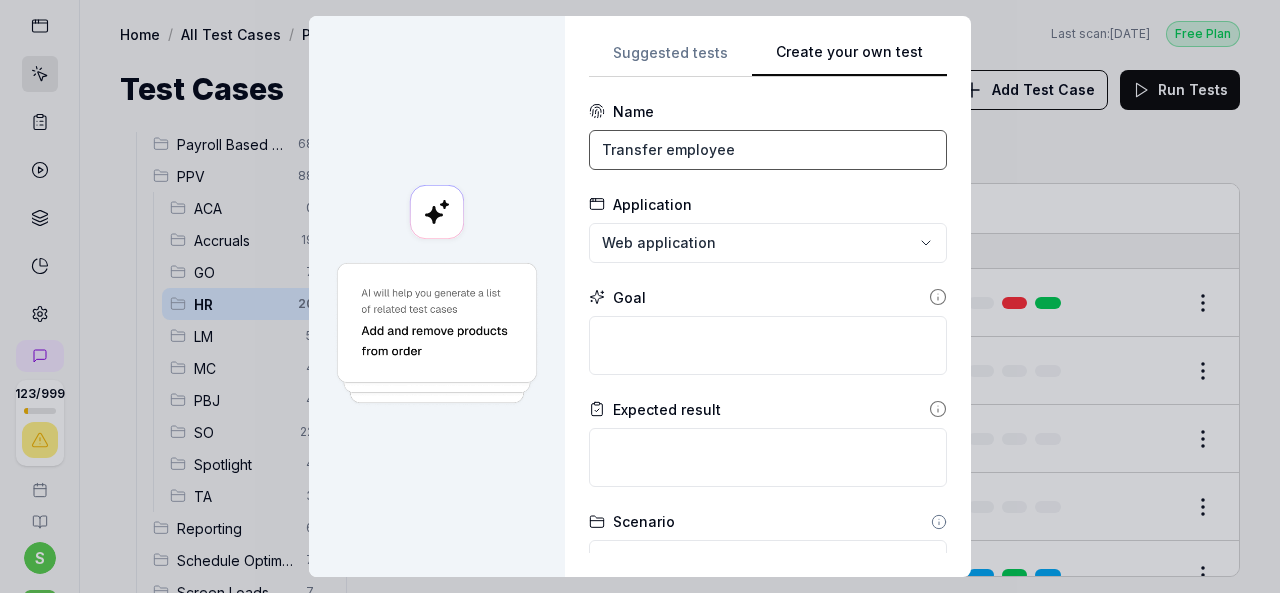 type on "Transfer employee" 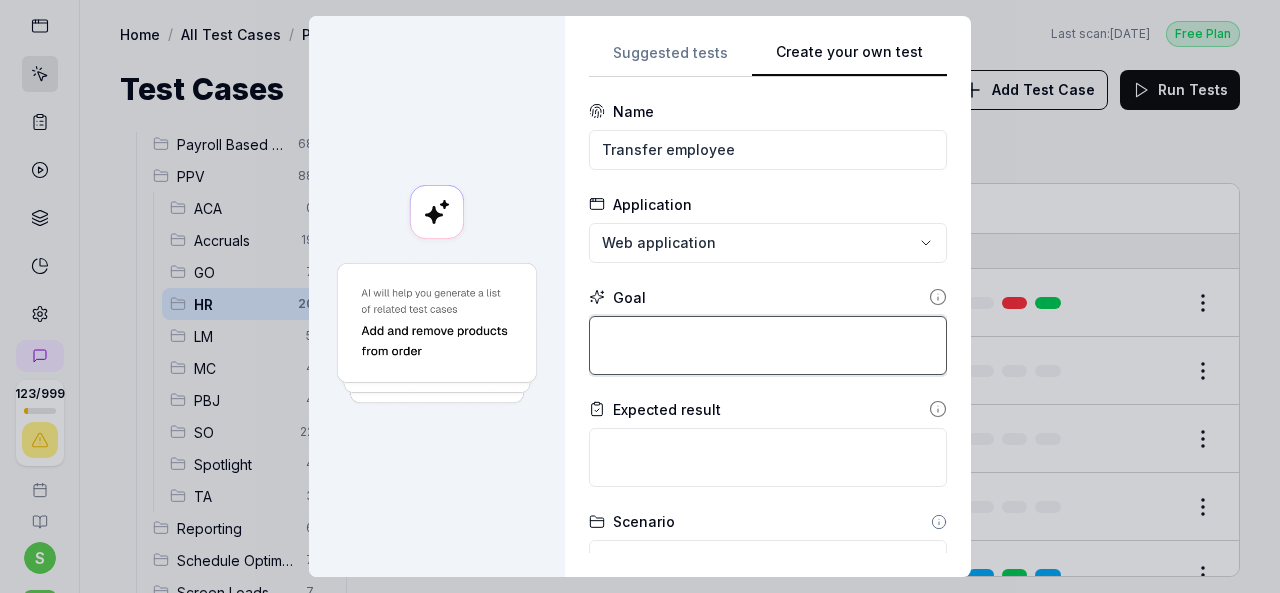 click at bounding box center (768, 345) 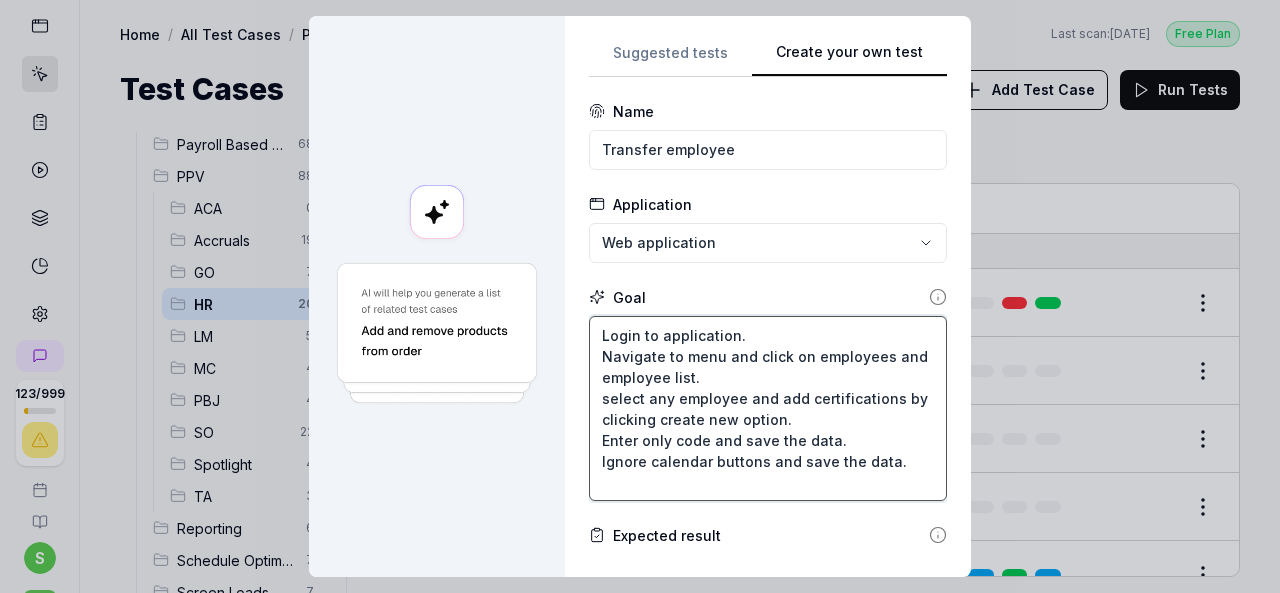 drag, startPoint x: 764, startPoint y: 397, endPoint x: 802, endPoint y: 419, distance: 43.908997 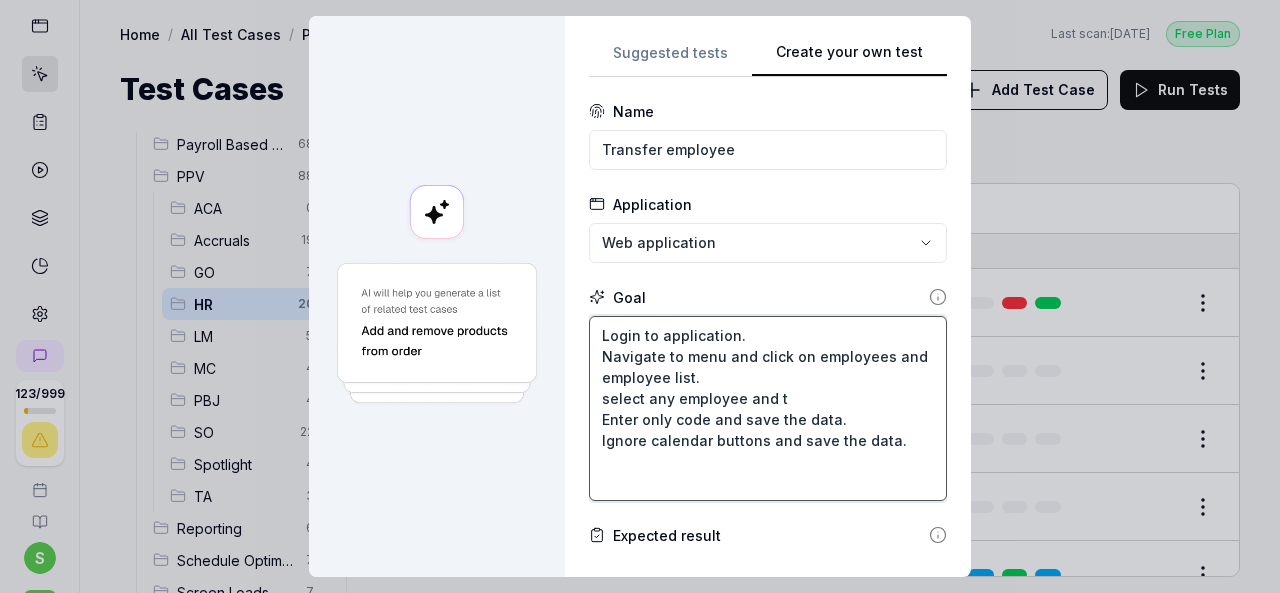 type on "*" 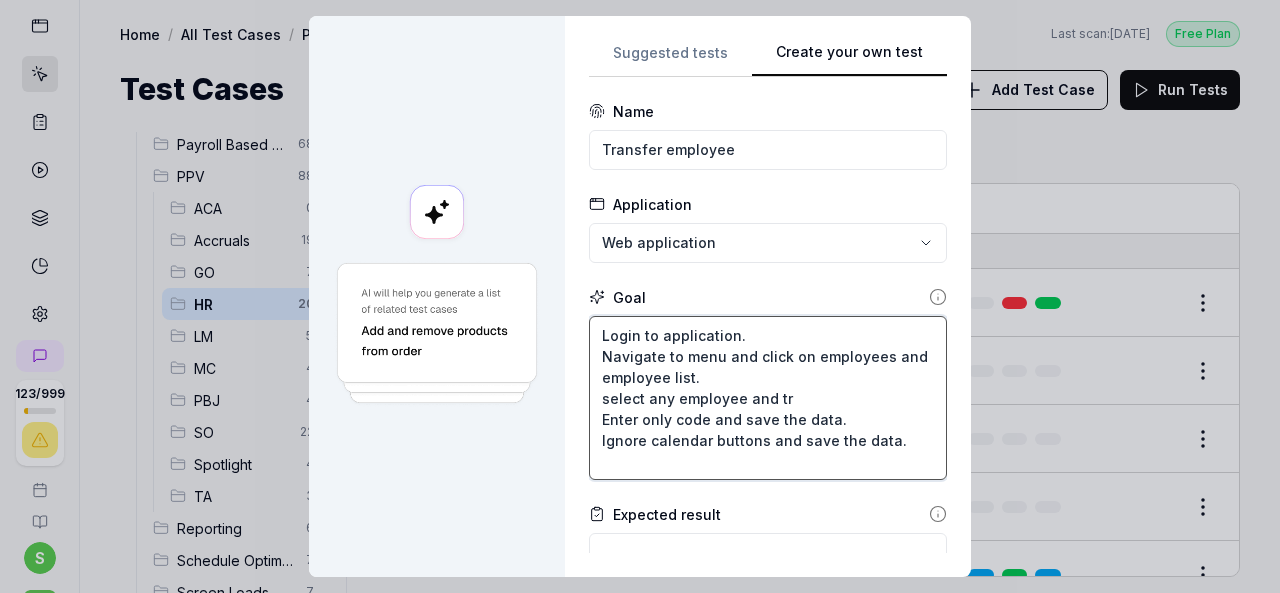type on "*" 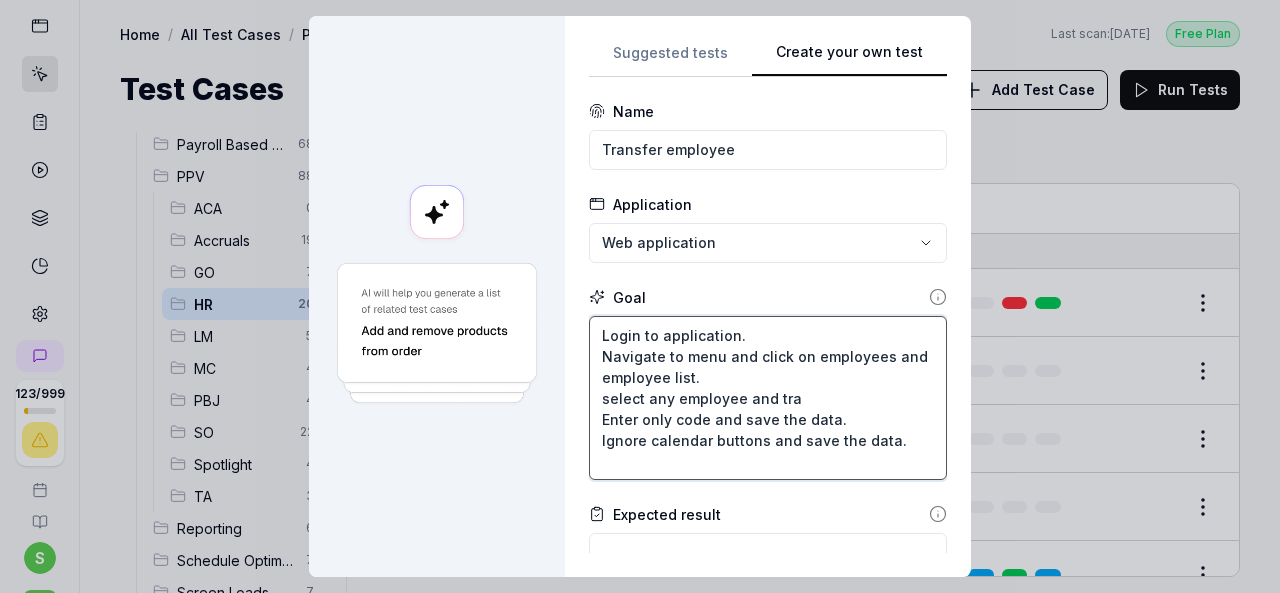 type on "*" 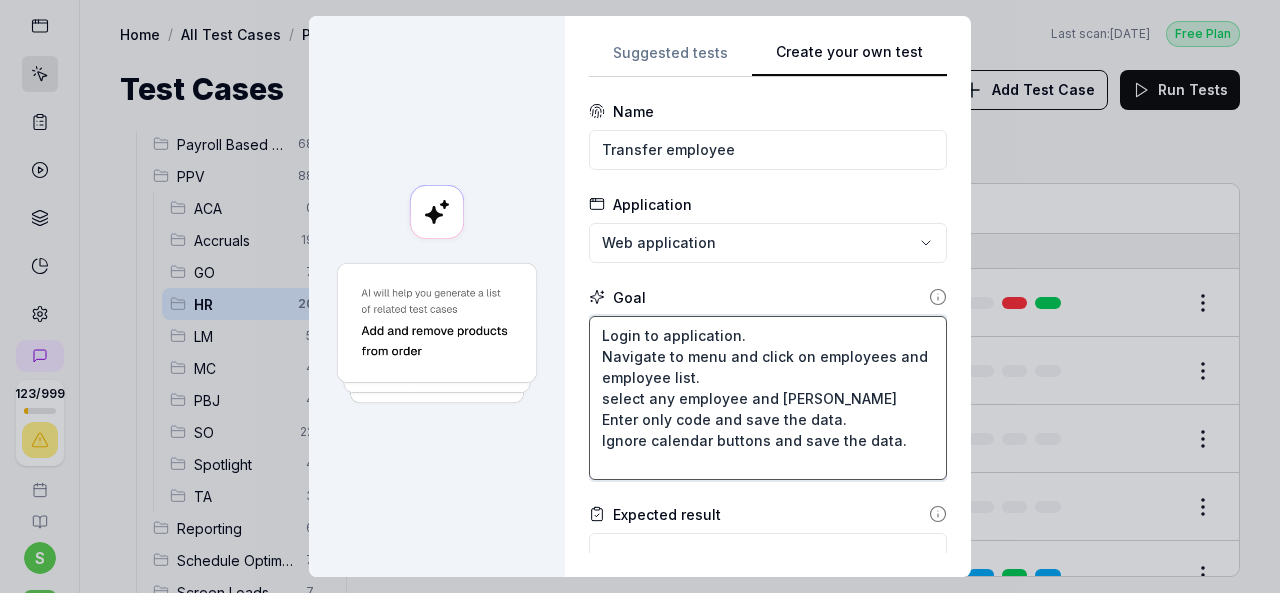 type on "*" 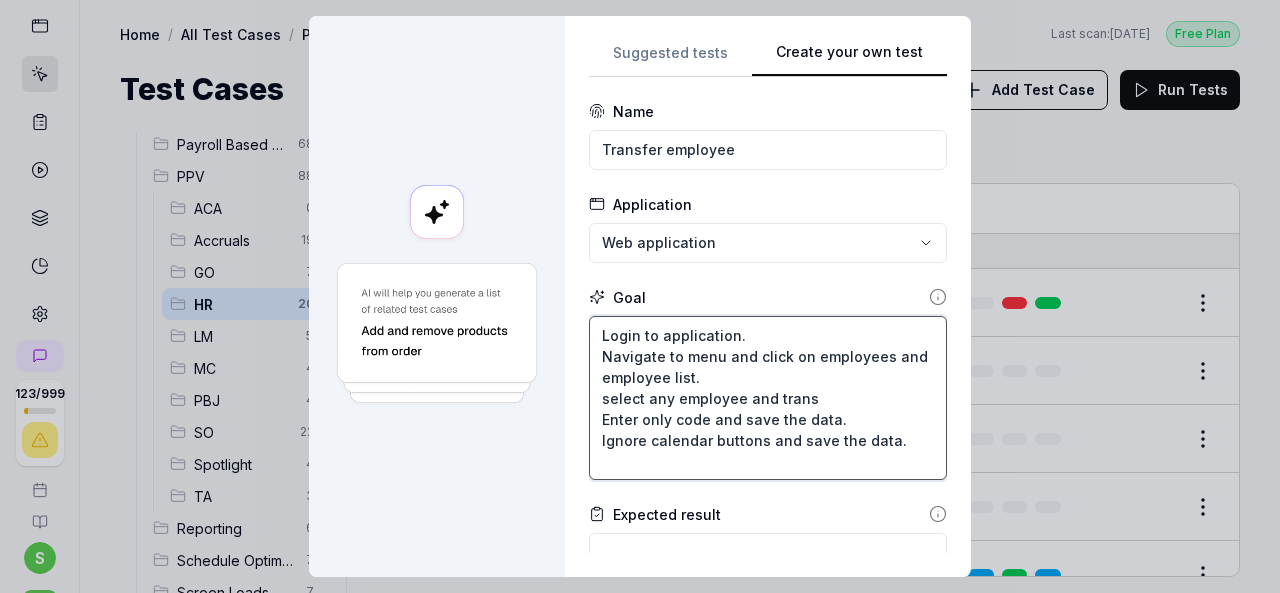 type on "*" 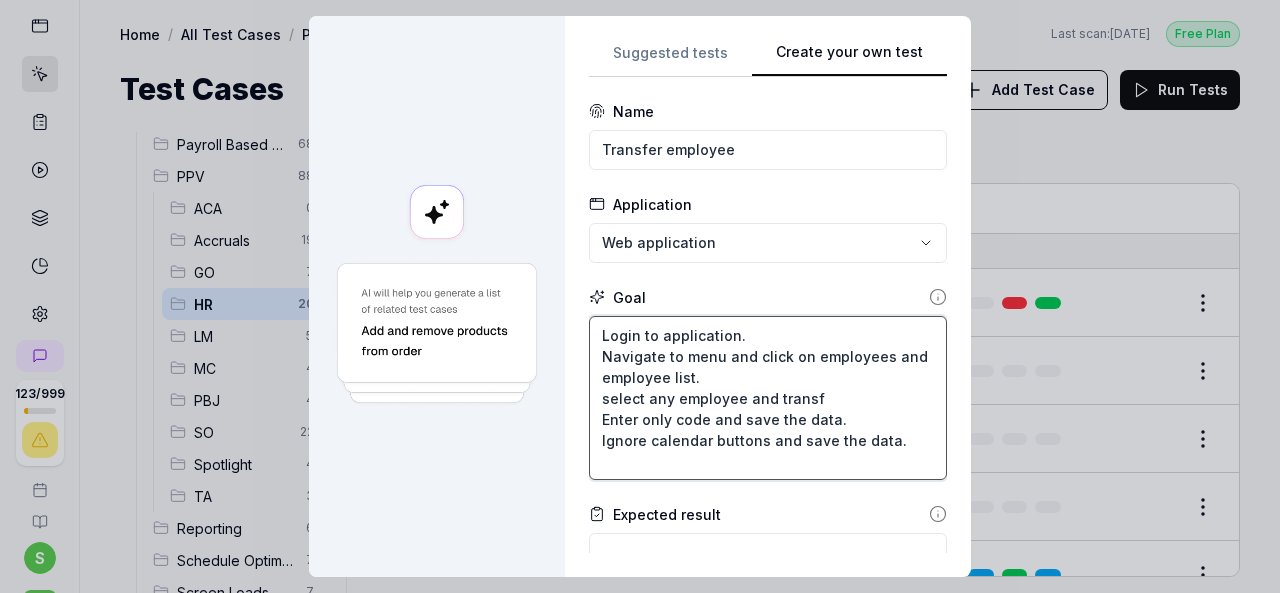 type on "*" 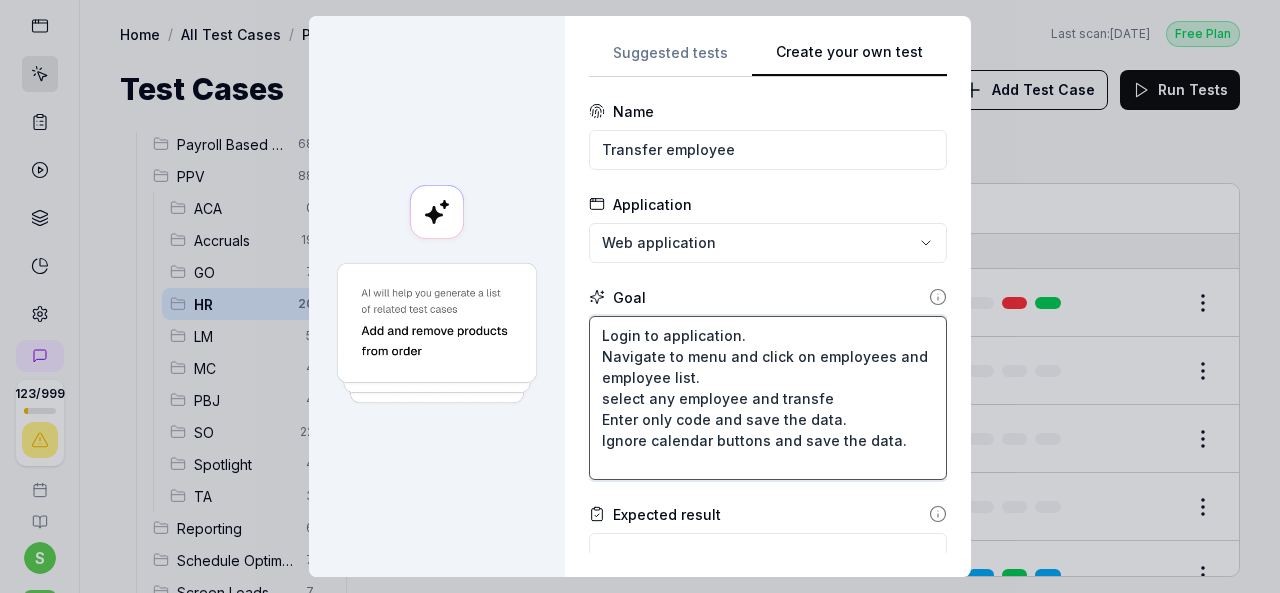 type on "*" 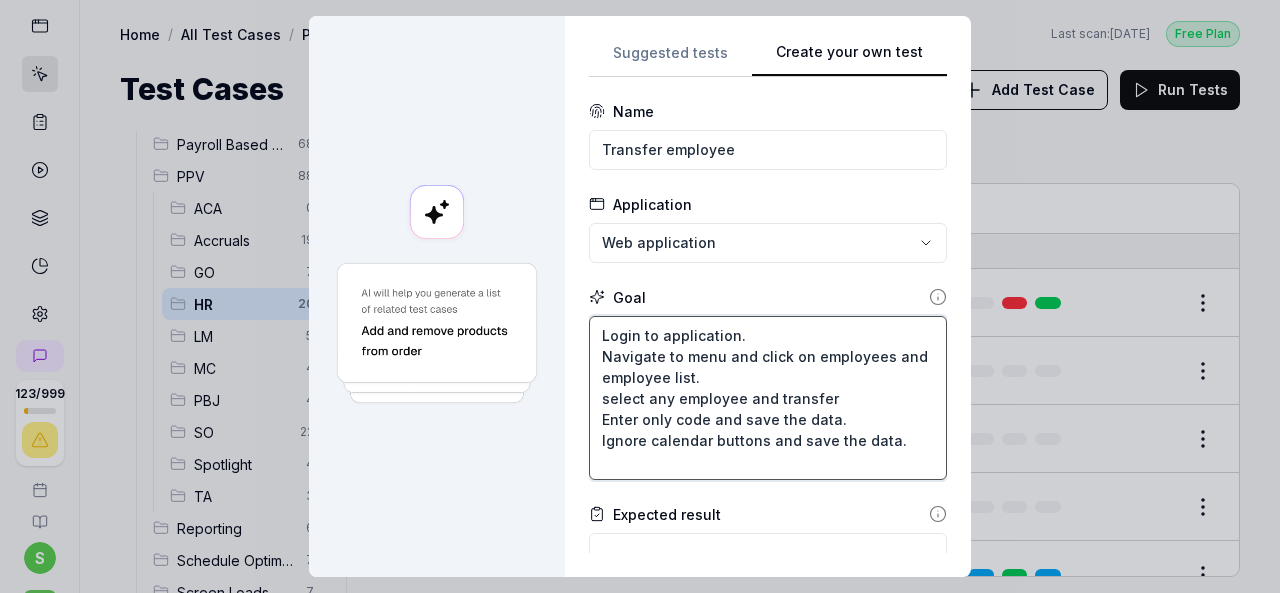 type on "*" 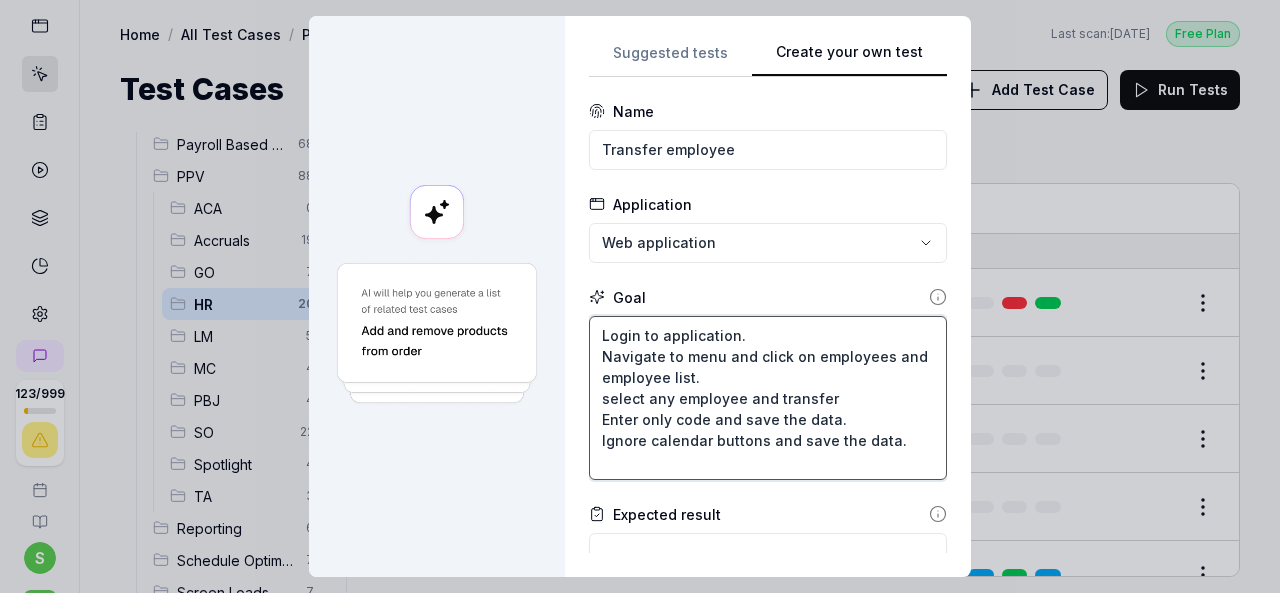 type on "*" 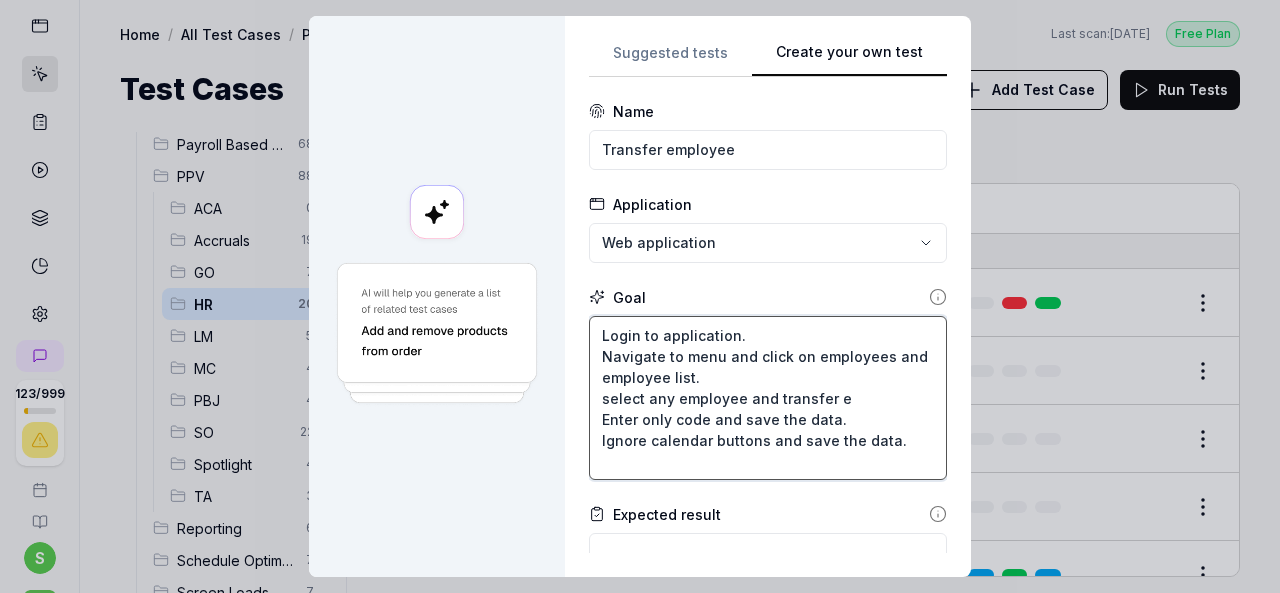 type on "*" 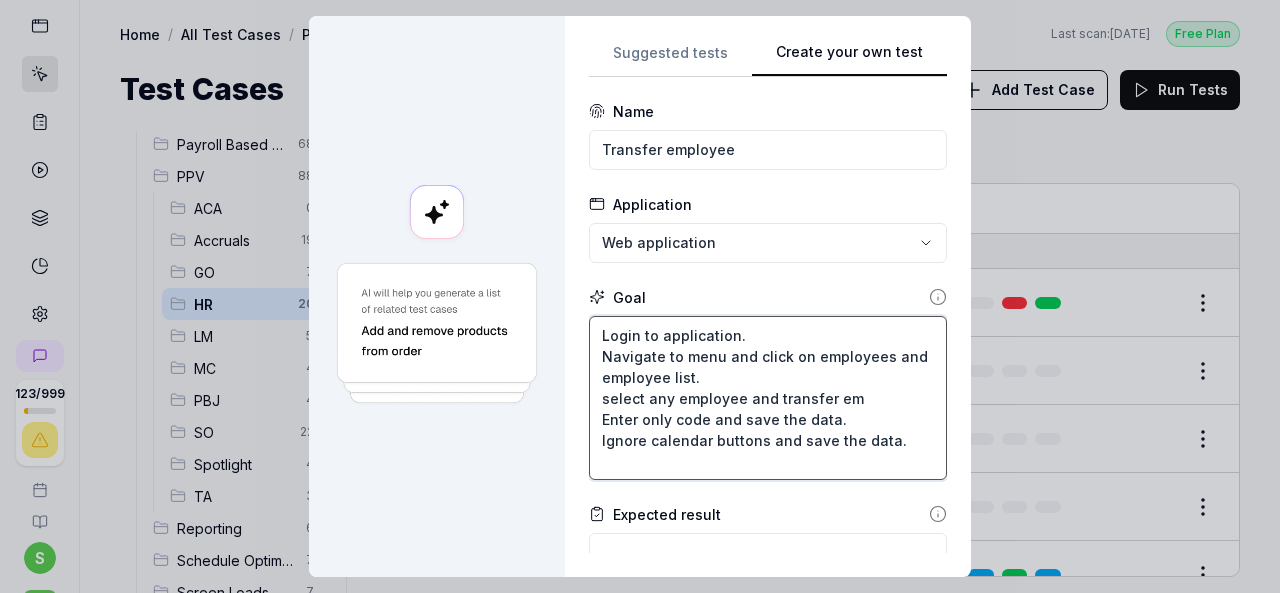 type on "*" 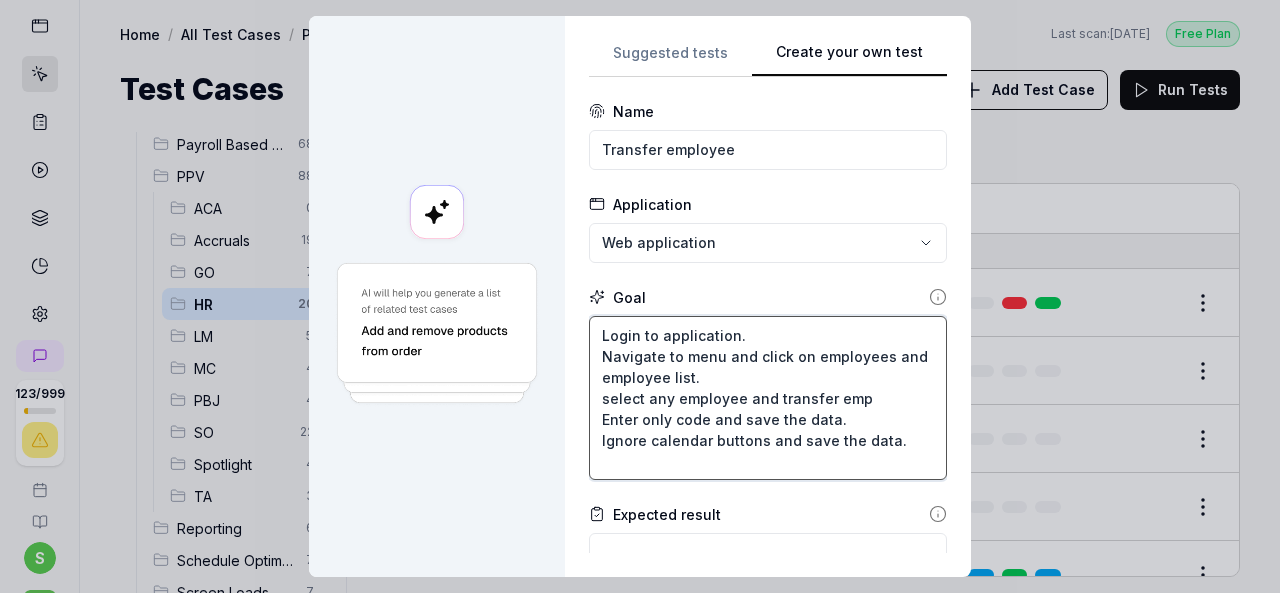 type on "*" 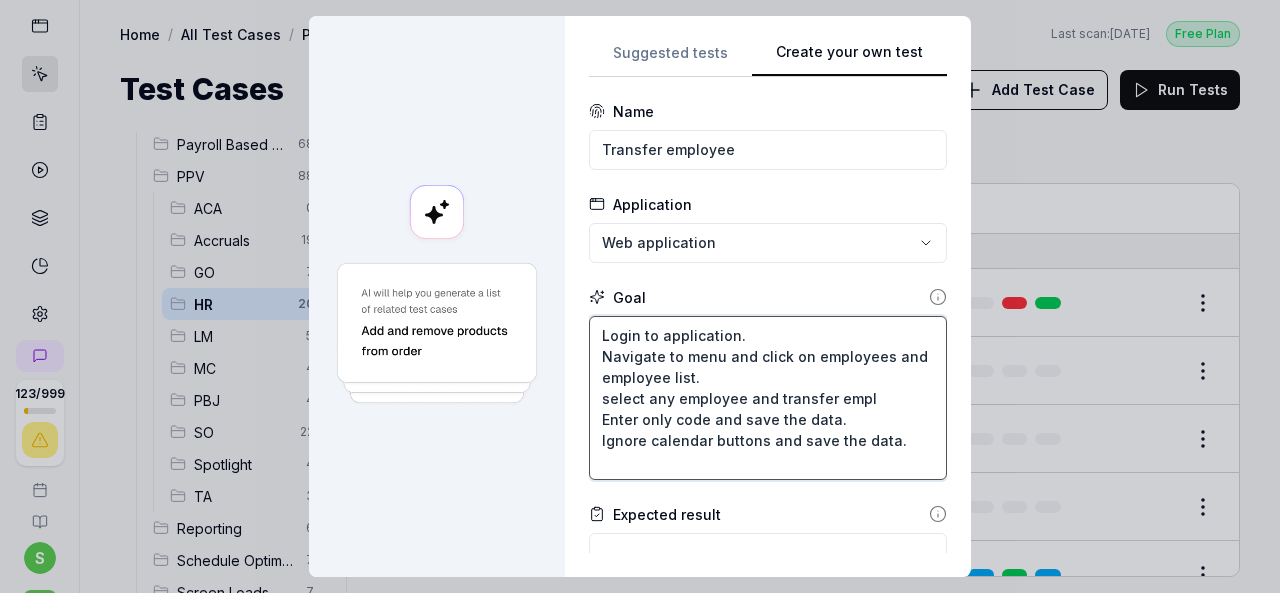 type on "*" 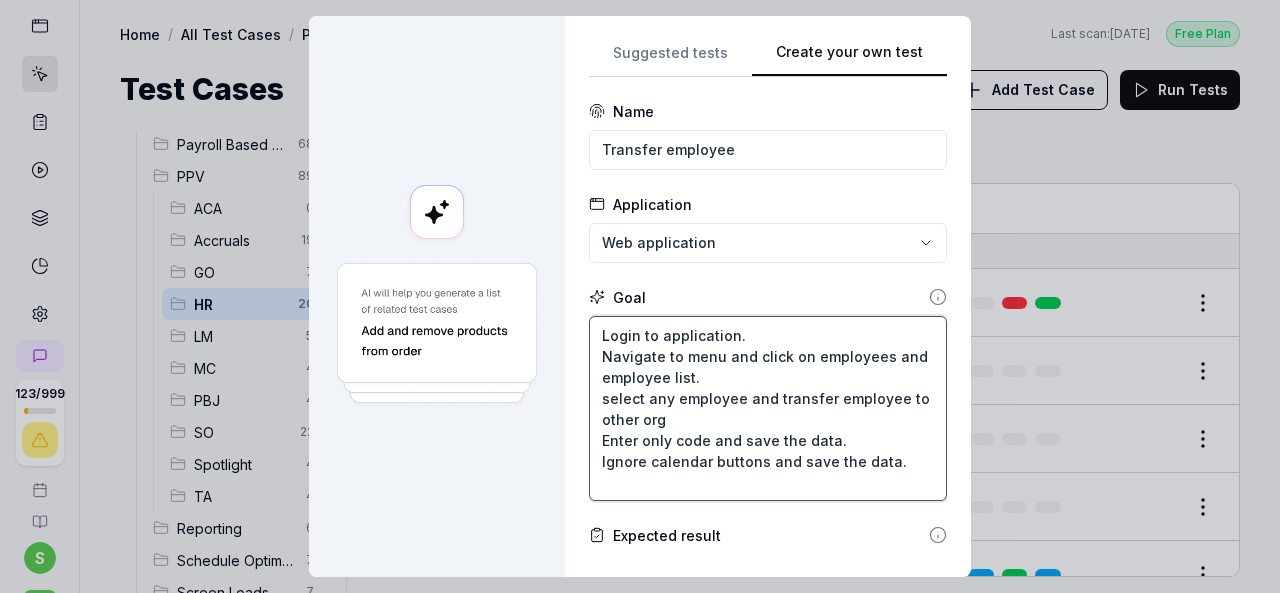 drag, startPoint x: 588, startPoint y: 434, endPoint x: 838, endPoint y: 438, distance: 250.032 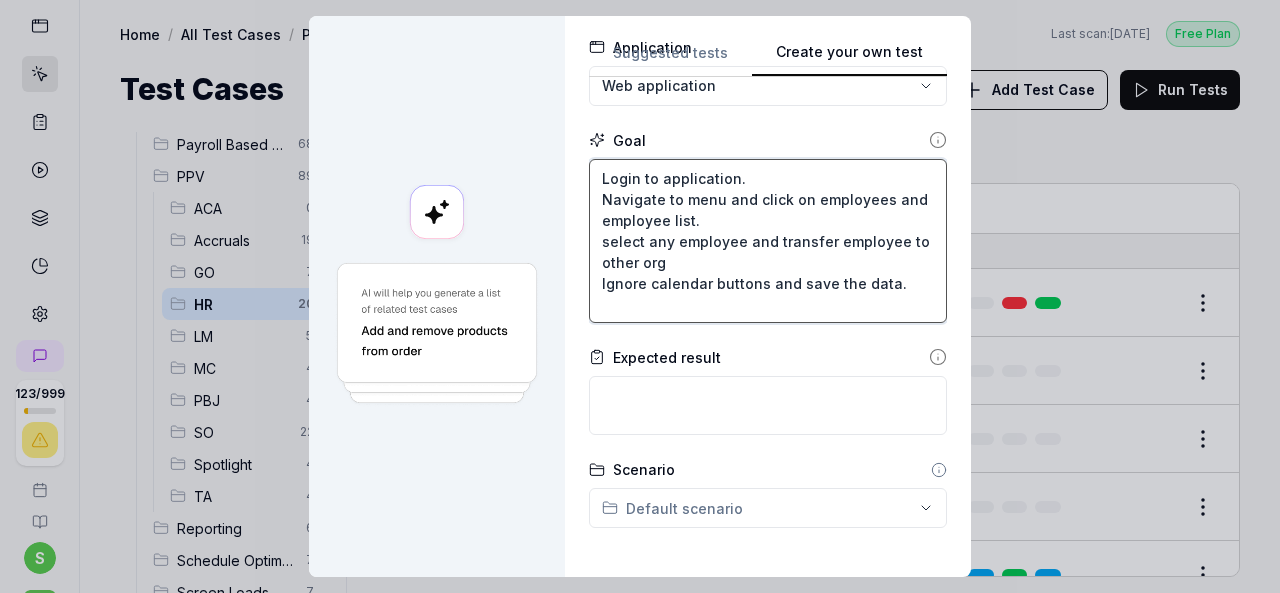 scroll, scrollTop: 200, scrollLeft: 0, axis: vertical 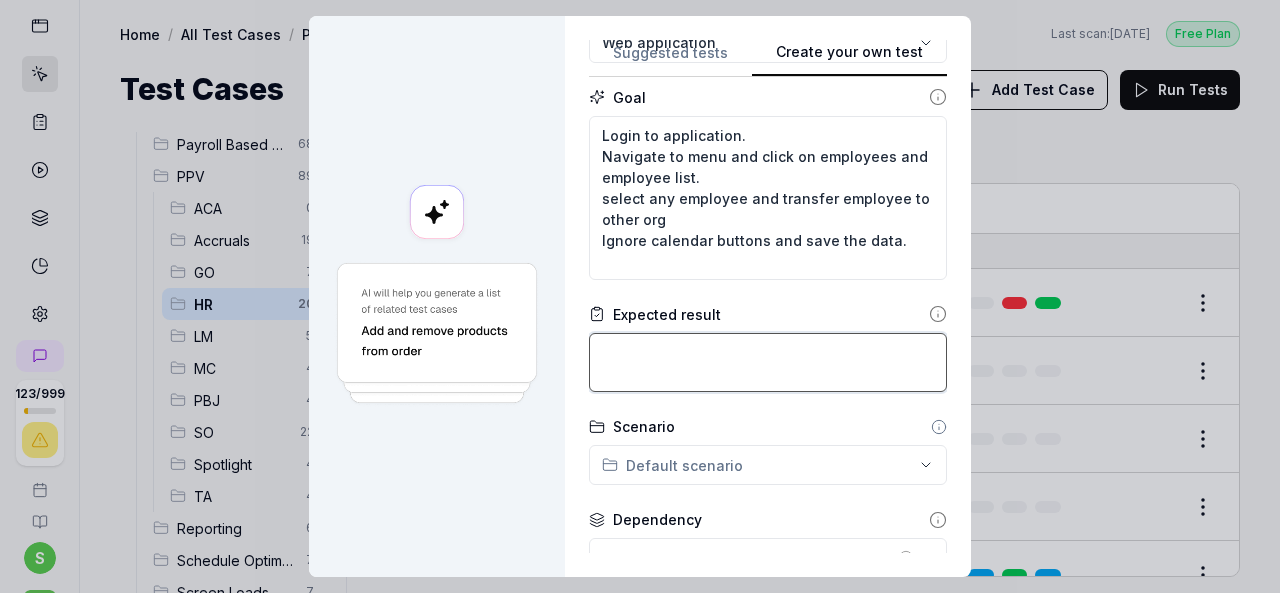 click at bounding box center (768, 362) 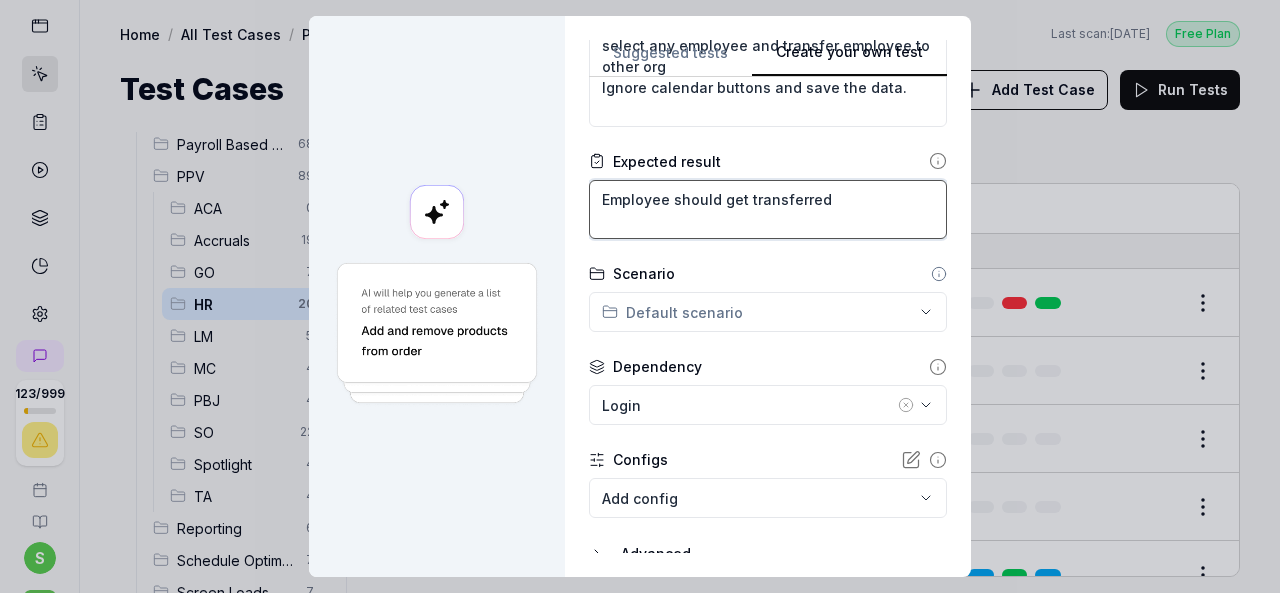 scroll, scrollTop: 429, scrollLeft: 0, axis: vertical 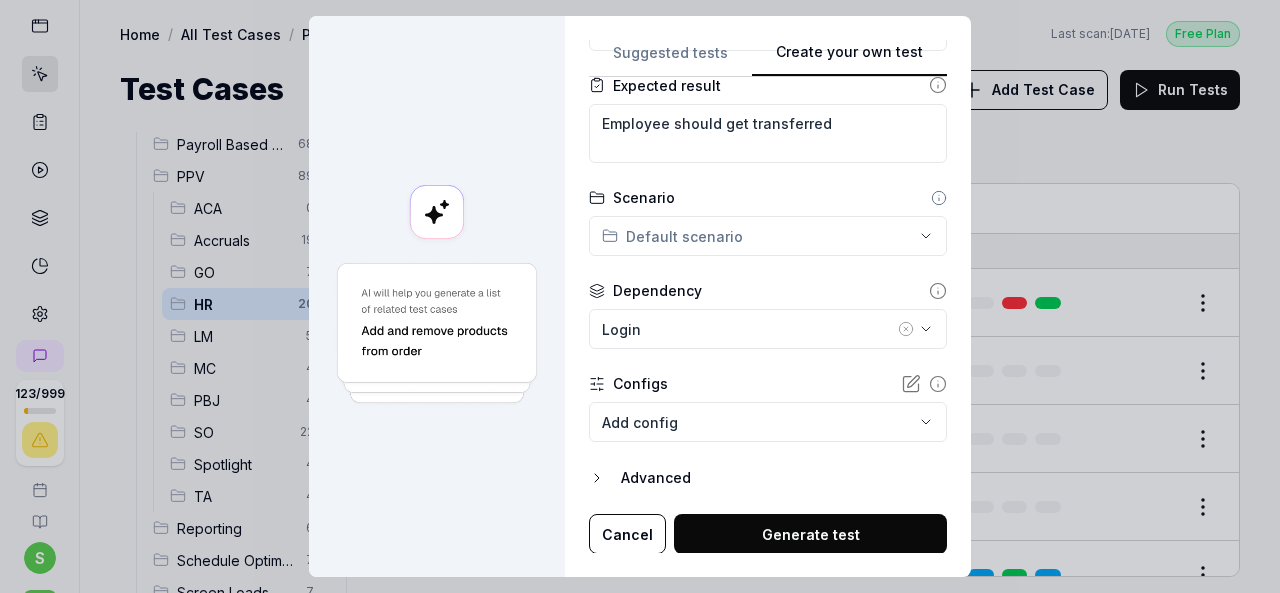 click on "**********" at bounding box center (640, 296) 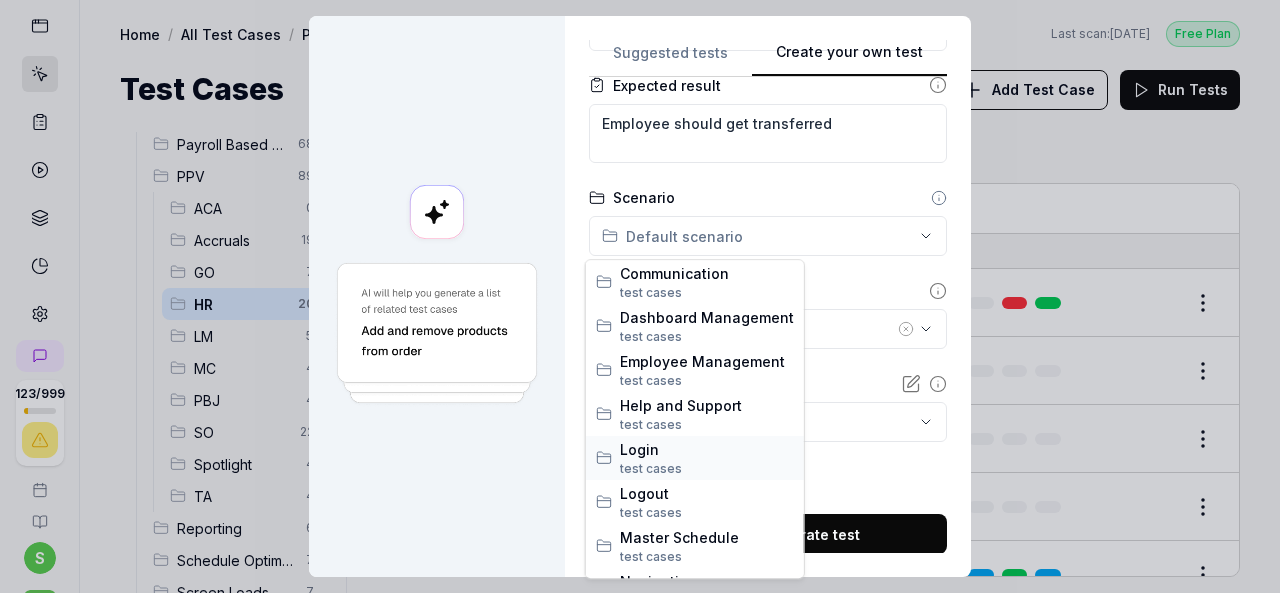 scroll, scrollTop: 400, scrollLeft: 0, axis: vertical 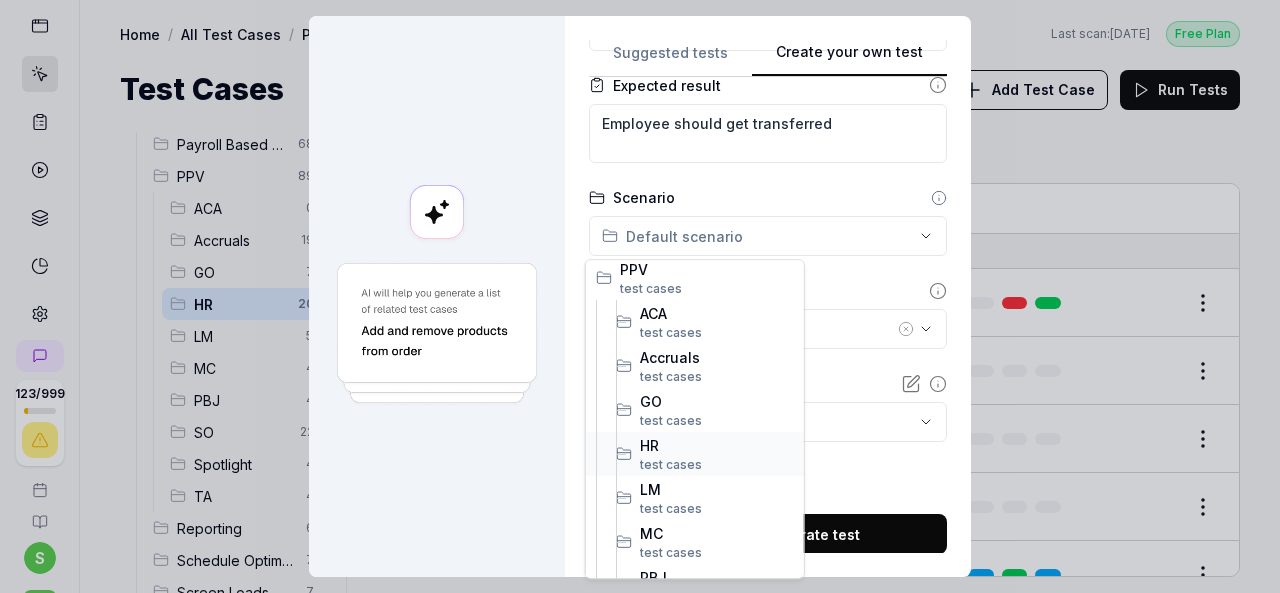 click on "HR" at bounding box center [717, 445] 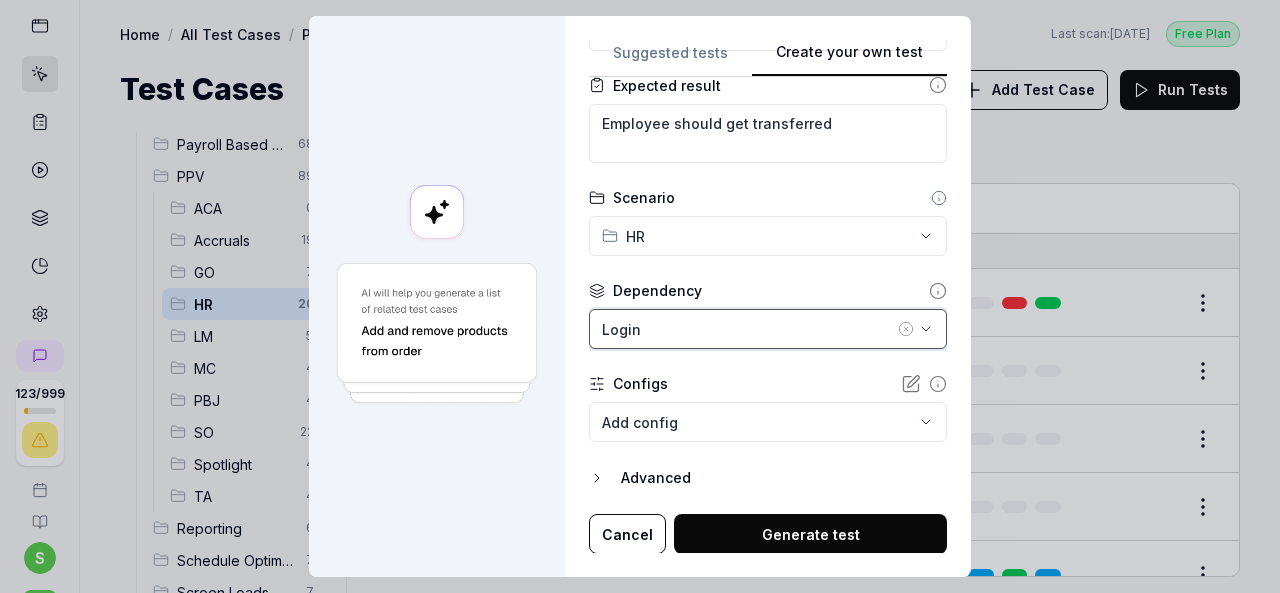 click on "Login" at bounding box center (768, 329) 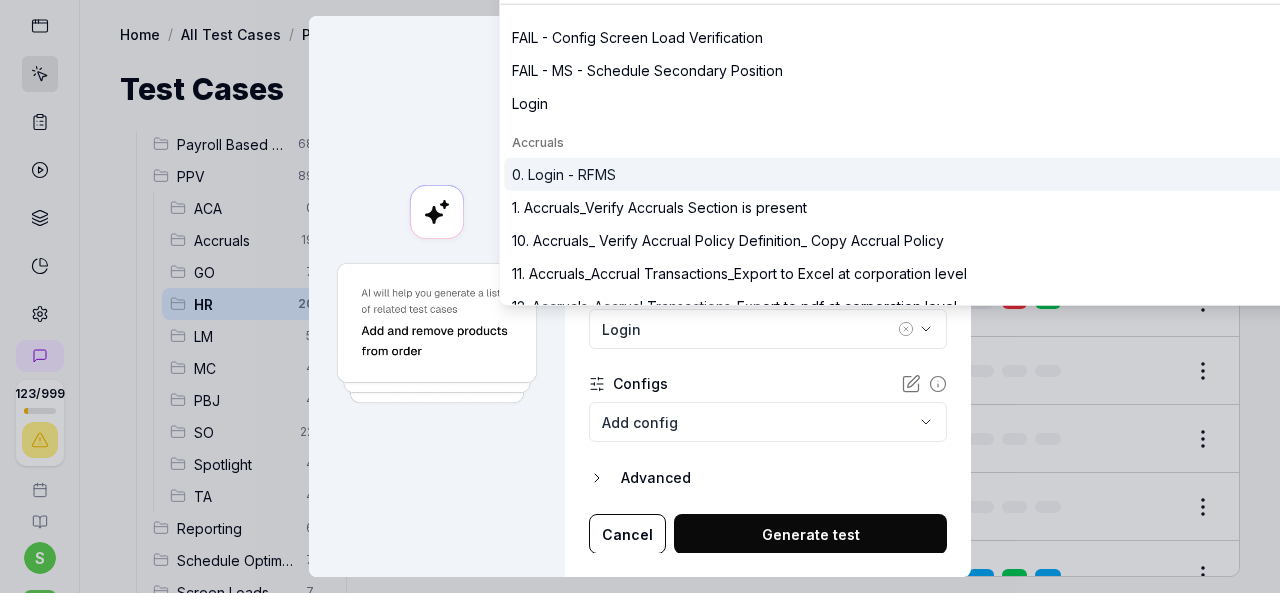click on "0. Login - RFMS" at bounding box center (901, 174) 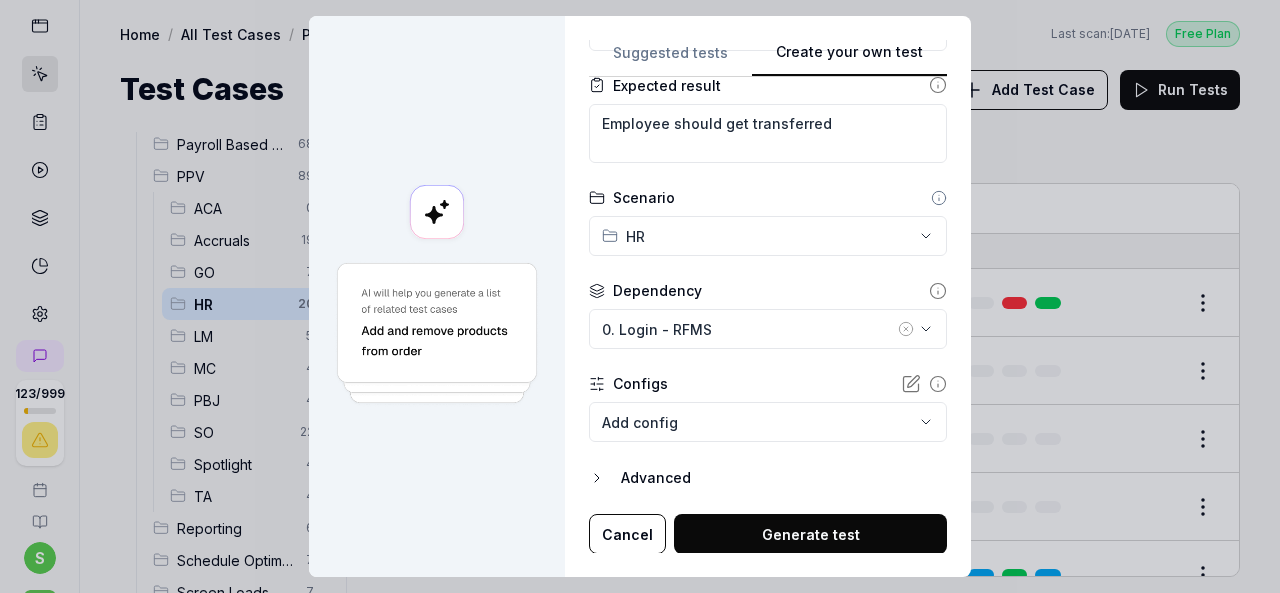 click on "Generate test" at bounding box center (810, 534) 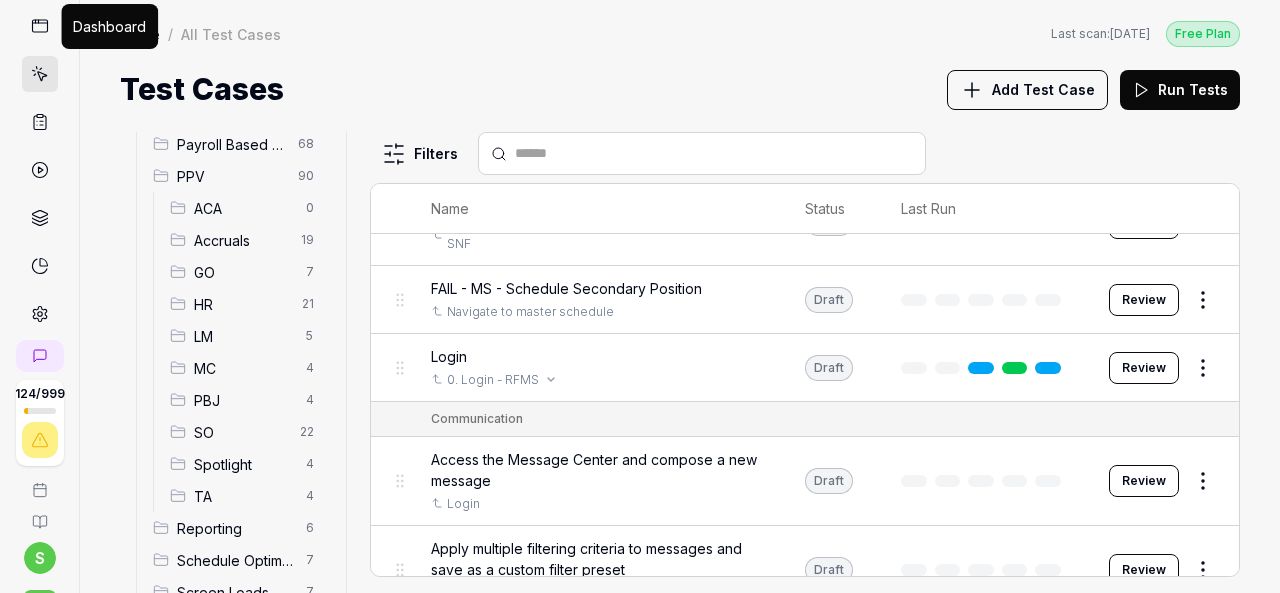 scroll, scrollTop: 0, scrollLeft: 0, axis: both 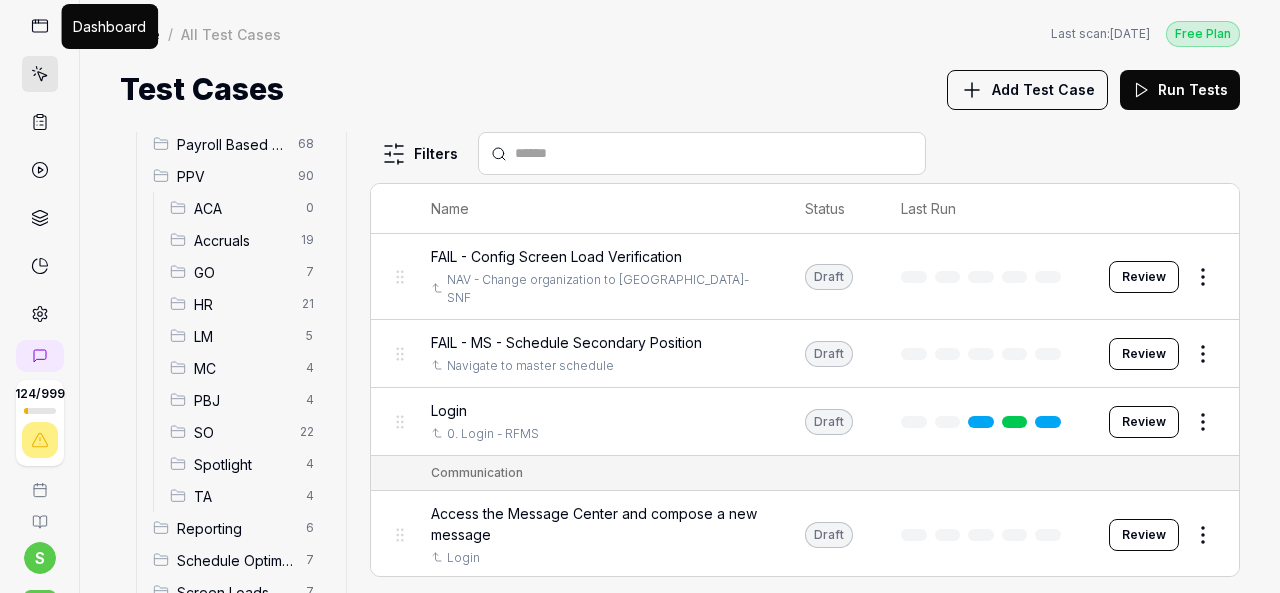 click on "HR" at bounding box center (242, 304) 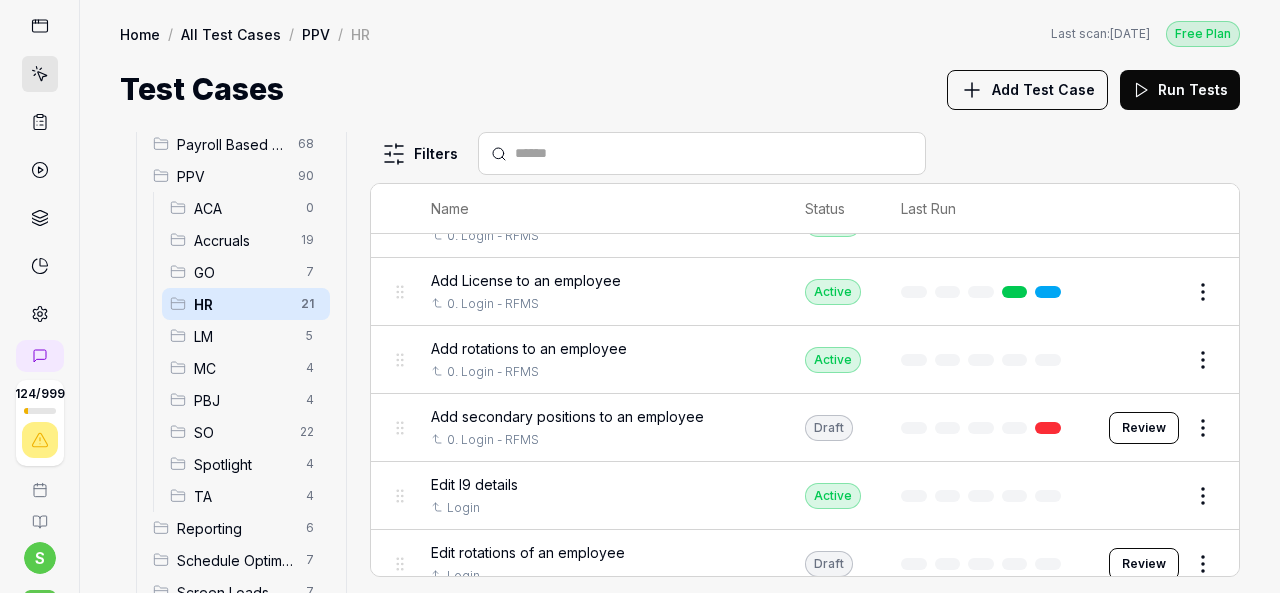 scroll, scrollTop: 600, scrollLeft: 0, axis: vertical 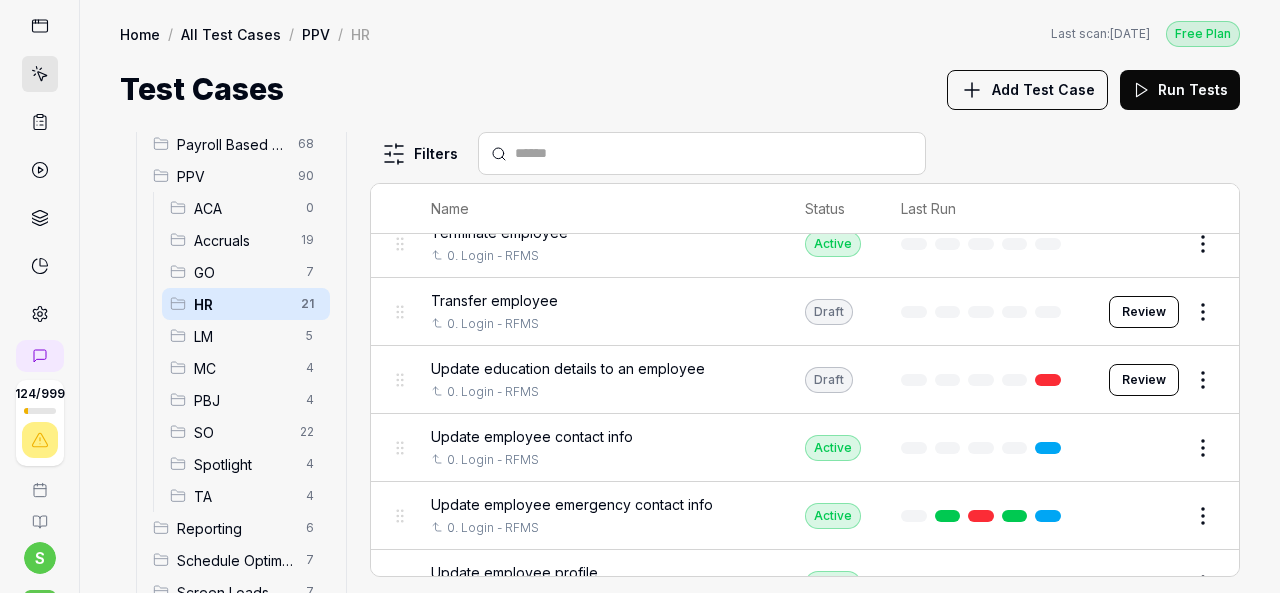 click on "Review" at bounding box center (1144, 312) 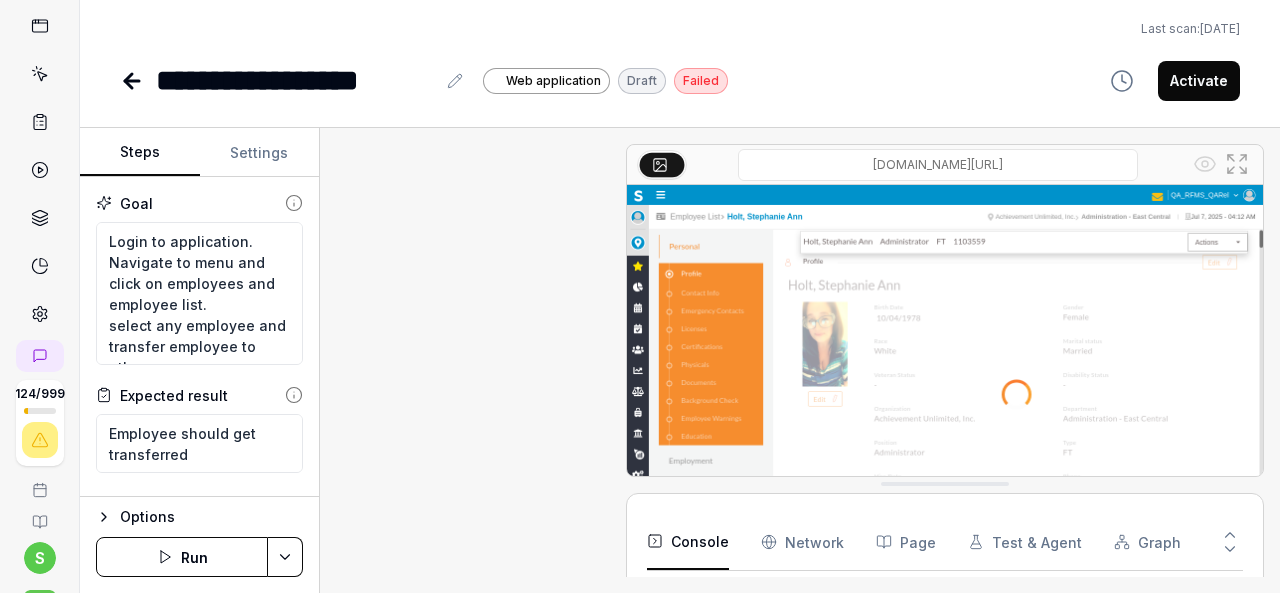 scroll, scrollTop: 2632, scrollLeft: 0, axis: vertical 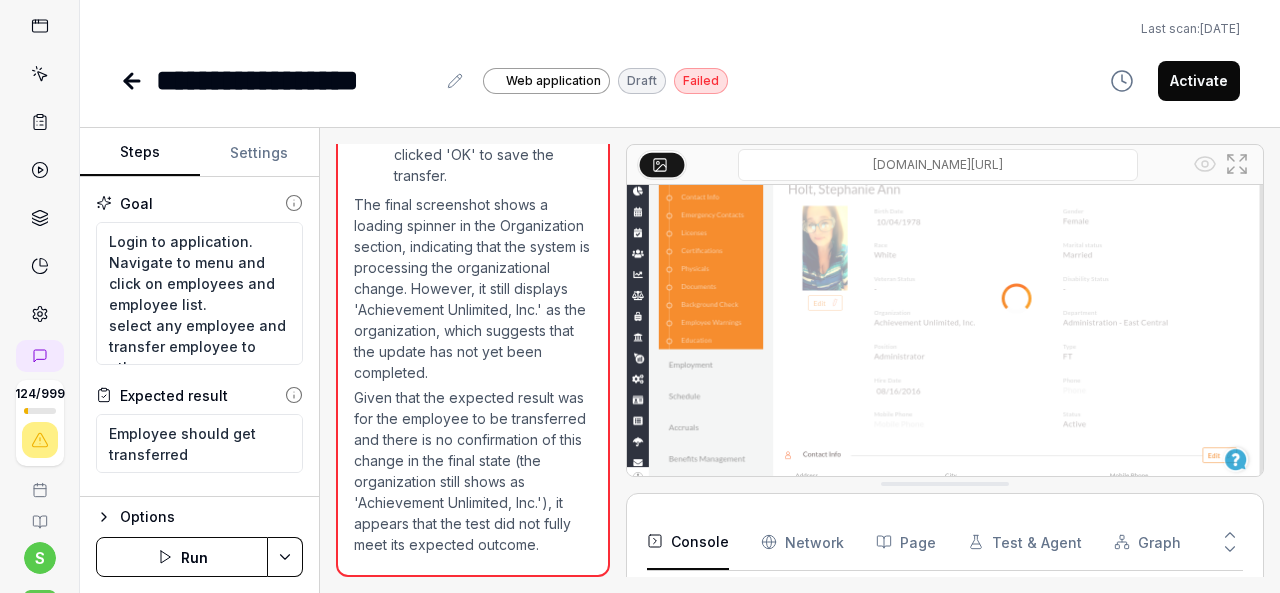 click on "Run" at bounding box center (182, 557) 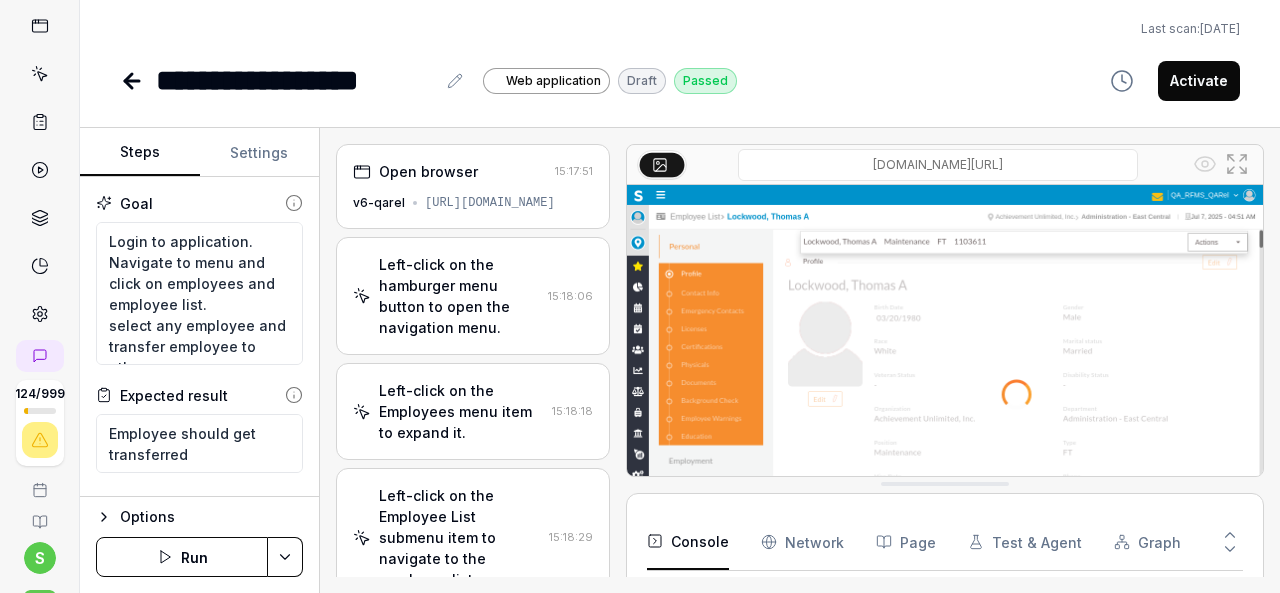 scroll, scrollTop: 165, scrollLeft: 0, axis: vertical 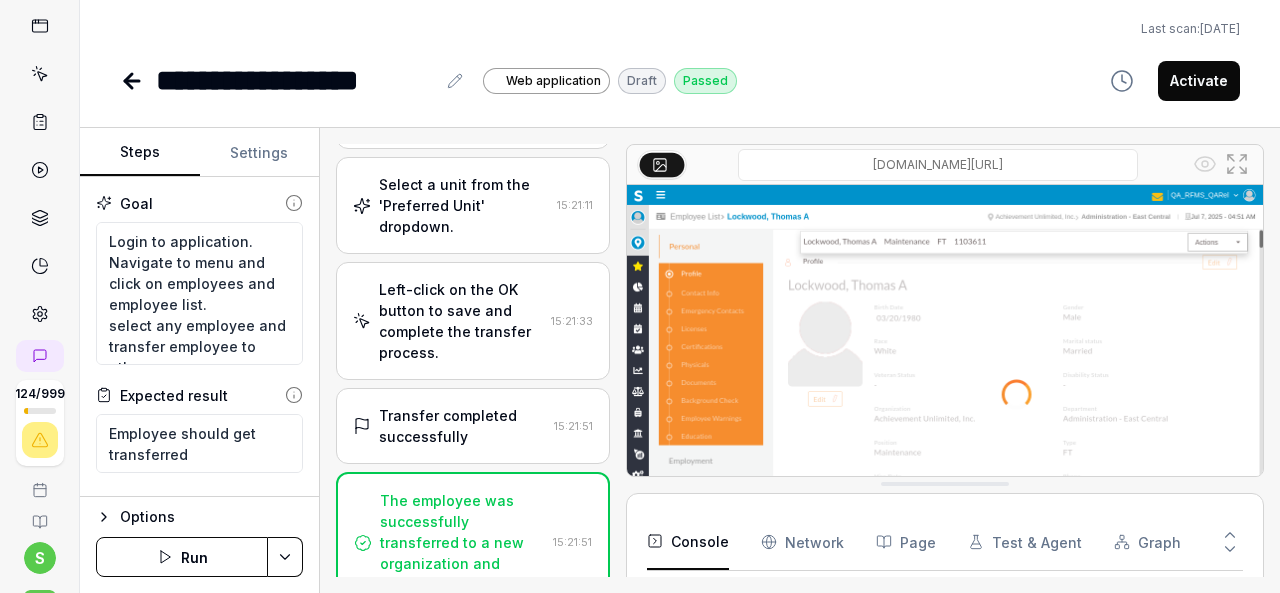 click on "Activate" at bounding box center [1199, 81] 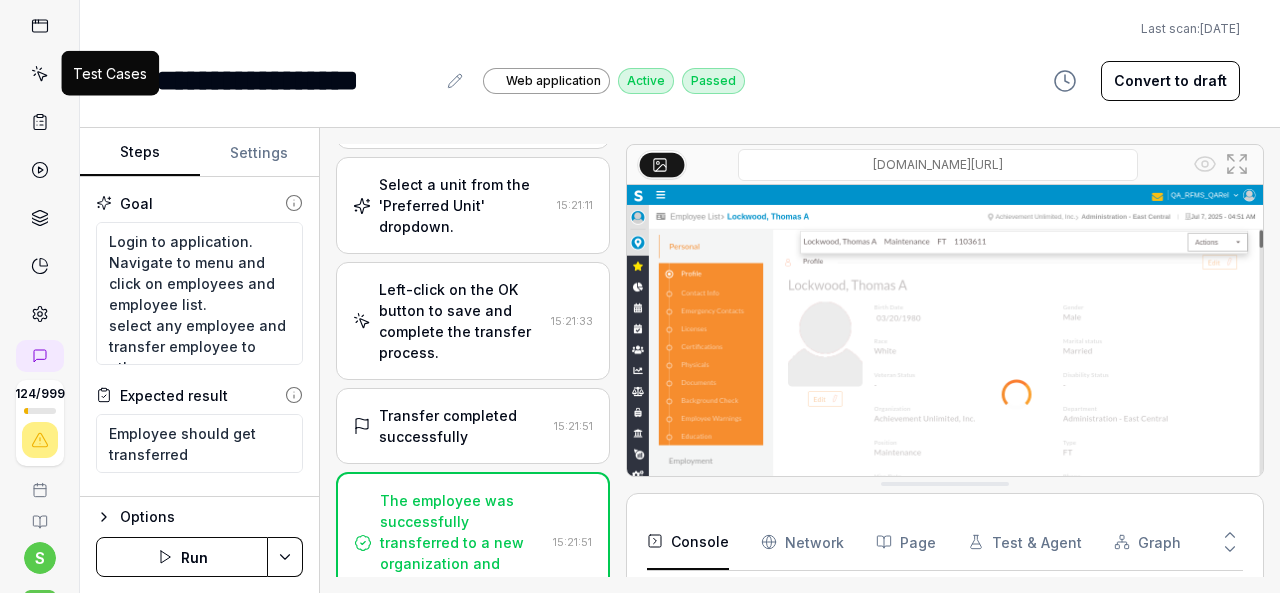 click 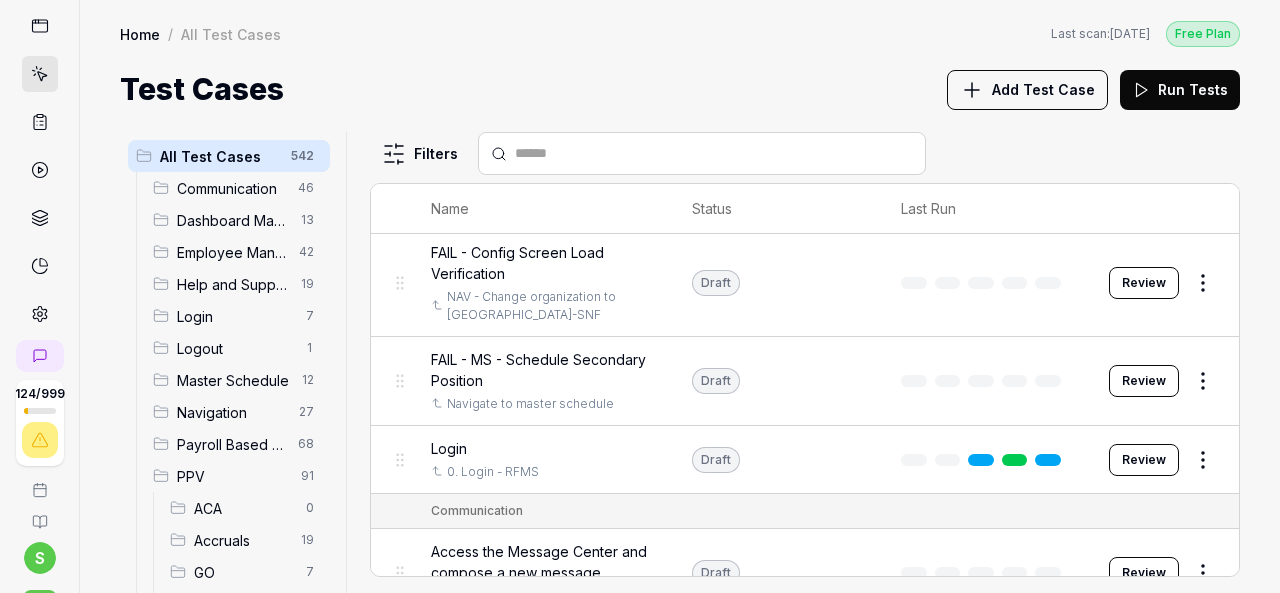 scroll, scrollTop: 0, scrollLeft: 0, axis: both 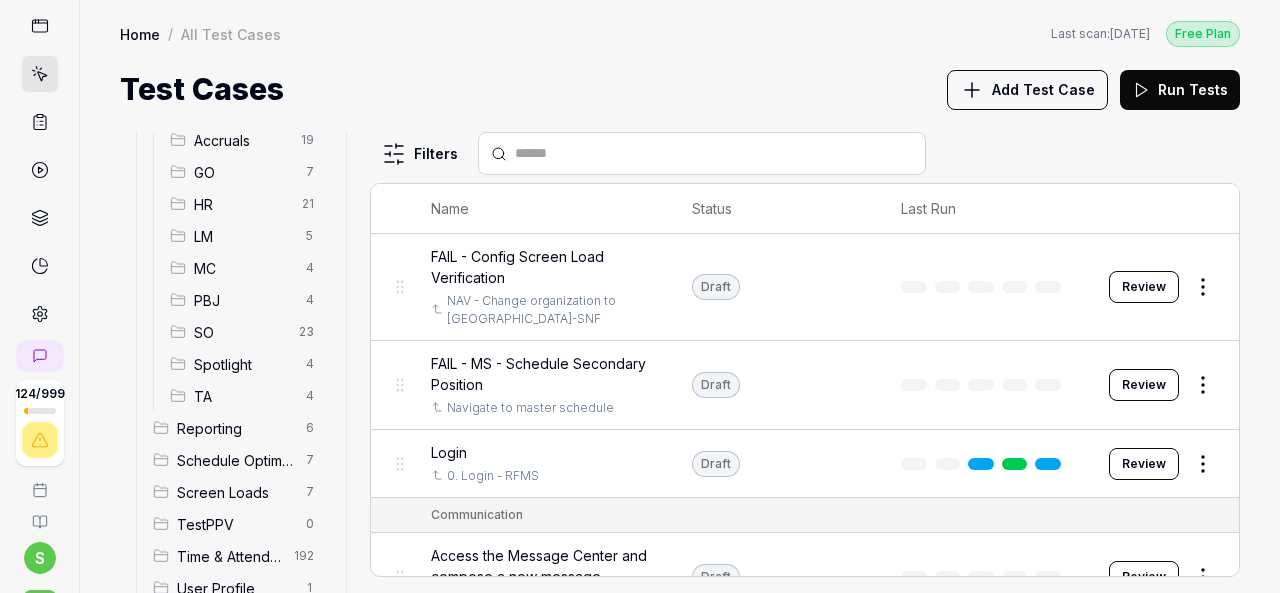 click on "HR" at bounding box center (242, 204) 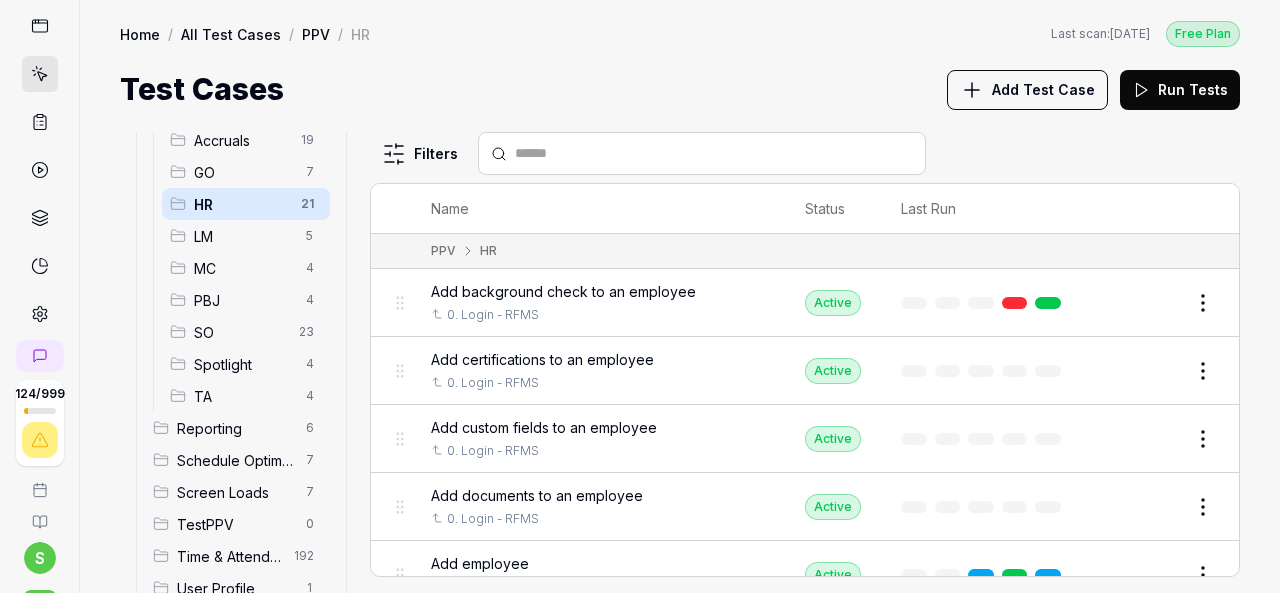 click on "Add Test Case" at bounding box center (1043, 89) 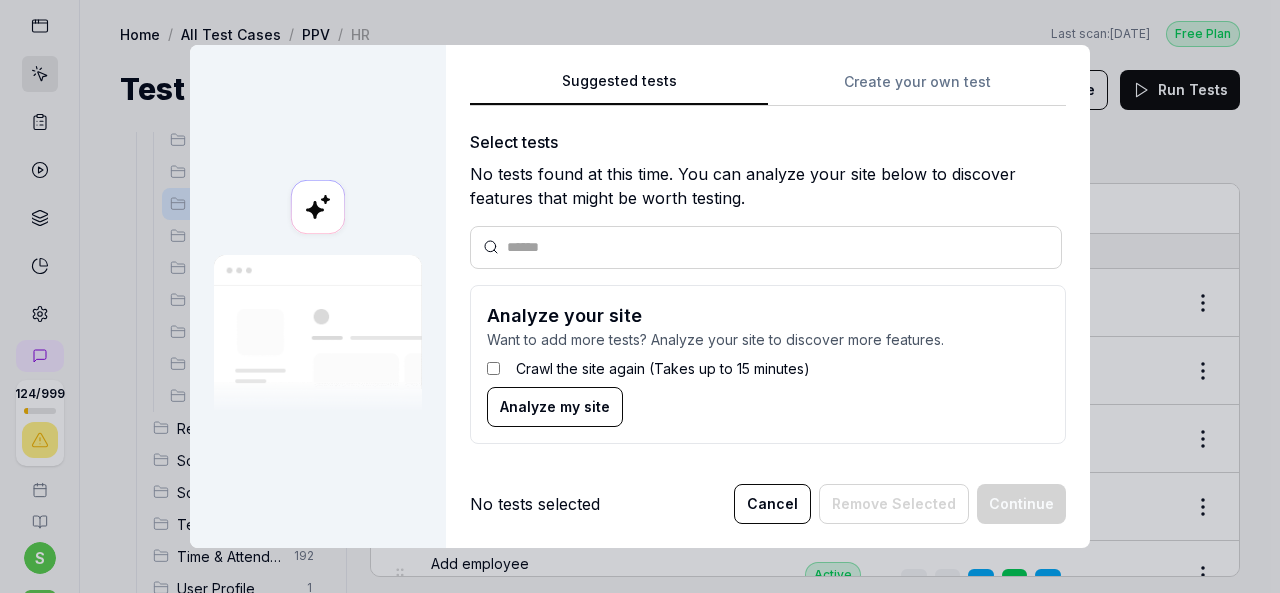 click on "Cancel" at bounding box center (772, 504) 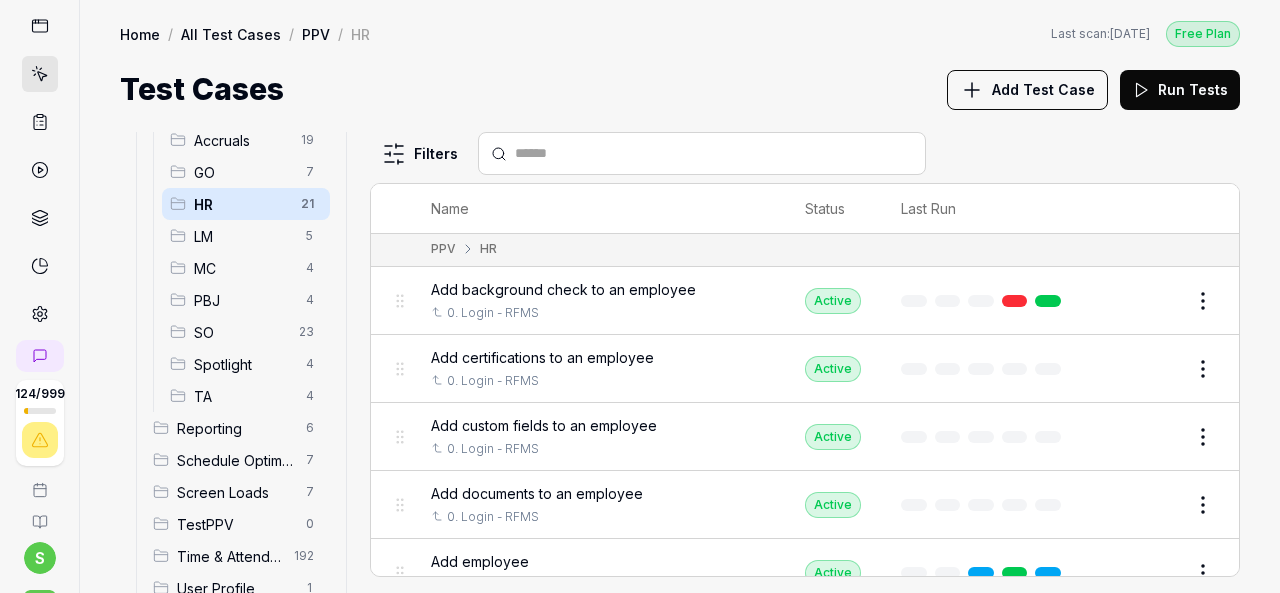 scroll, scrollTop: 0, scrollLeft: 0, axis: both 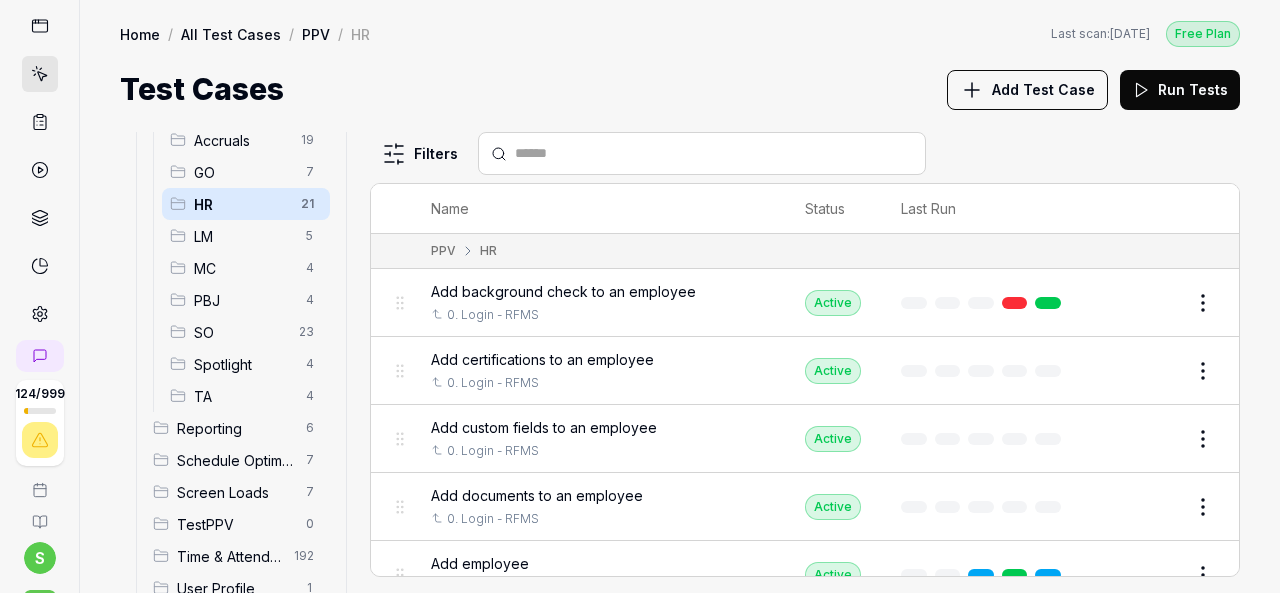 click on "Add Test Case" at bounding box center [1043, 89] 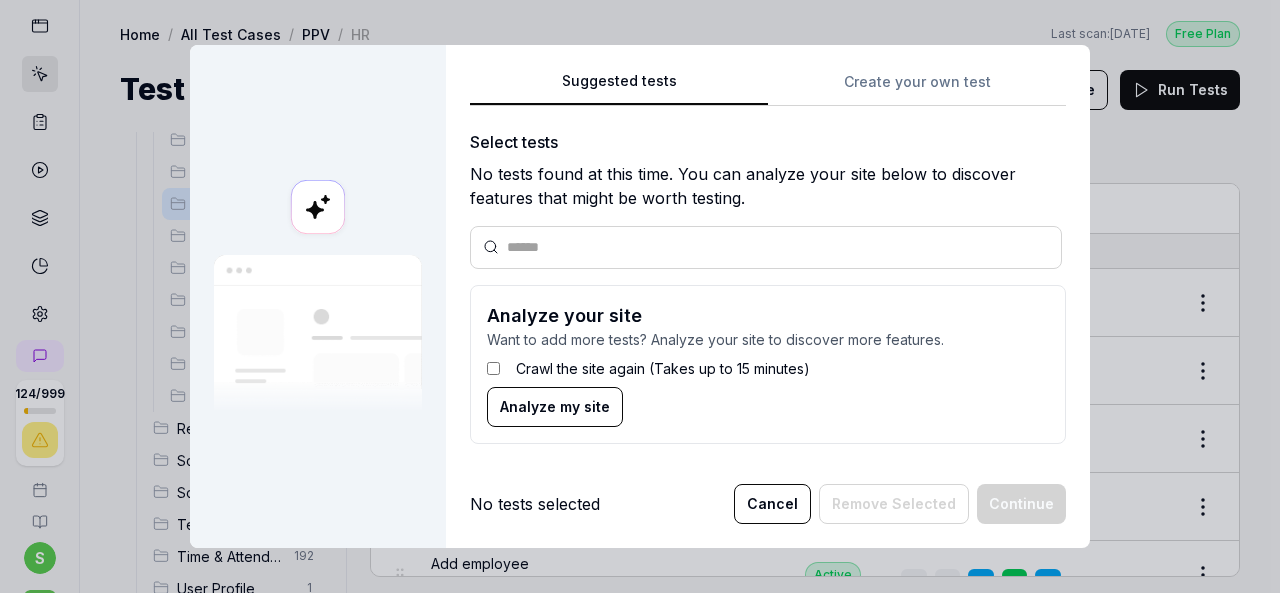 click on "Suggested tests Create your own test Select tests No tests found at this time. You can analyze your site below to discover features that might be worth testing. Analyze your site Want to add more tests? Analyze your site to discover more features. Crawl the site again (Takes up to 15 minutes) Analyze my site" at bounding box center (768, 264) 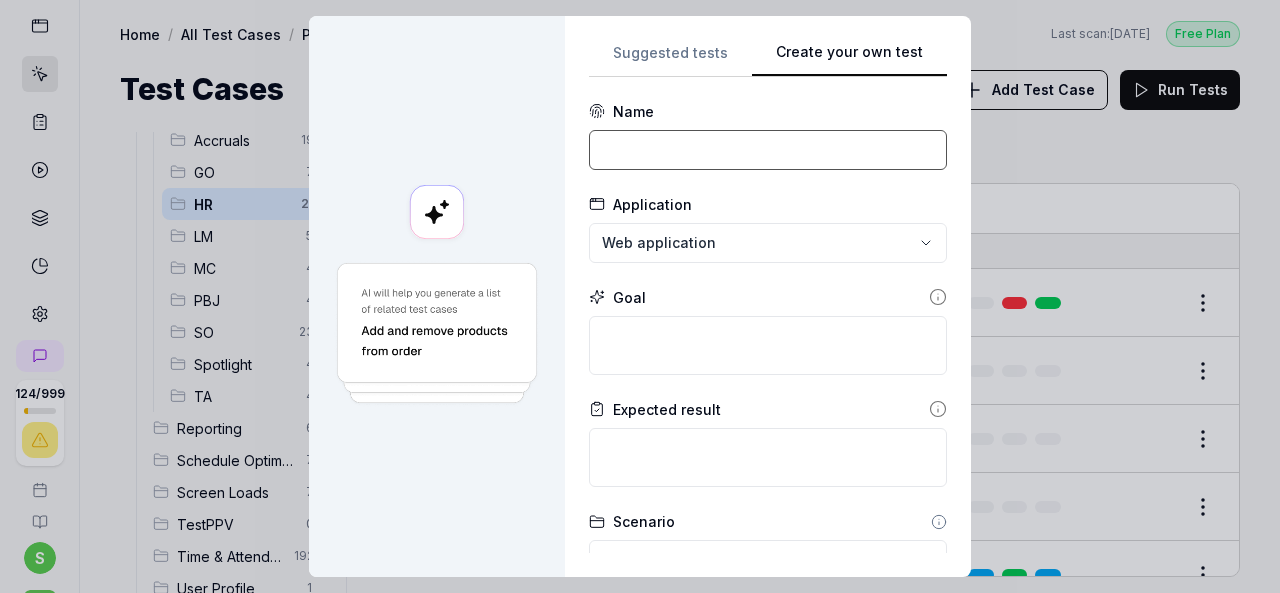 click at bounding box center (768, 150) 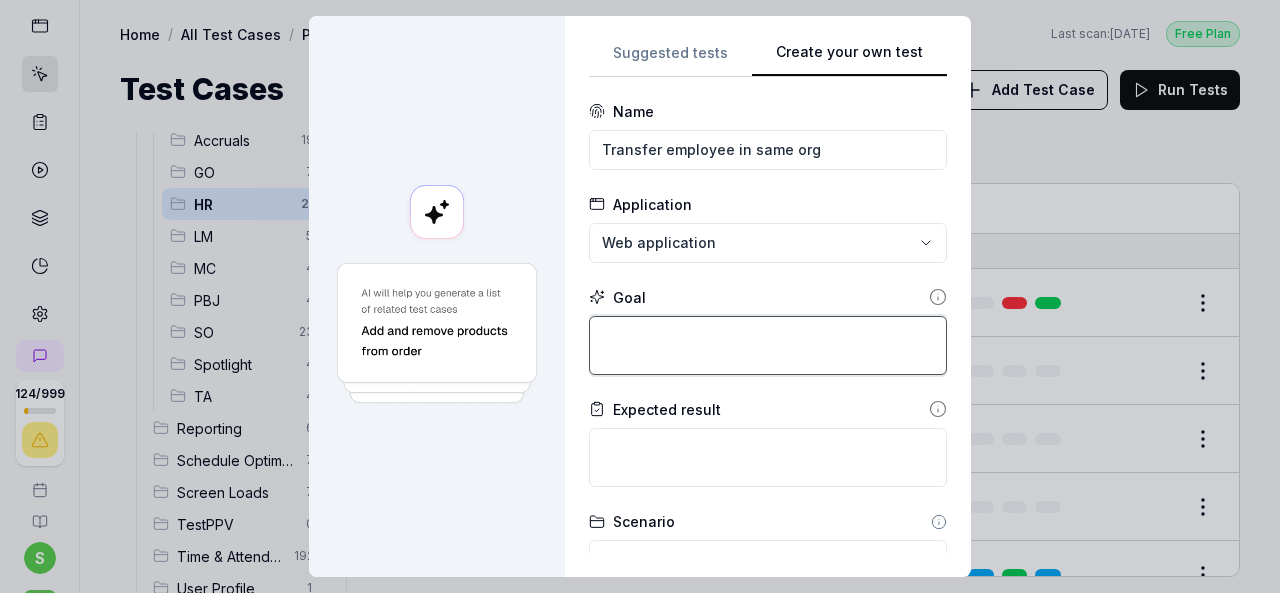 click at bounding box center (768, 345) 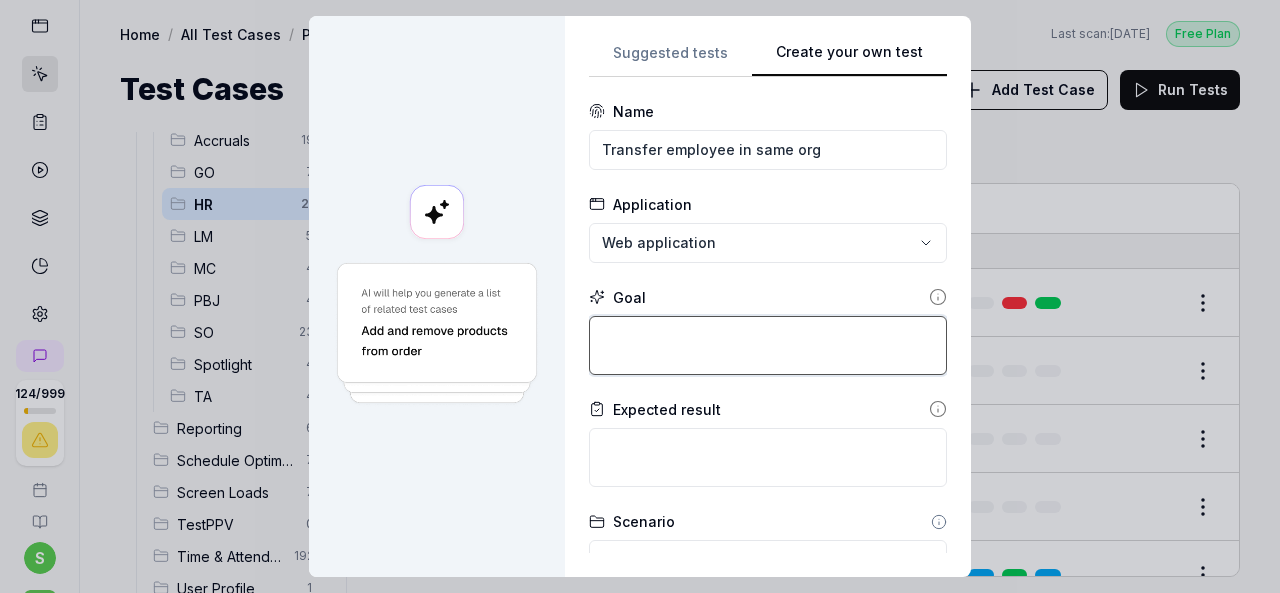 click at bounding box center (768, 345) 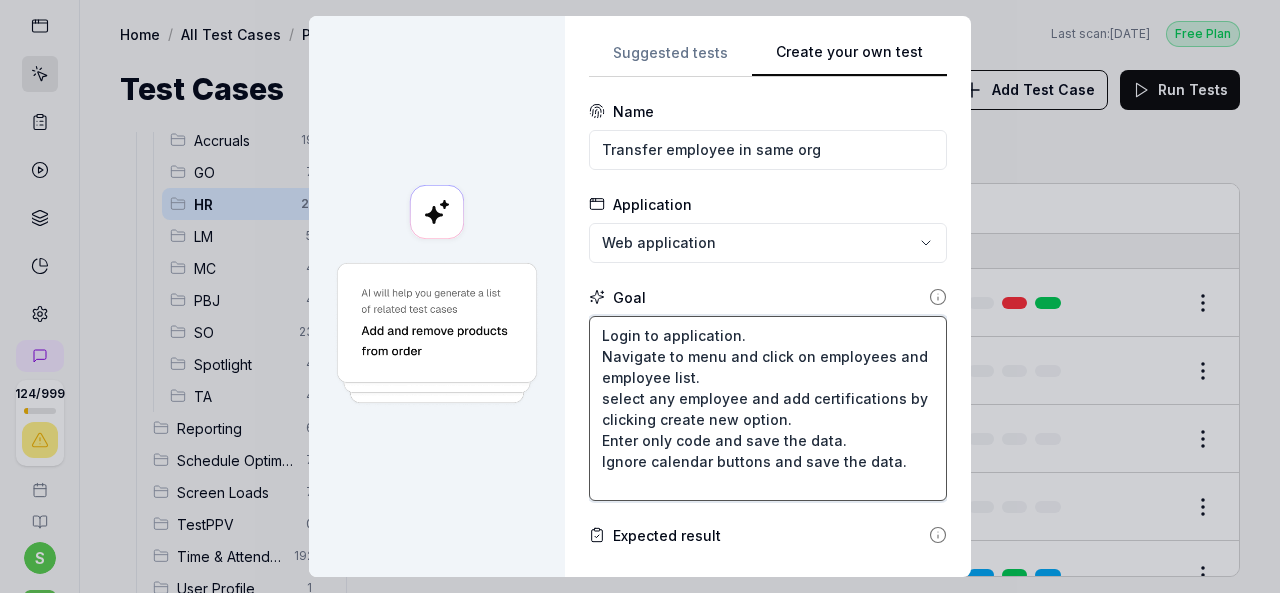 drag, startPoint x: 763, startPoint y: 398, endPoint x: 832, endPoint y: 433, distance: 77.36925 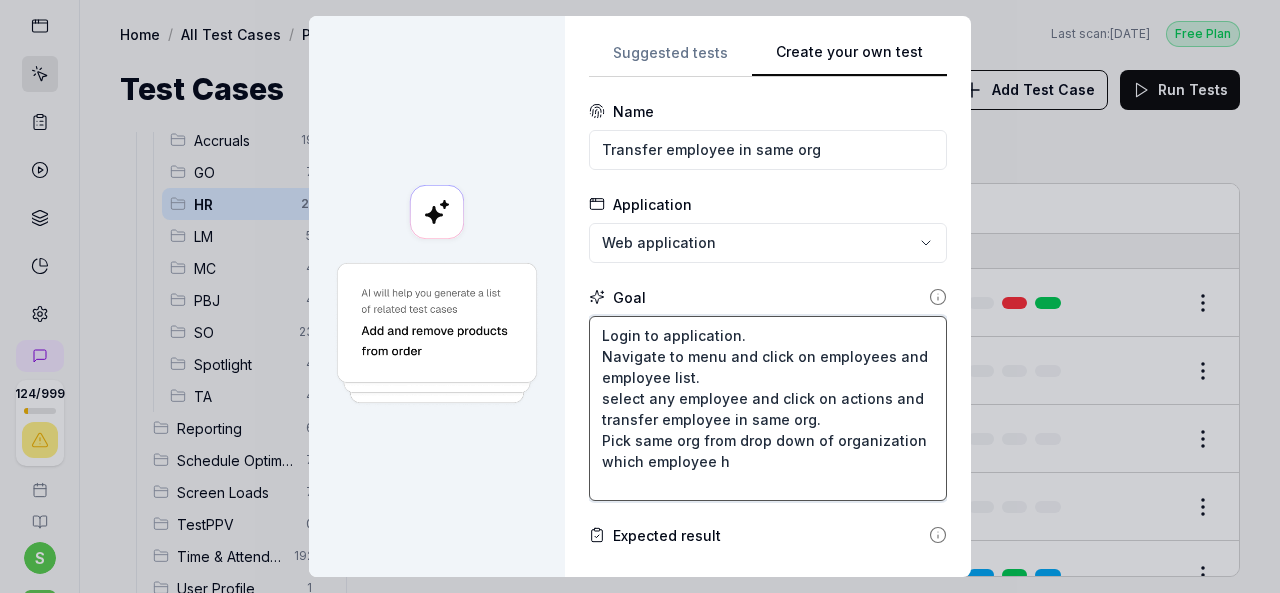 click on "Login to application.
Navigate to menu and click on employees and employee list.
select any employee and click on actions and transfer employee in same org.
Pick same org from drop down of organization which employee h" at bounding box center [768, 408] 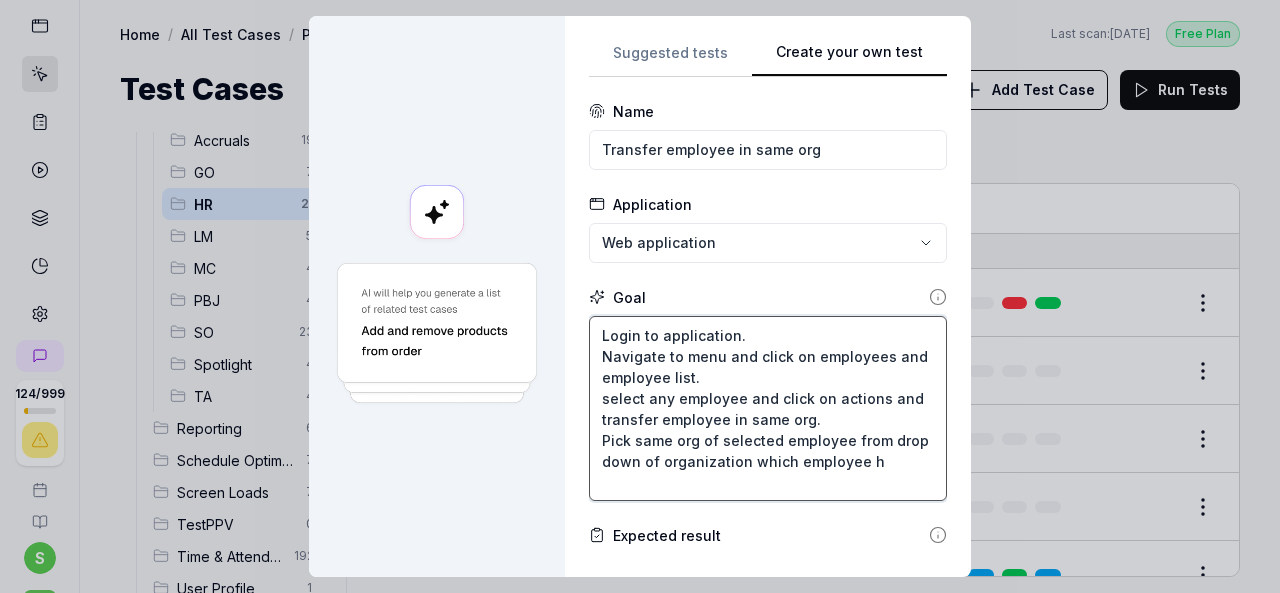 drag, startPoint x: 868, startPoint y: 461, endPoint x: 635, endPoint y: 459, distance: 233.00859 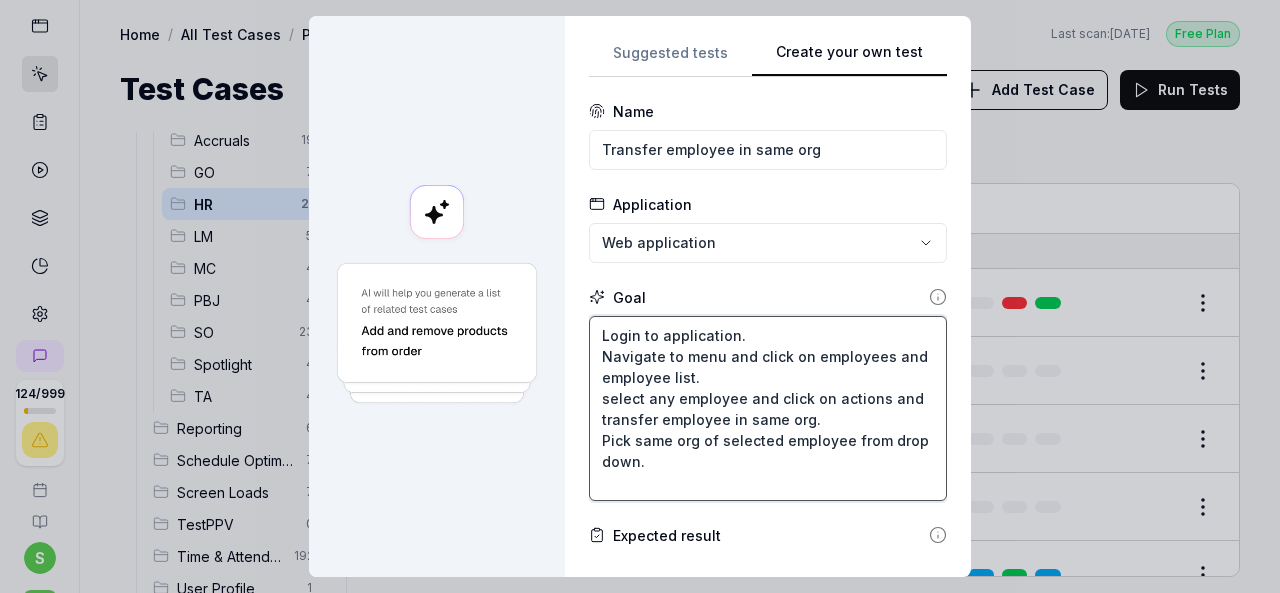 click on "Login to application.
Navigate to menu and click on employees and employee list.
select any employee and click on actions and transfer employee in same org.
Pick same org of selected employee from drop down." at bounding box center (768, 408) 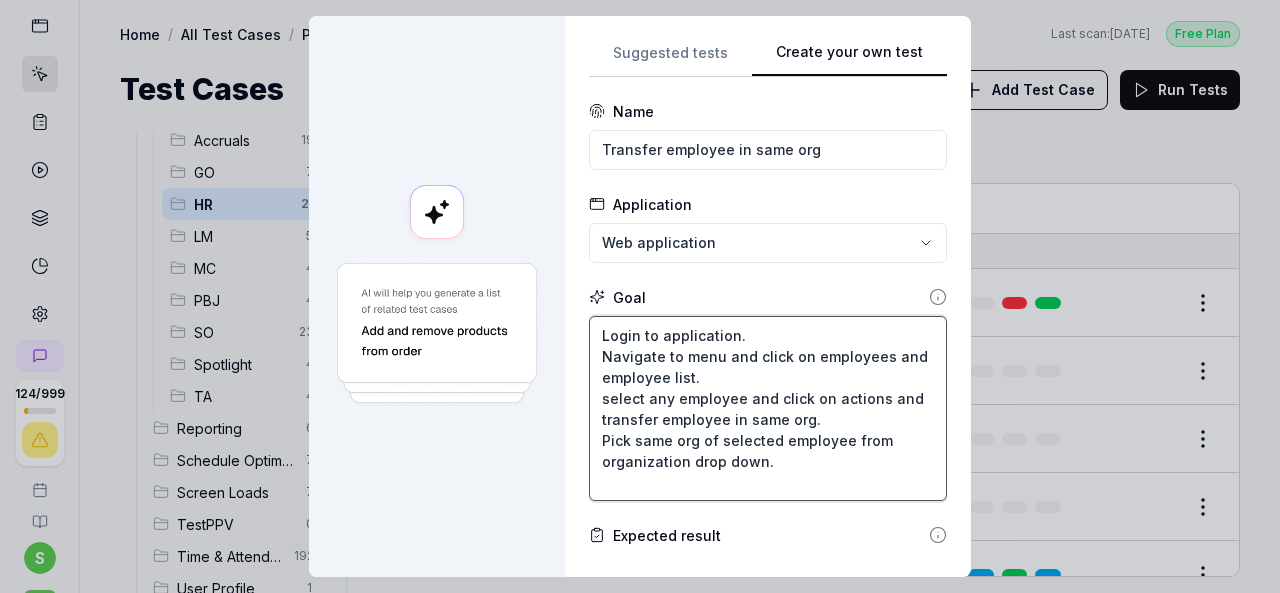 scroll, scrollTop: 200, scrollLeft: 0, axis: vertical 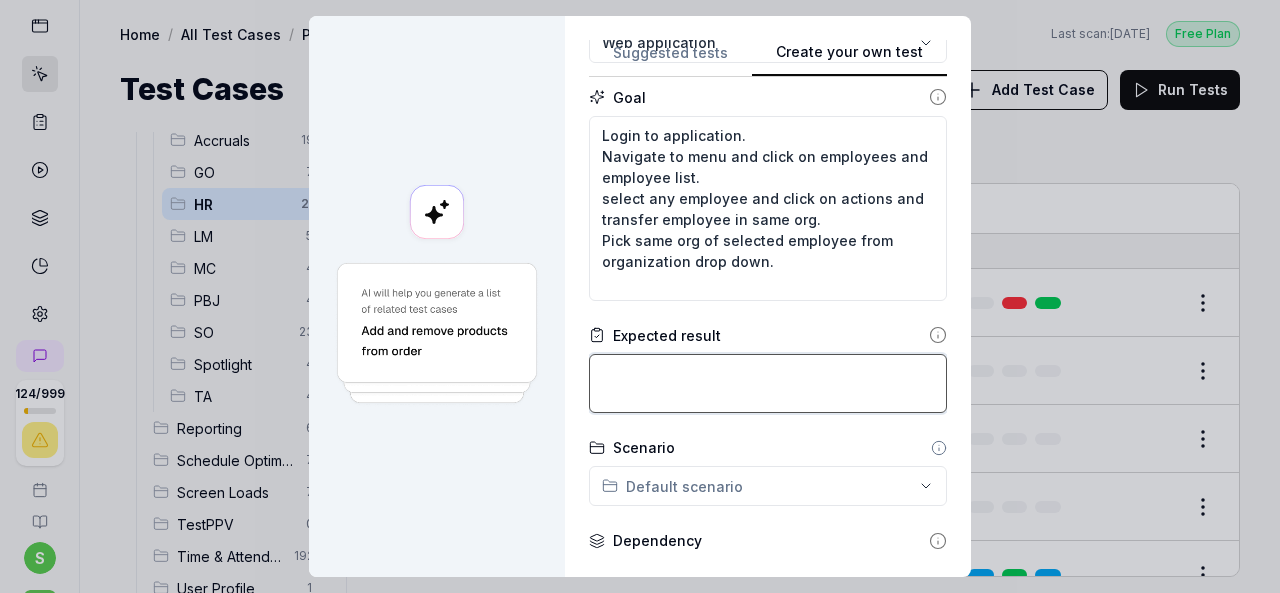 click at bounding box center [768, 383] 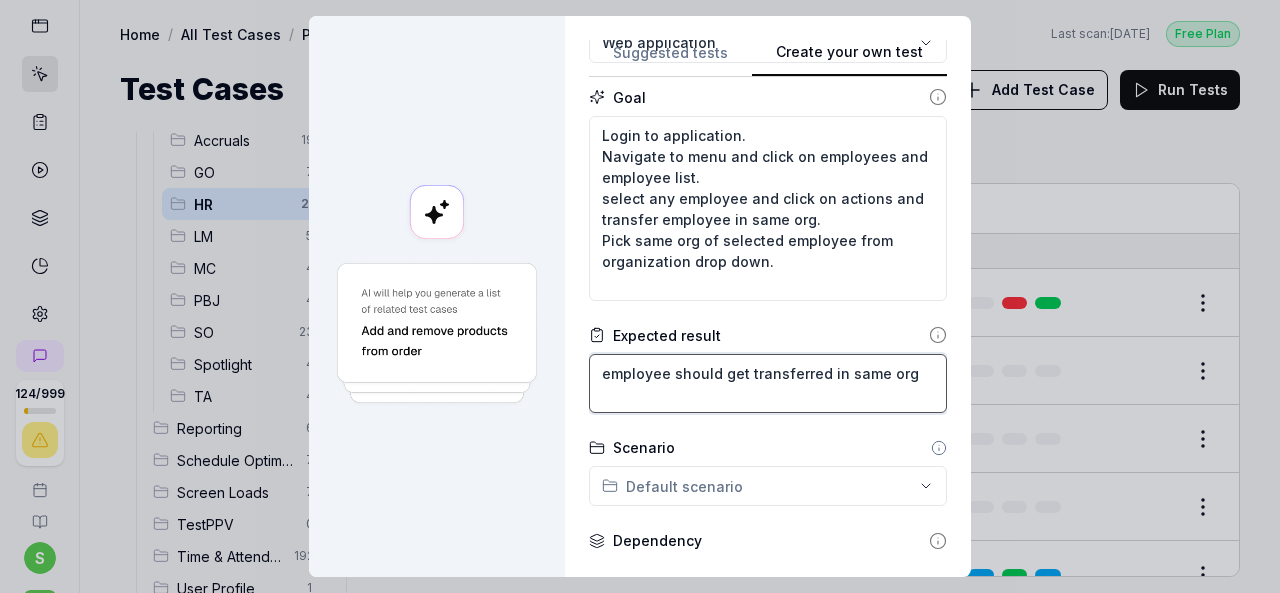 click on "employee should get transferred in same org" at bounding box center (768, 383) 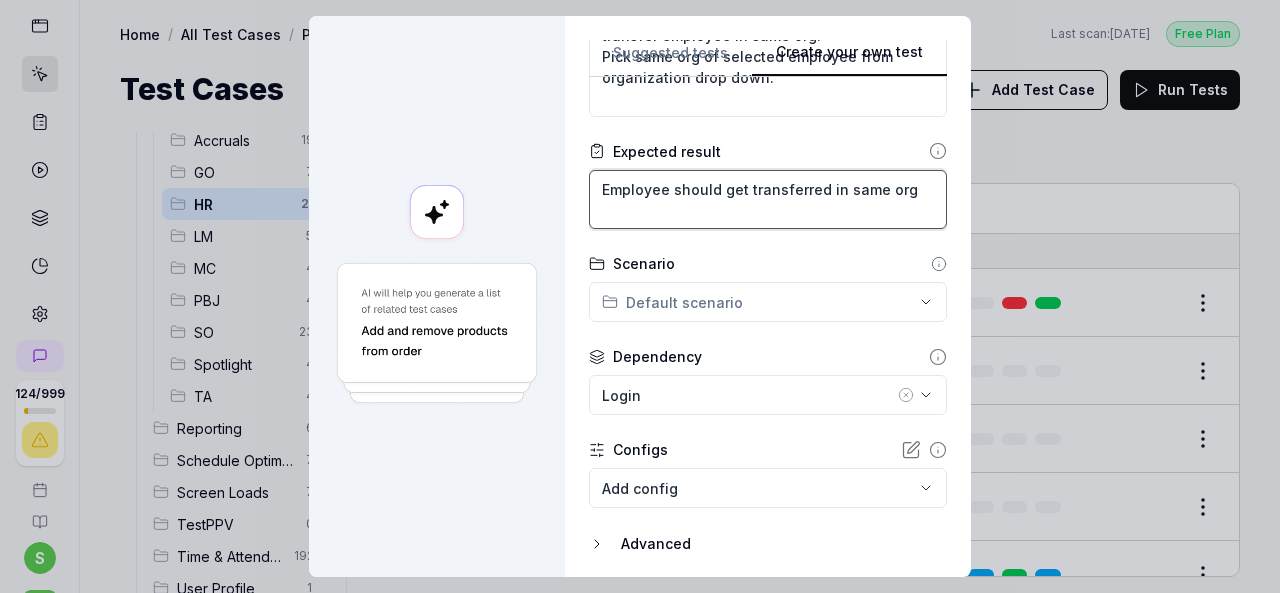 scroll, scrollTop: 400, scrollLeft: 0, axis: vertical 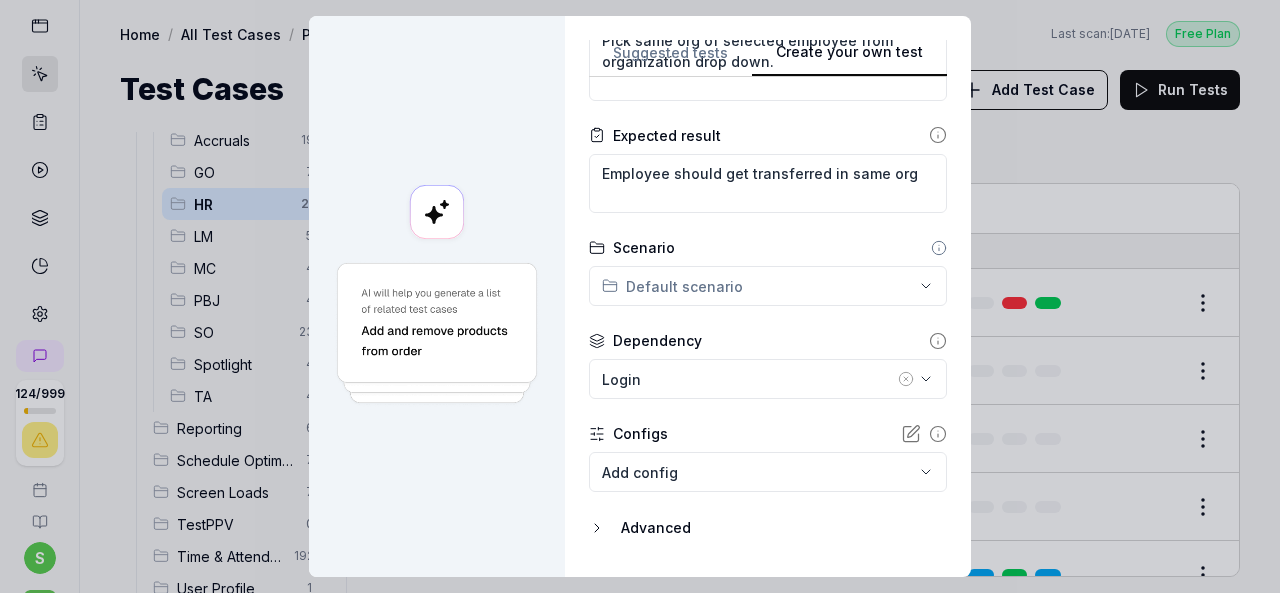 click on "**********" at bounding box center [640, 296] 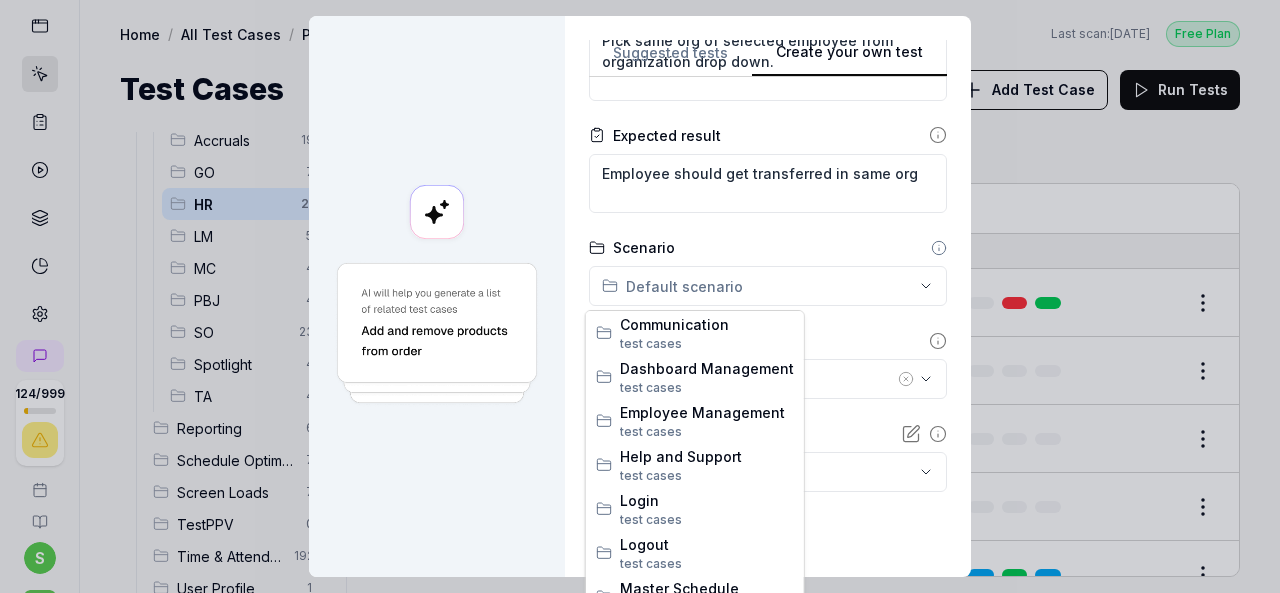scroll, scrollTop: 400, scrollLeft: 0, axis: vertical 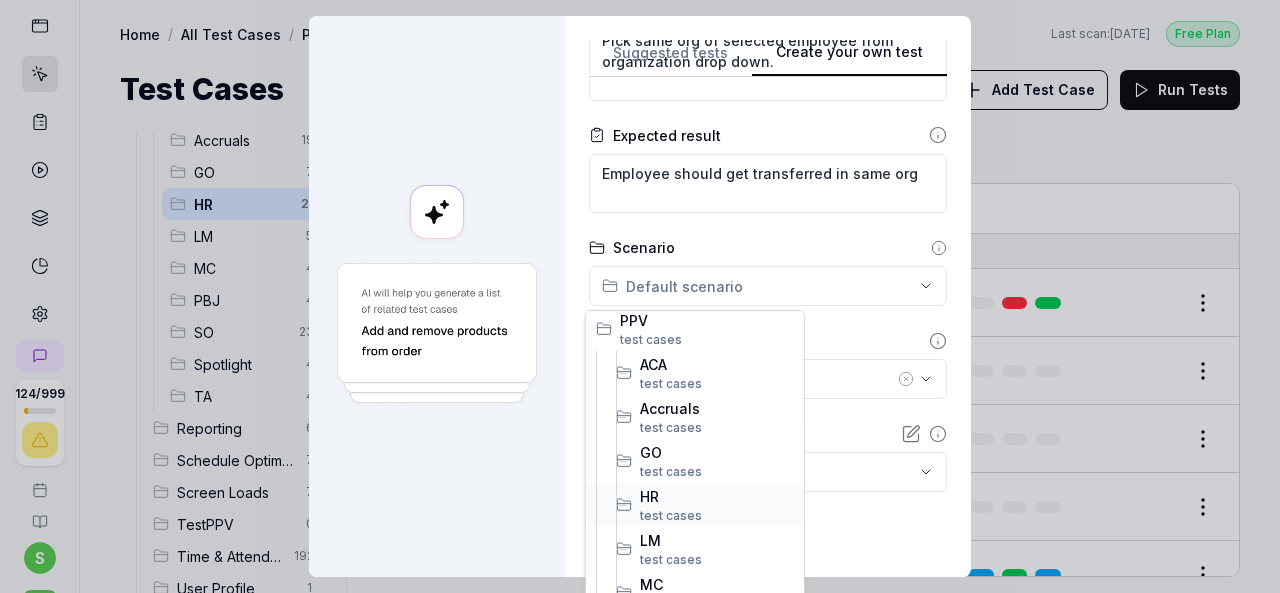 click on "HR" at bounding box center (717, 496) 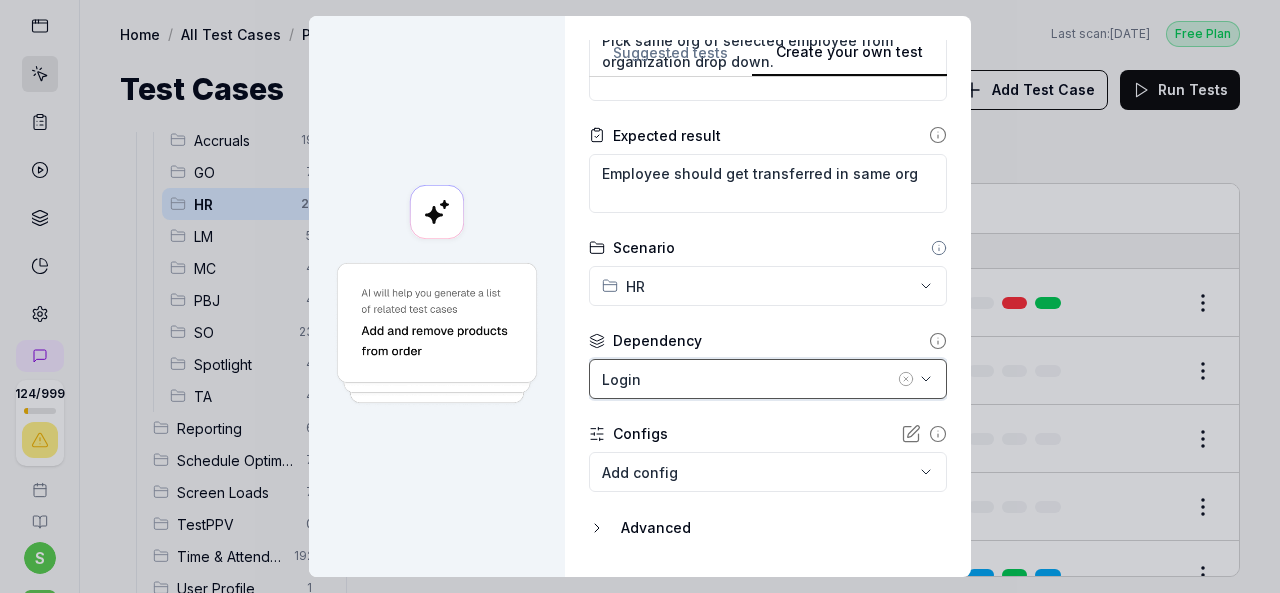 click on "Login" at bounding box center [748, 379] 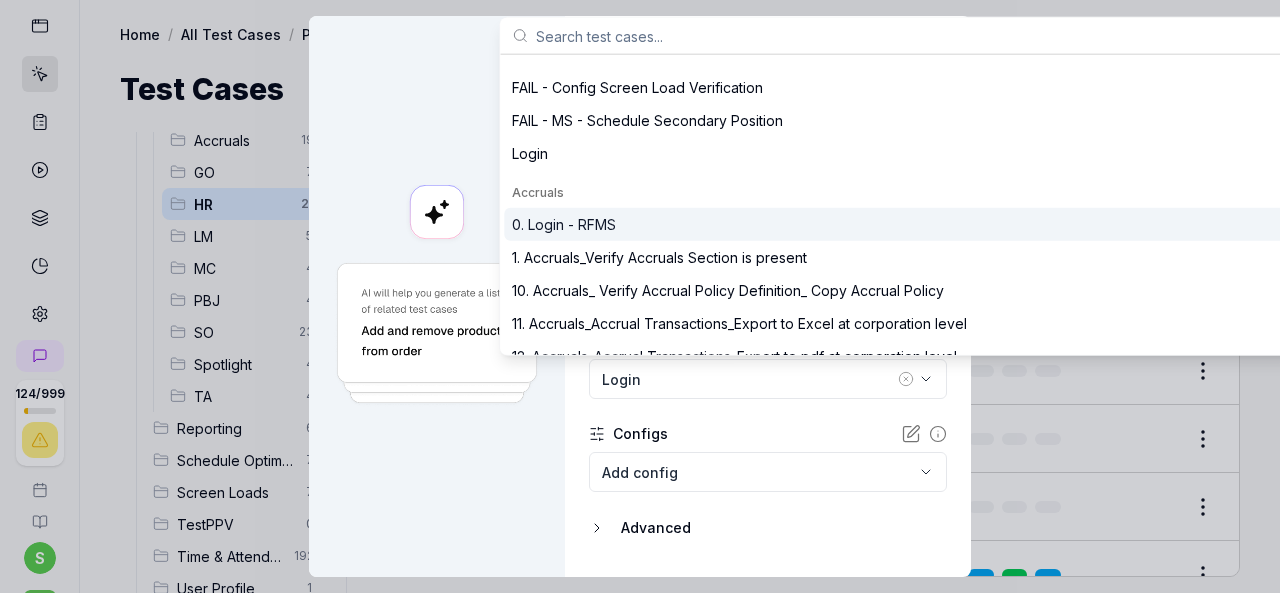 click on "0. Login - RFMS" at bounding box center [901, 224] 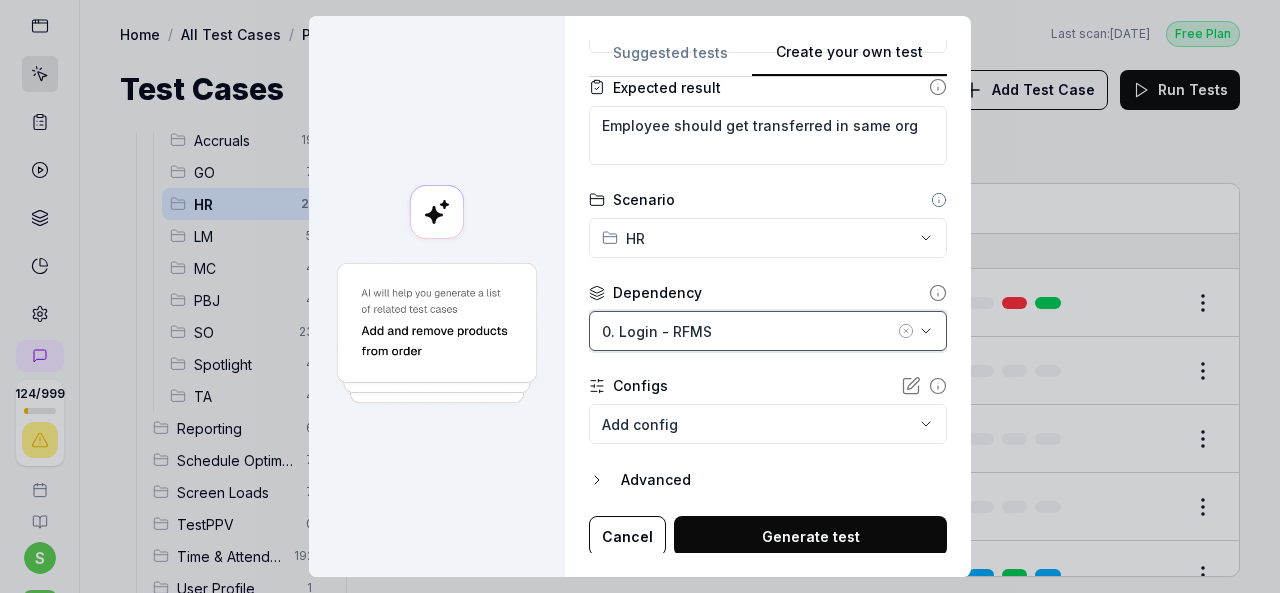scroll, scrollTop: 450, scrollLeft: 0, axis: vertical 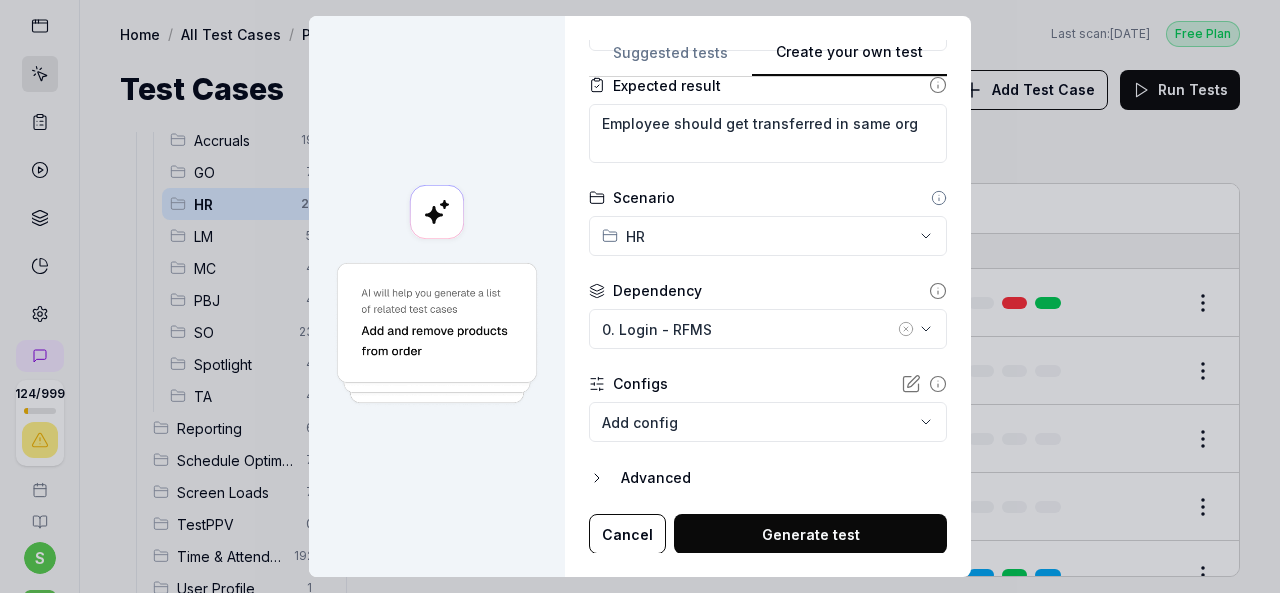 click on "Generate test" at bounding box center (810, 534) 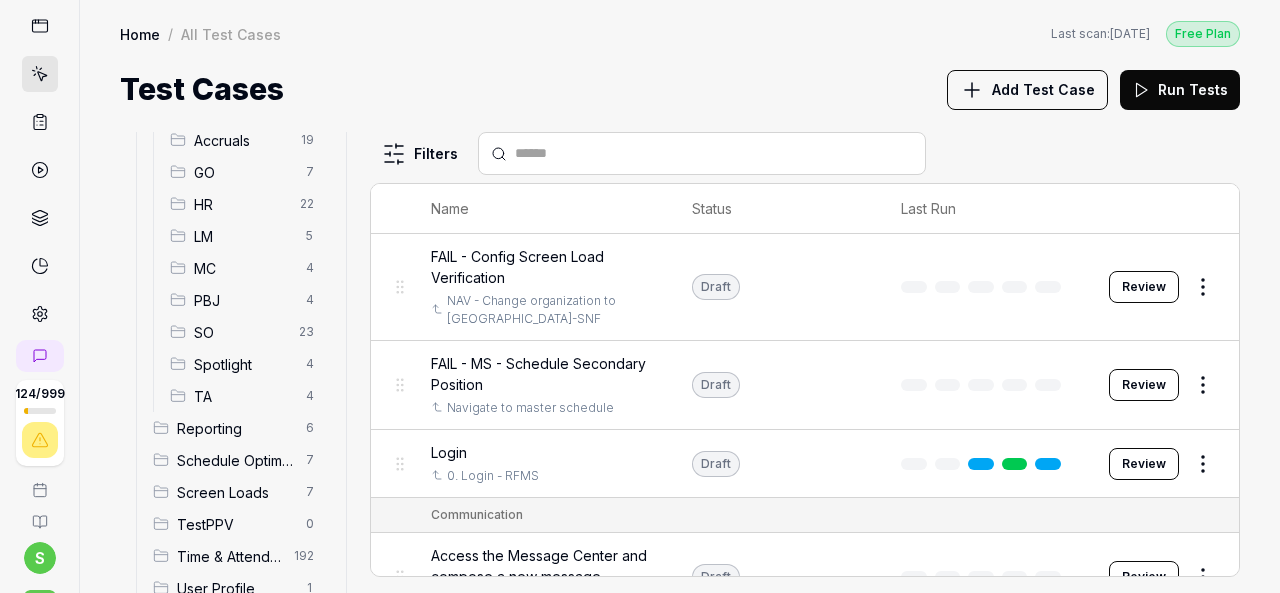click on "TA" at bounding box center [244, 396] 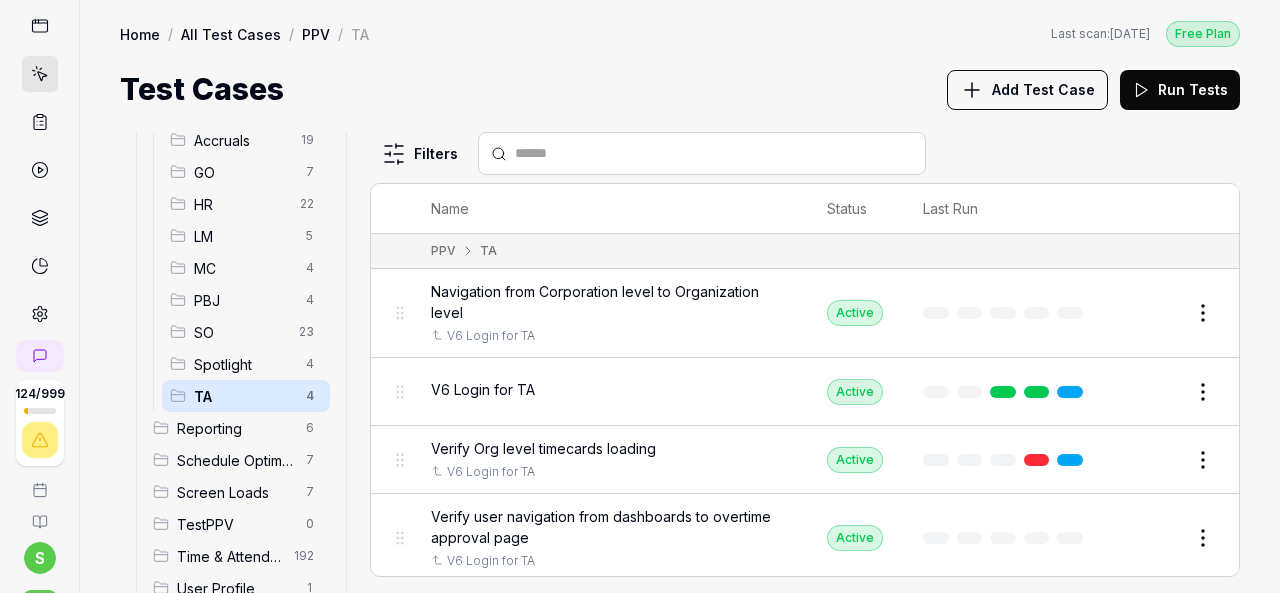 scroll, scrollTop: 441, scrollLeft: 0, axis: vertical 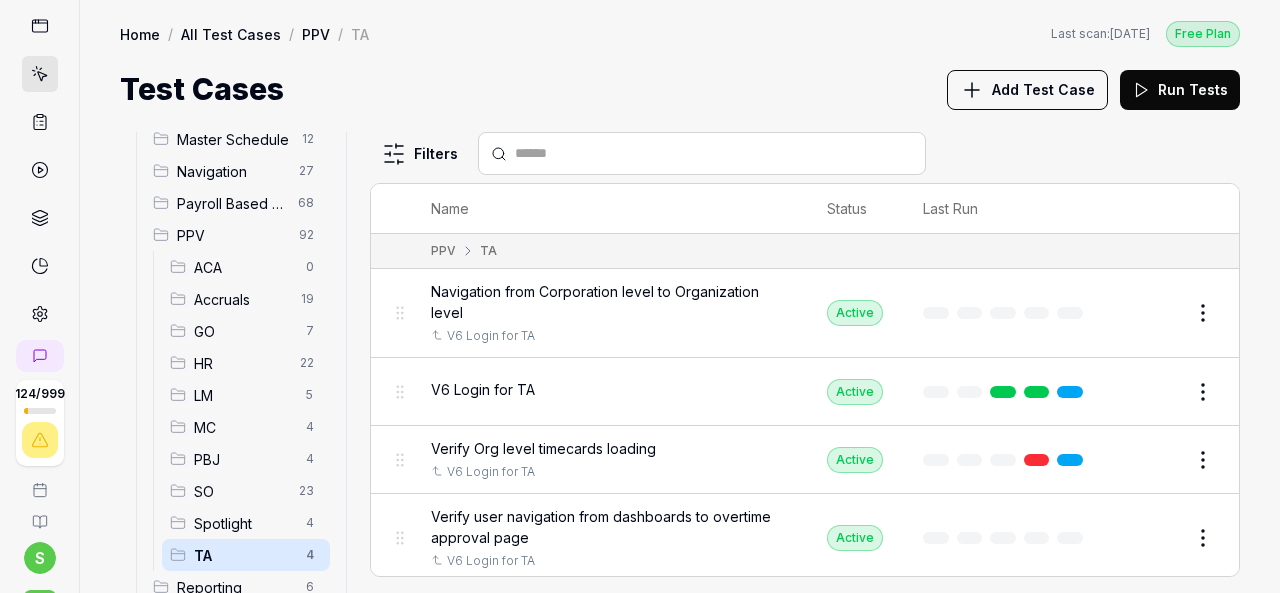 click on "HR" at bounding box center [241, 363] 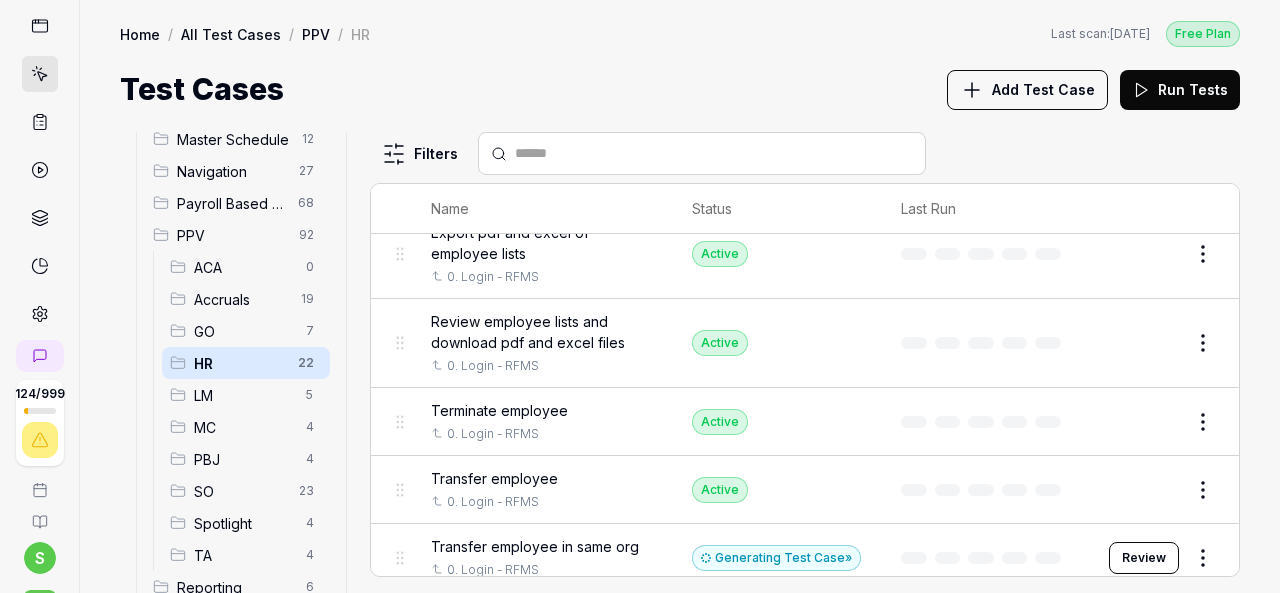 scroll, scrollTop: 1100, scrollLeft: 0, axis: vertical 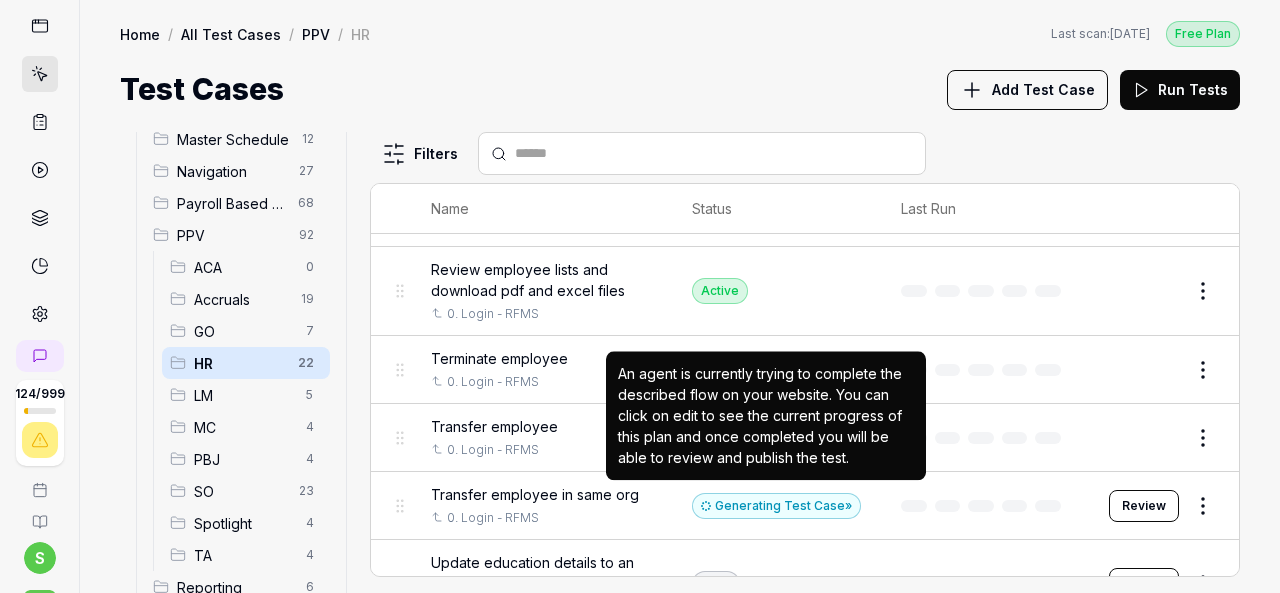 click on "Generating Test Case  »" at bounding box center [776, 506] 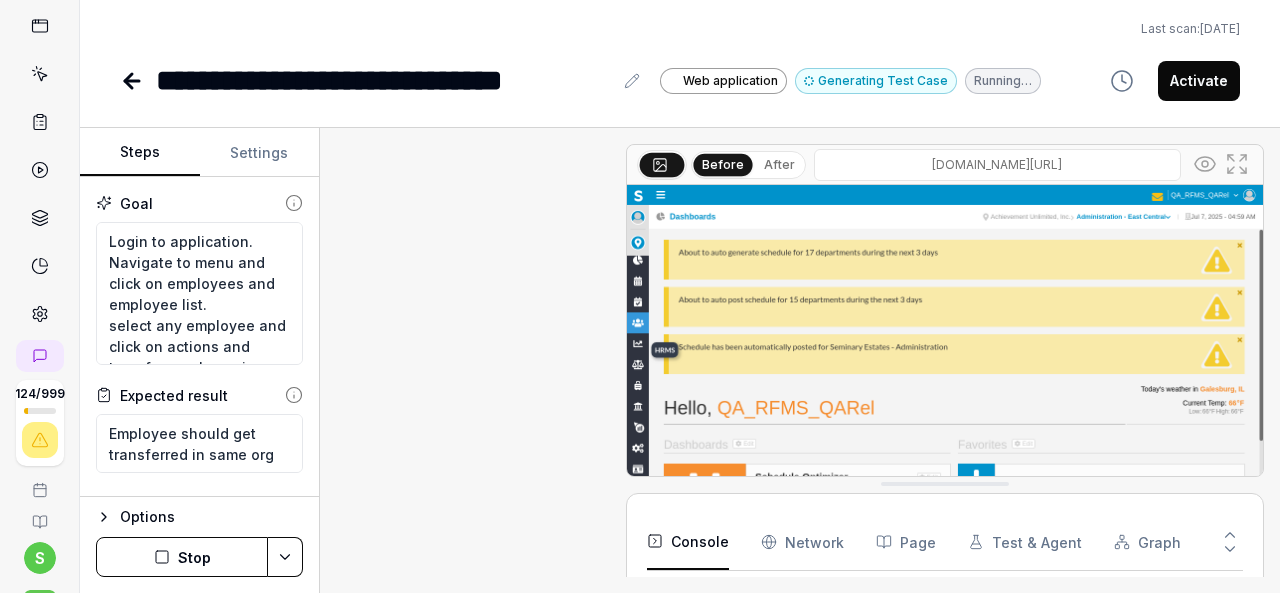 scroll, scrollTop: 957, scrollLeft: 0, axis: vertical 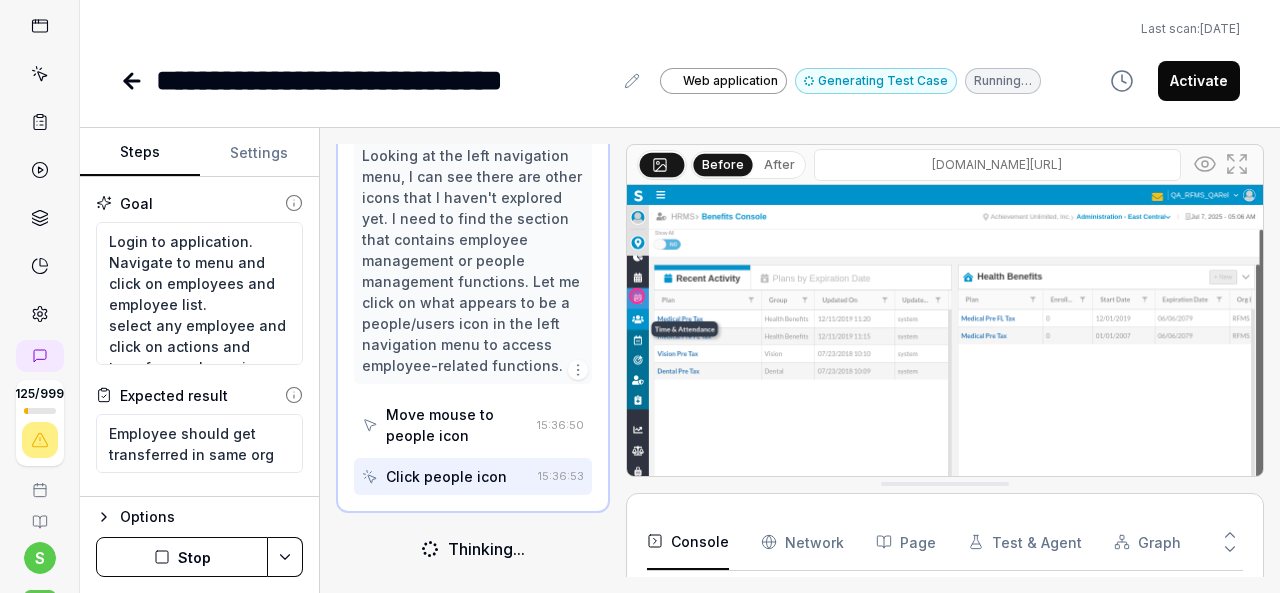 click on "Last scan:  [DATE]" at bounding box center (680, 29) 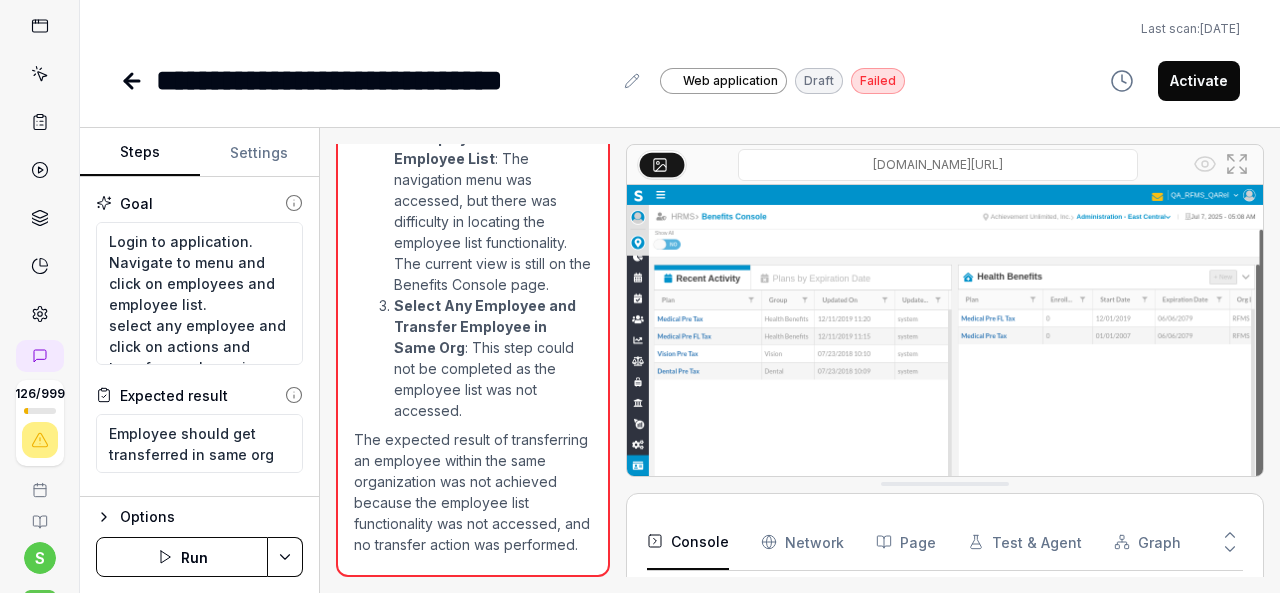 scroll, scrollTop: 4289, scrollLeft: 0, axis: vertical 